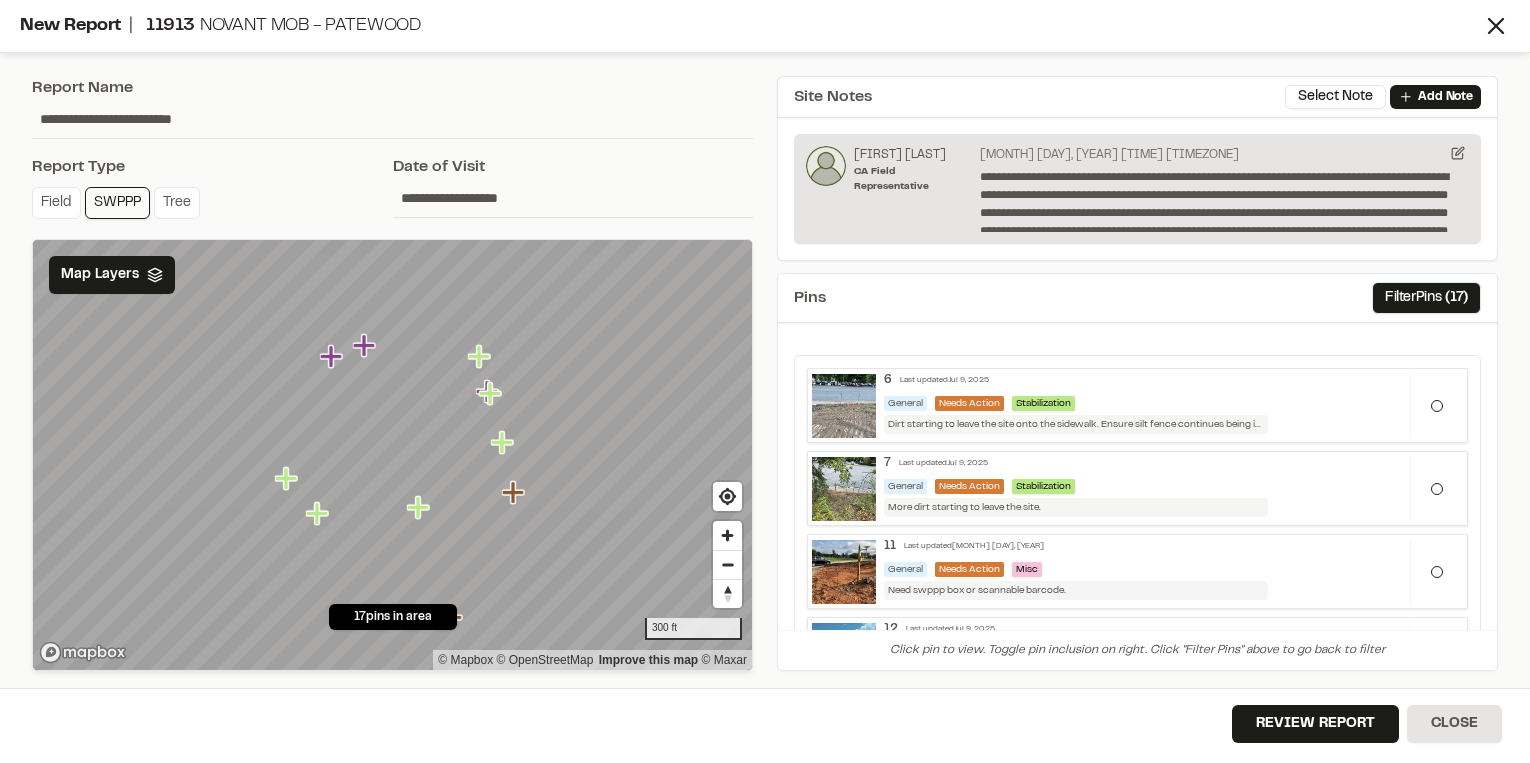 scroll, scrollTop: 0, scrollLeft: 0, axis: both 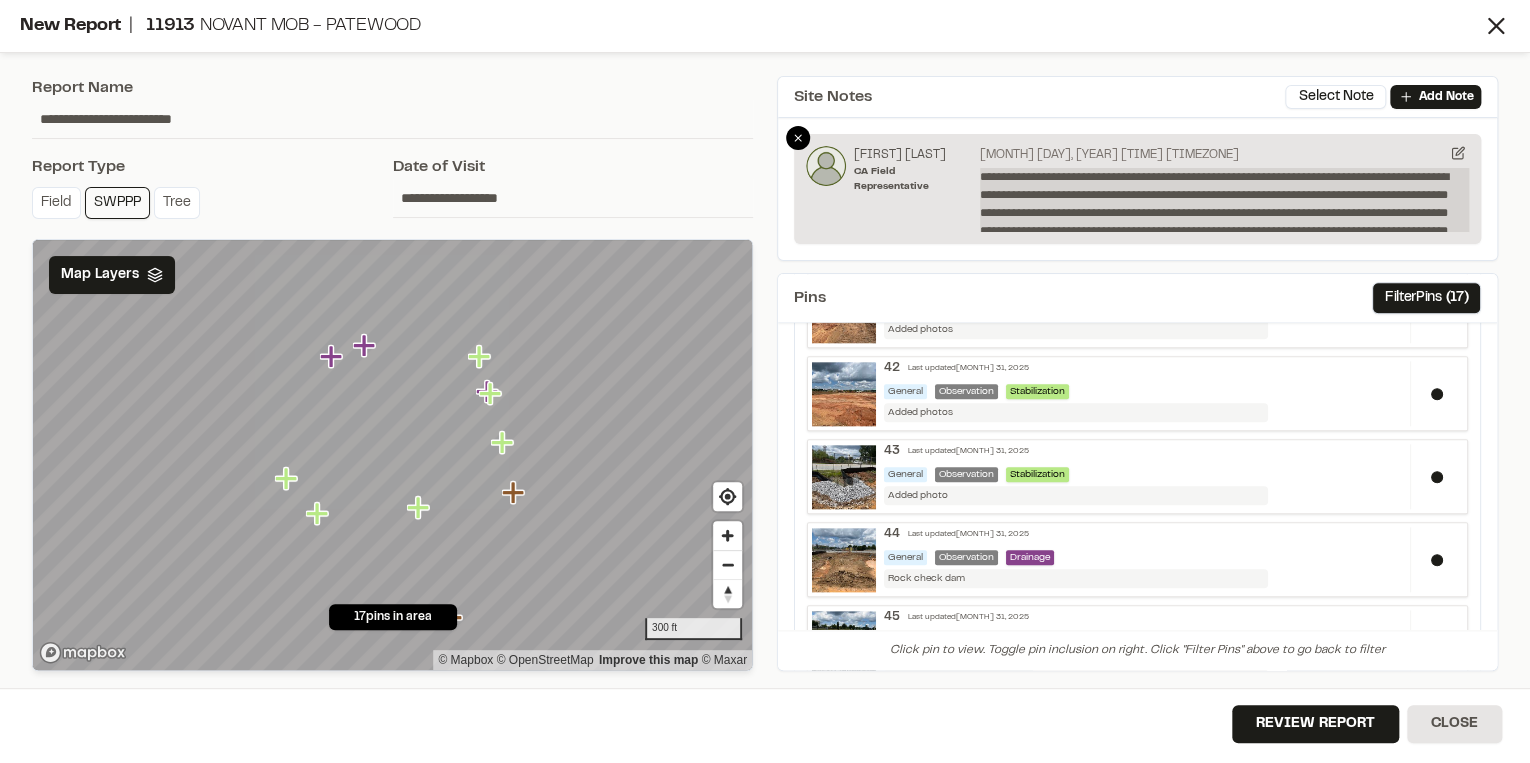 click on "**********" at bounding box center [1224, 200] 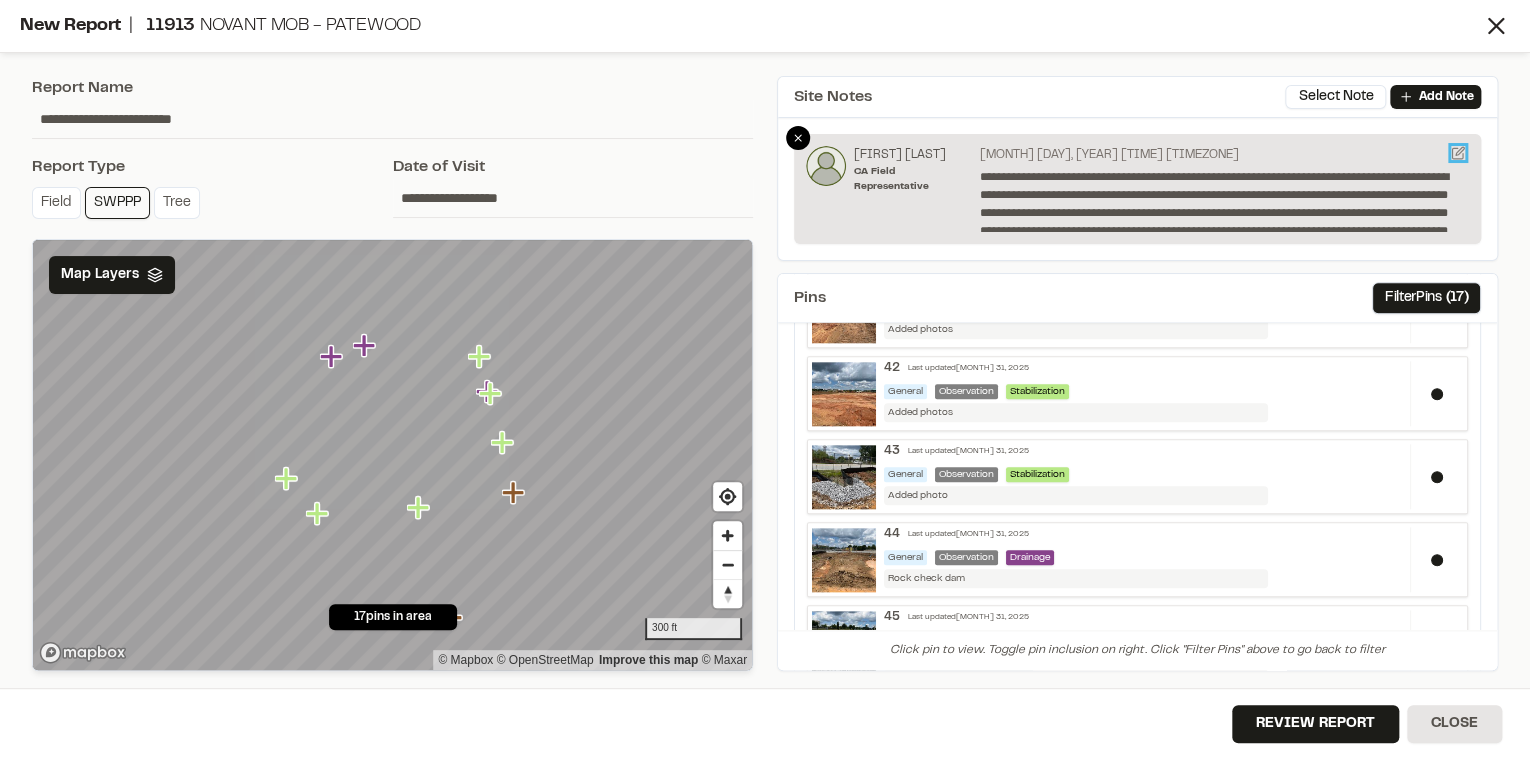 click 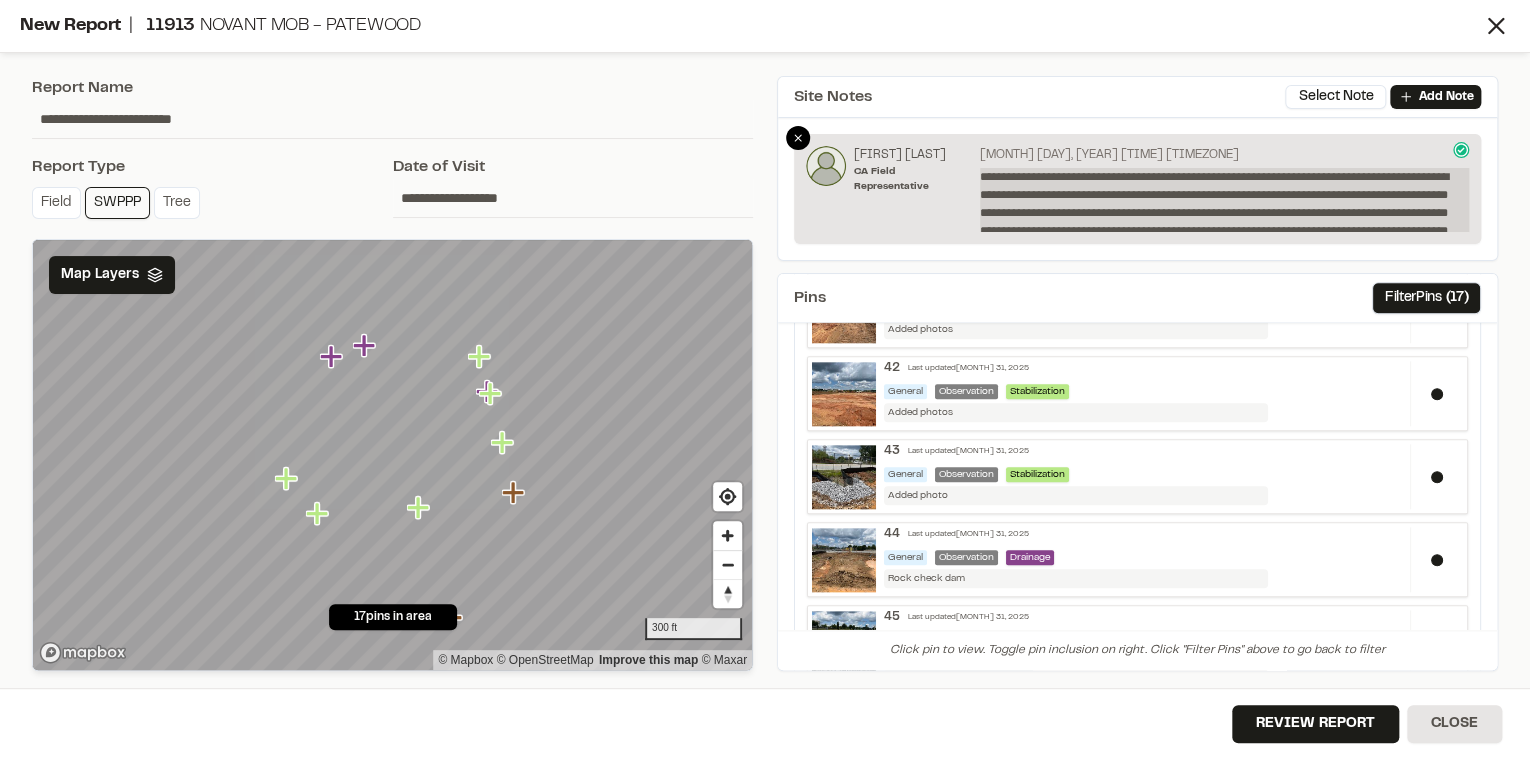 click on "**********" at bounding box center (1224, 200) 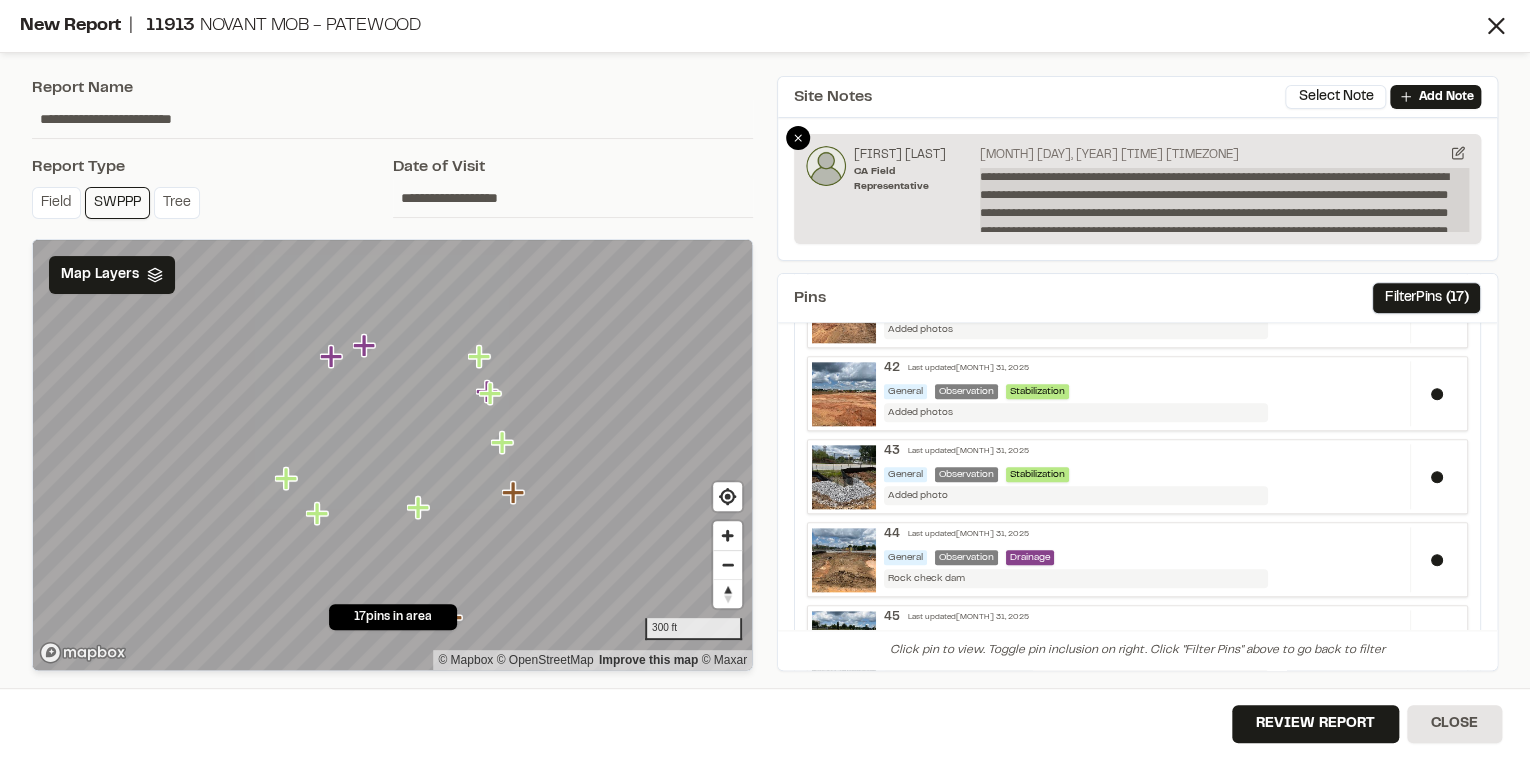 click on "**********" at bounding box center [1224, 200] 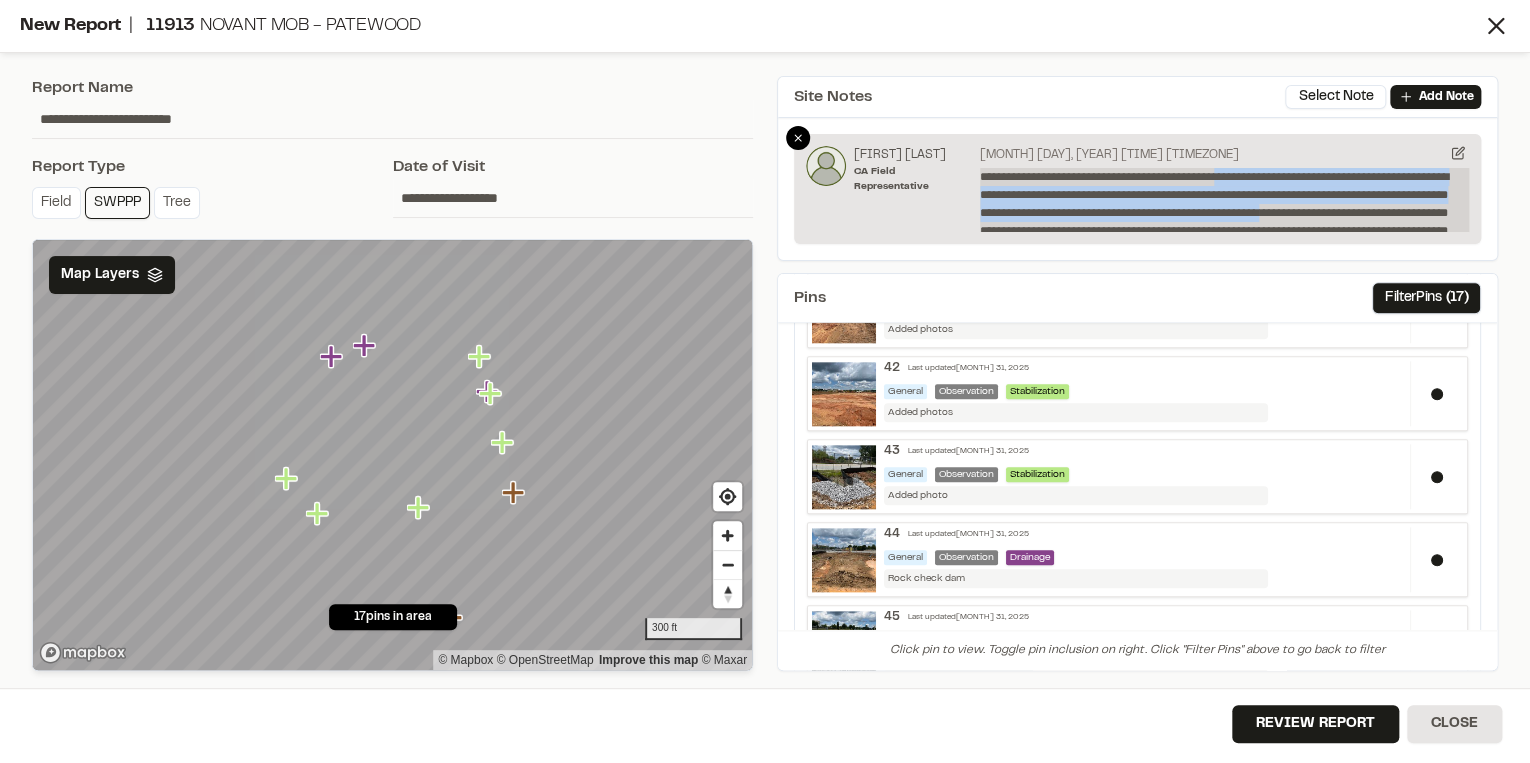 drag, startPoint x: 1426, startPoint y: 217, endPoint x: 1229, endPoint y: 179, distance: 200.6315 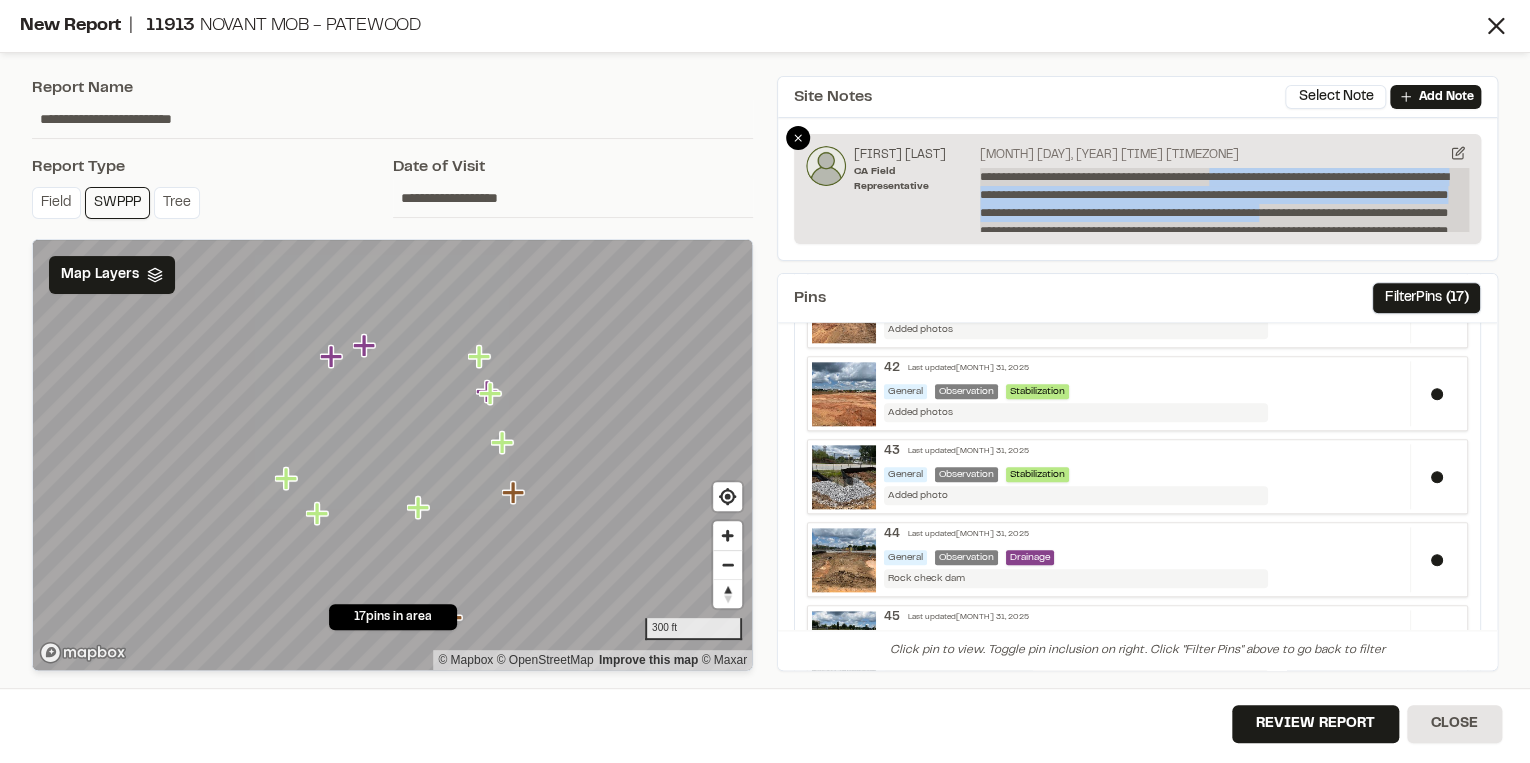 drag, startPoint x: 1052, startPoint y: 203, endPoint x: 985, endPoint y: 186, distance: 69.12308 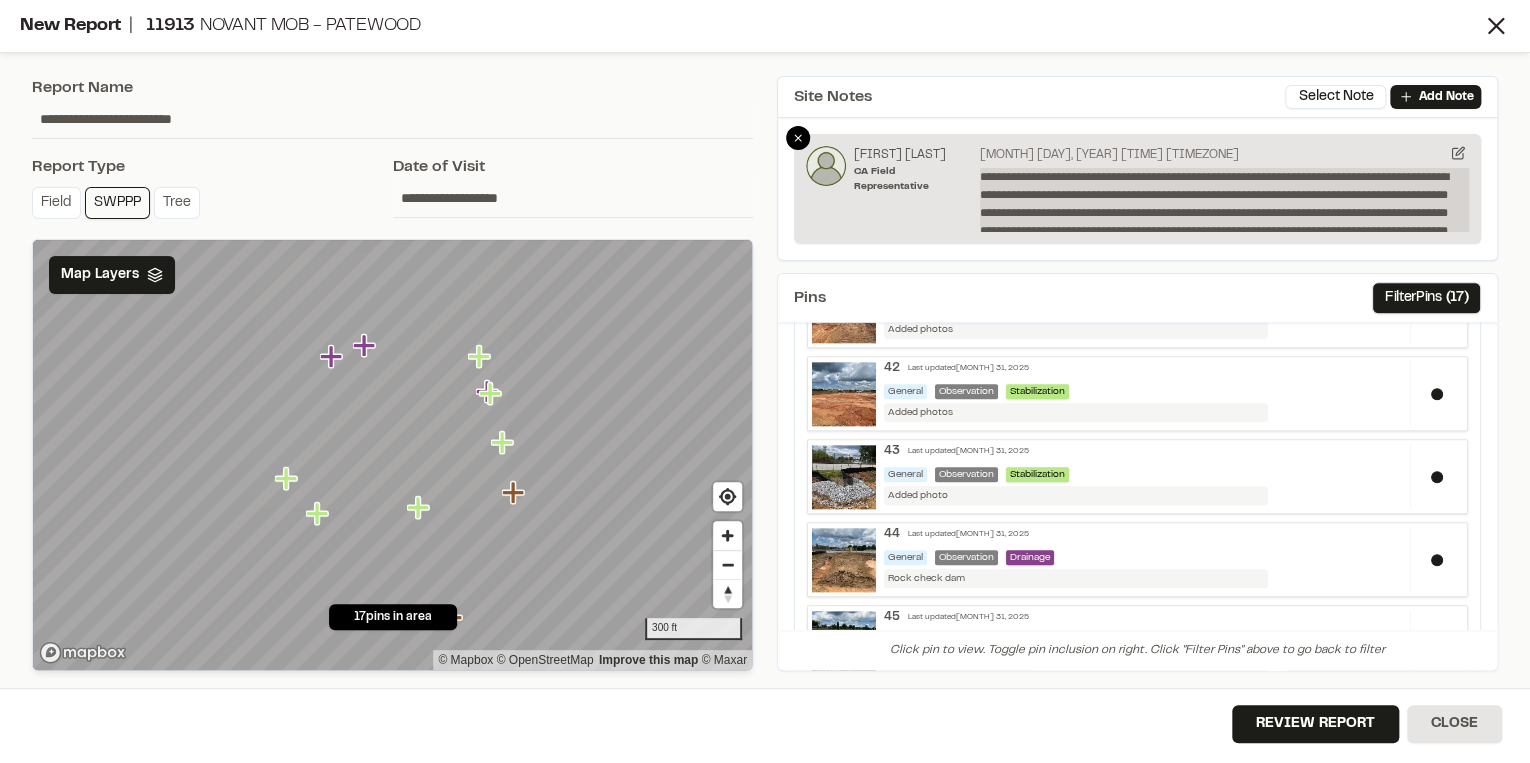 click on "**********" at bounding box center (1224, 200) 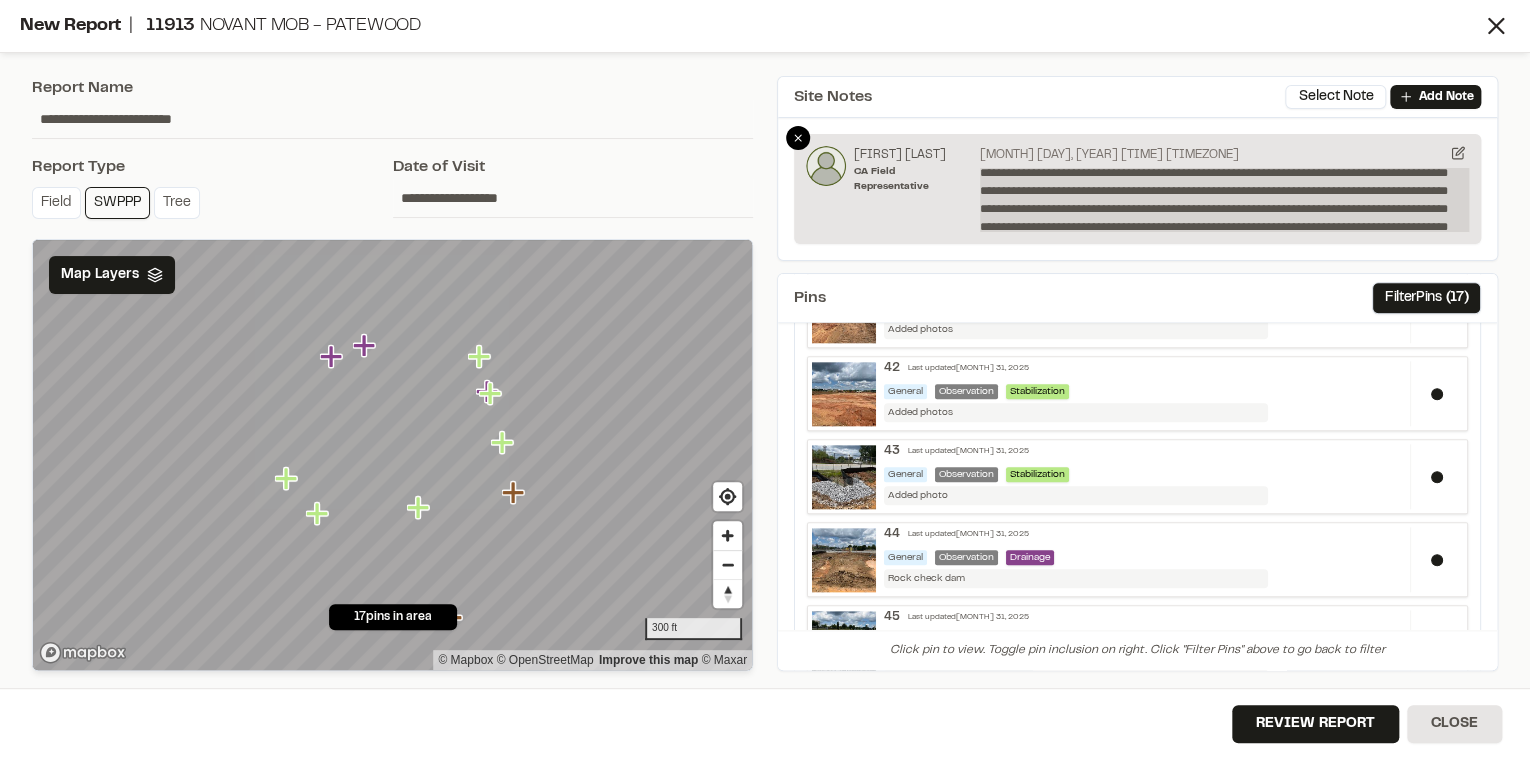 click on "**********" at bounding box center [1224, 200] 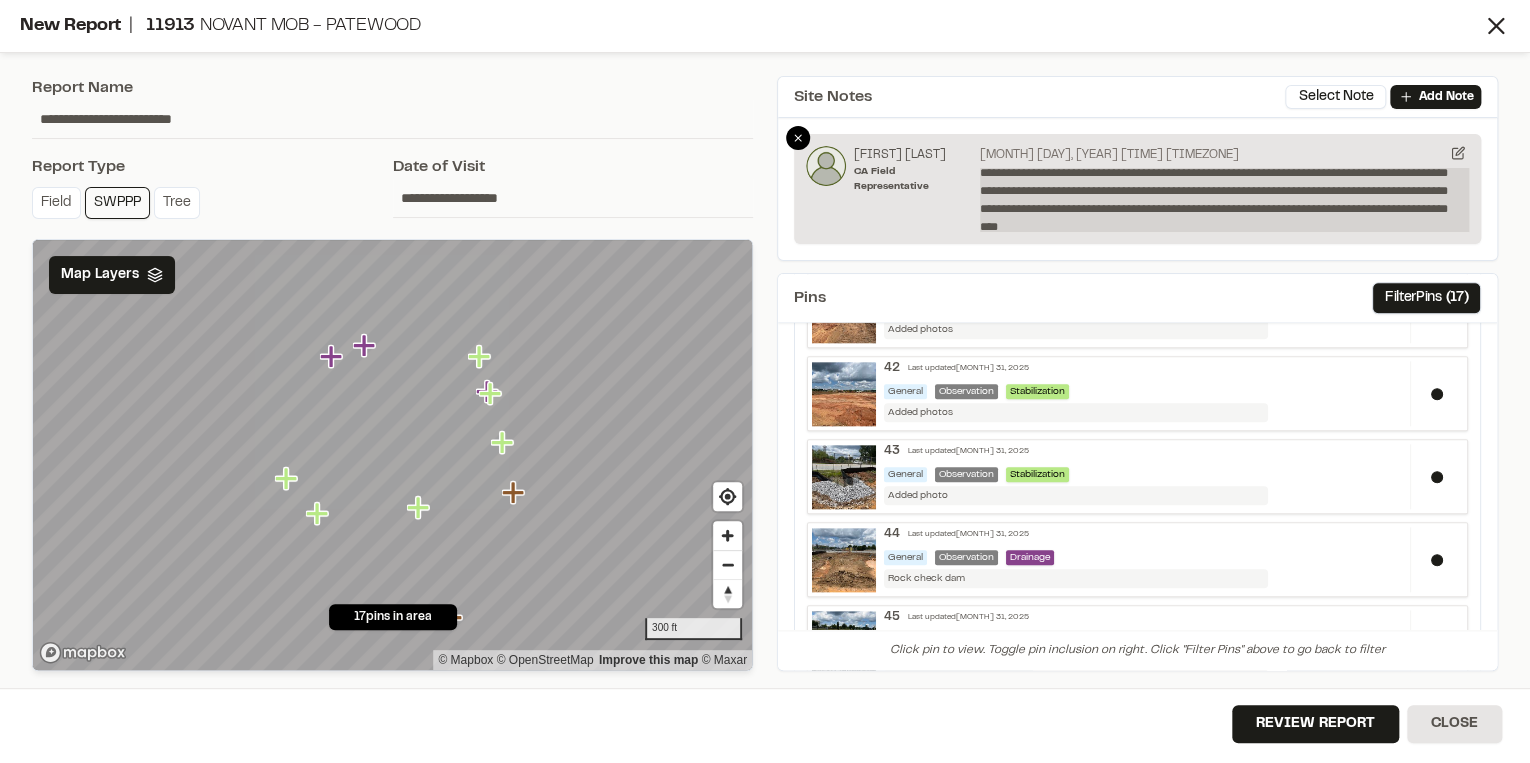 click on "**********" at bounding box center [1224, 200] 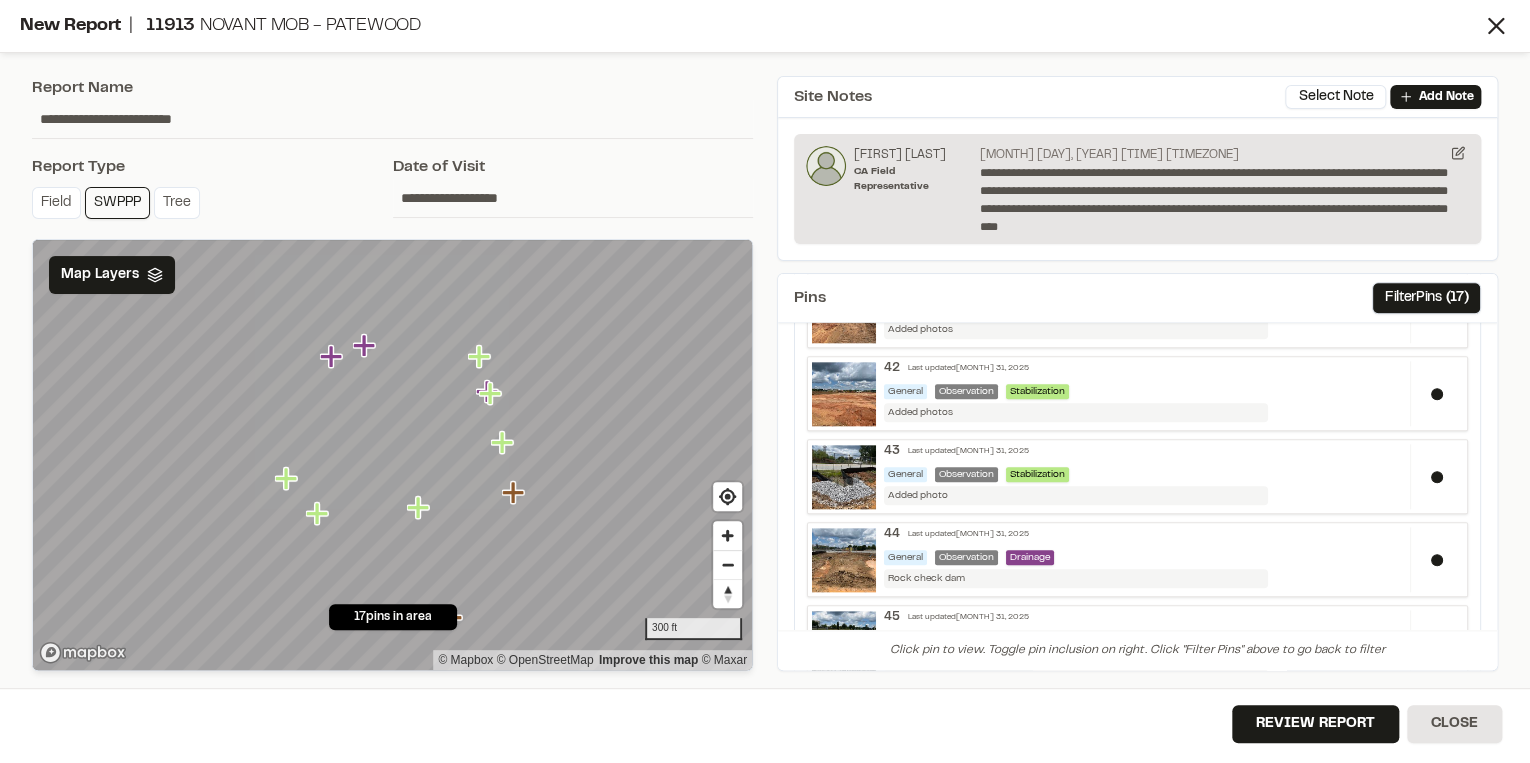 type 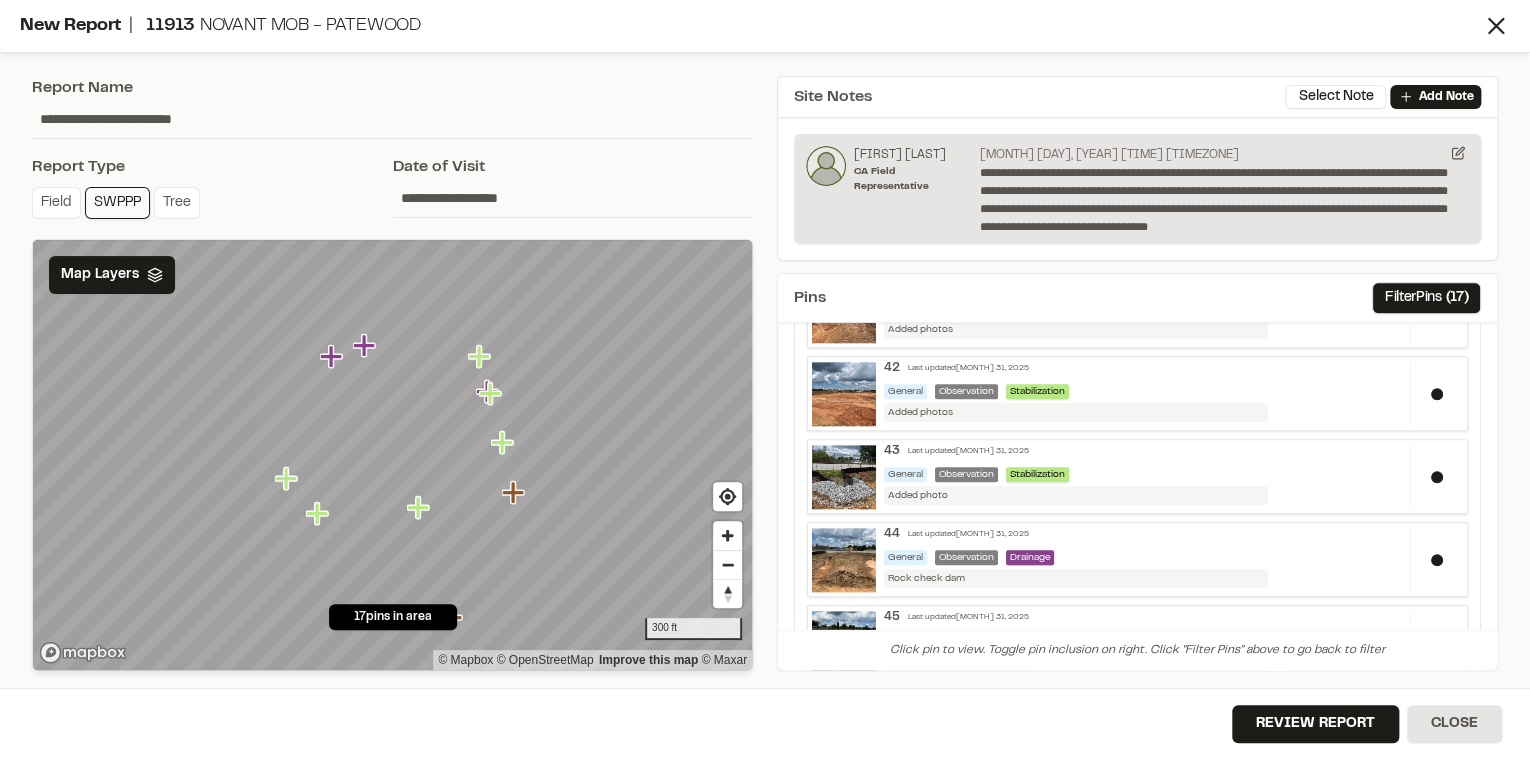 scroll, scrollTop: 58, scrollLeft: 0, axis: vertical 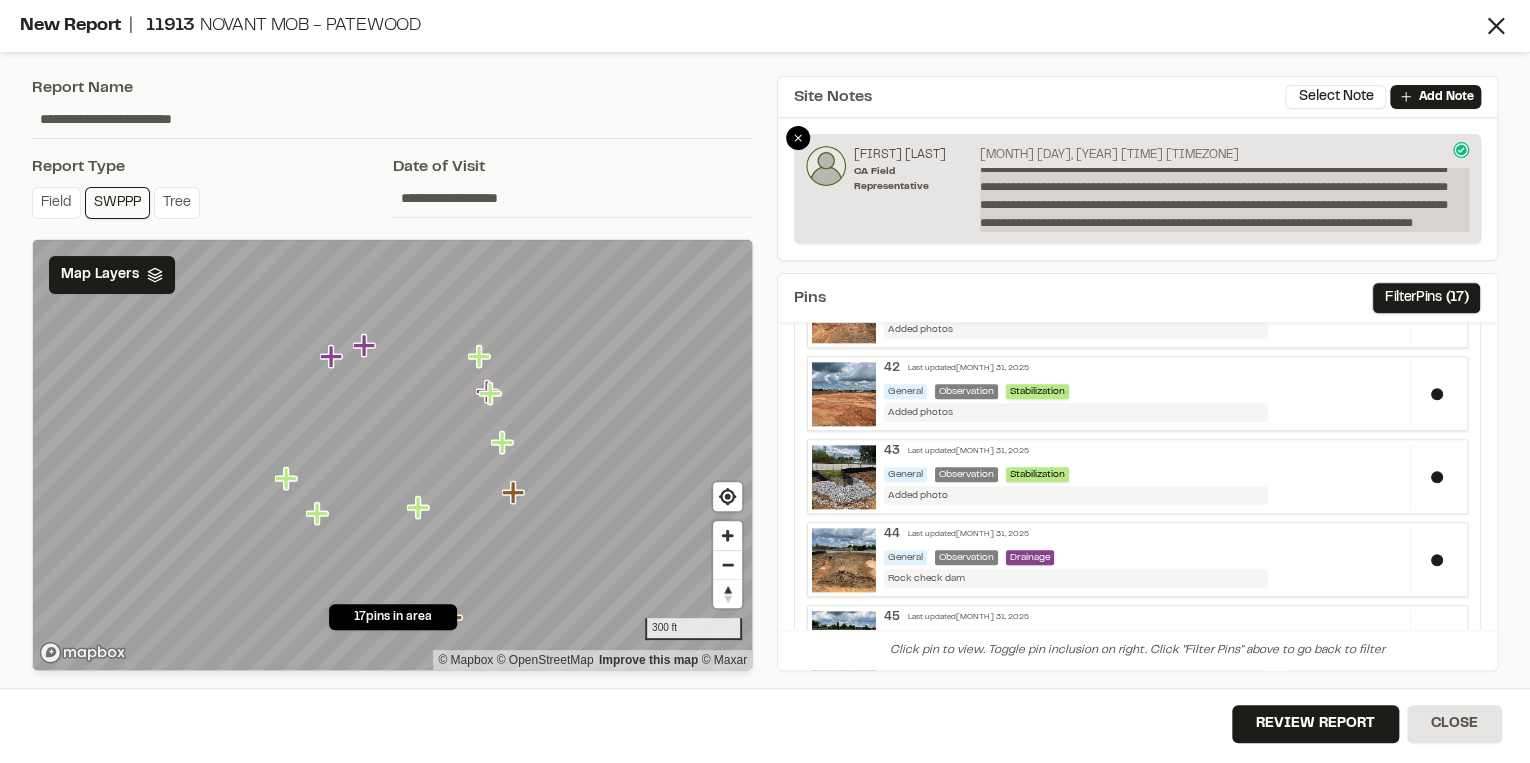 click on "**********" at bounding box center [1224, 200] 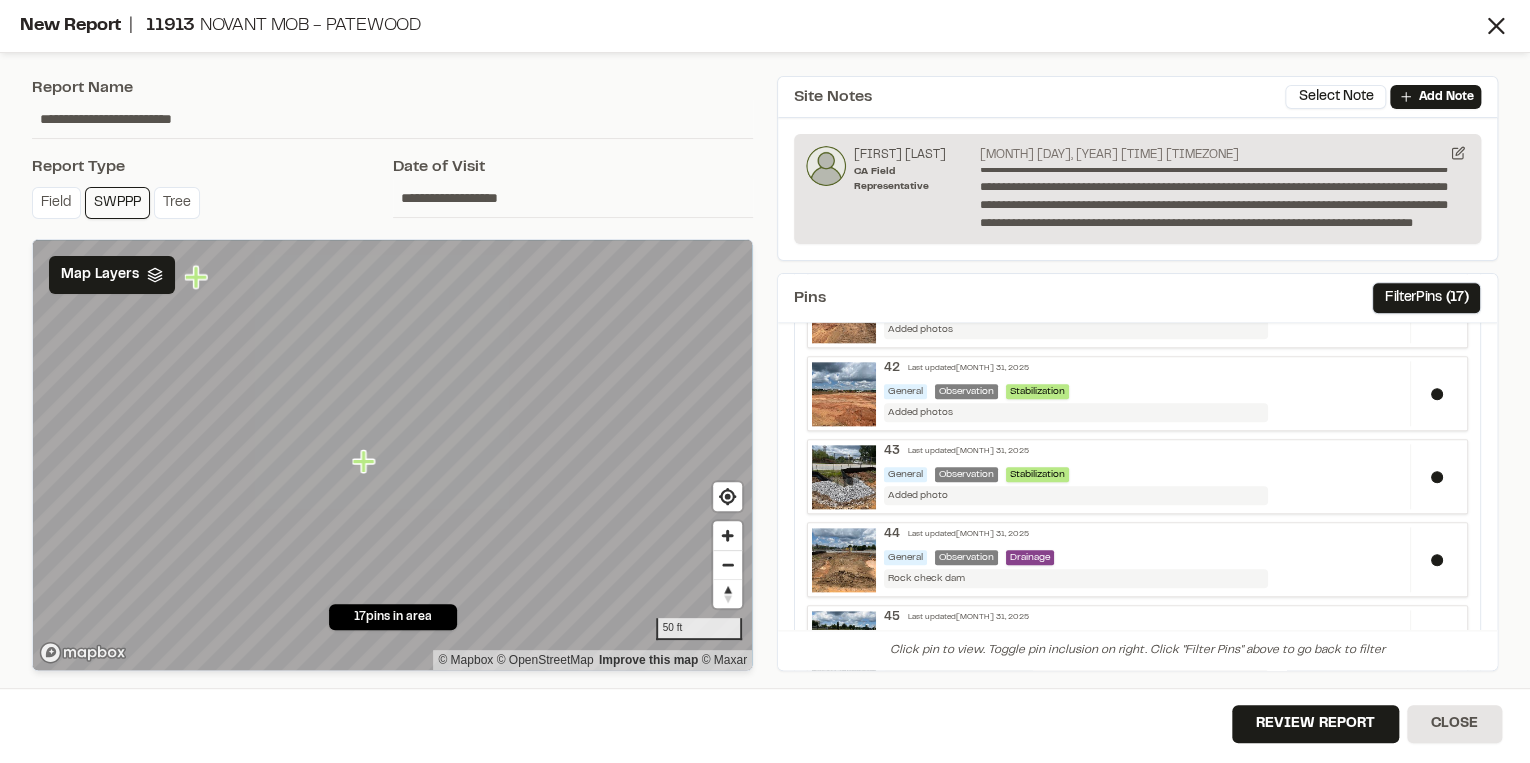 click on "**********" at bounding box center [392, 373] 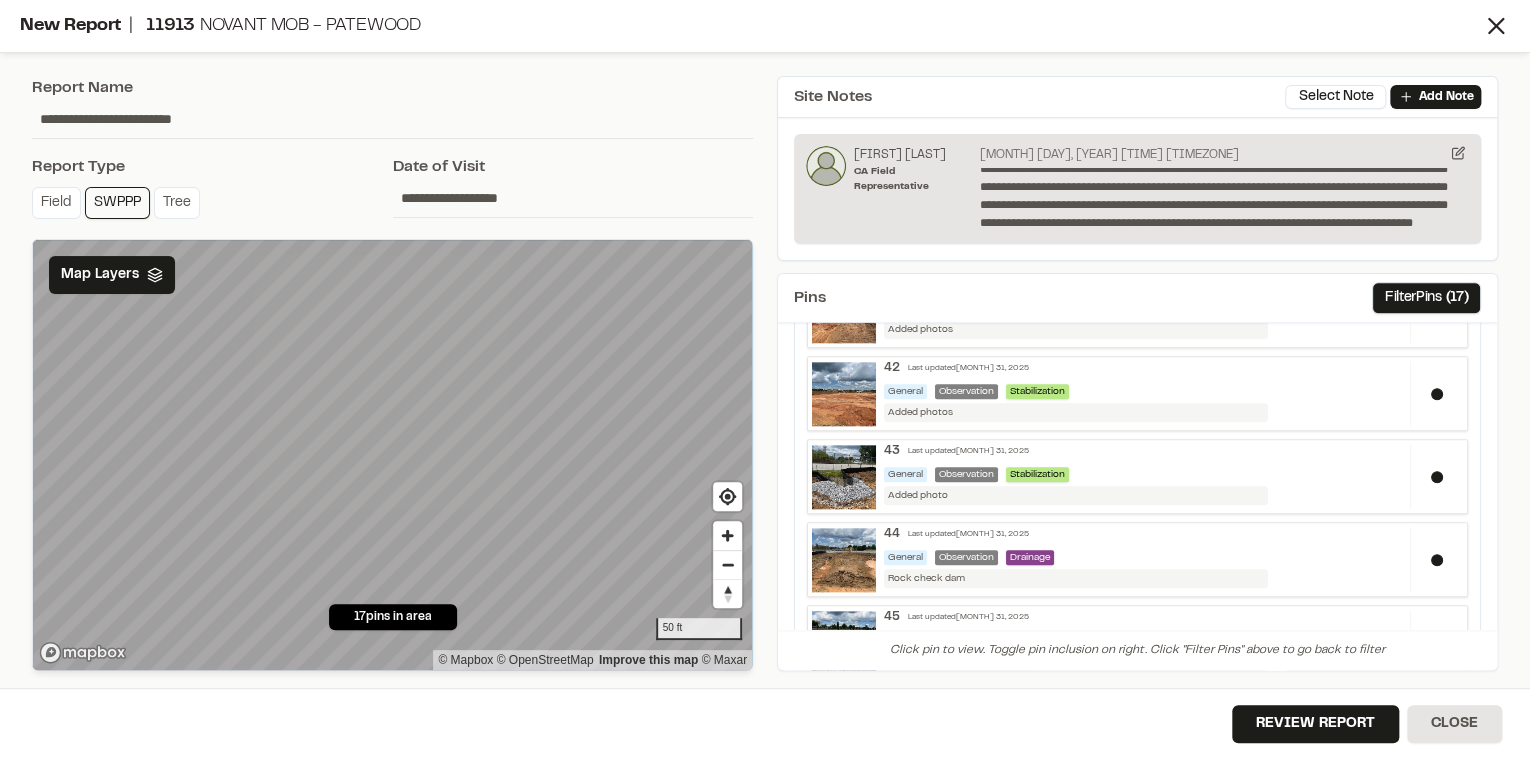 click on "**********" at bounding box center (392, 373) 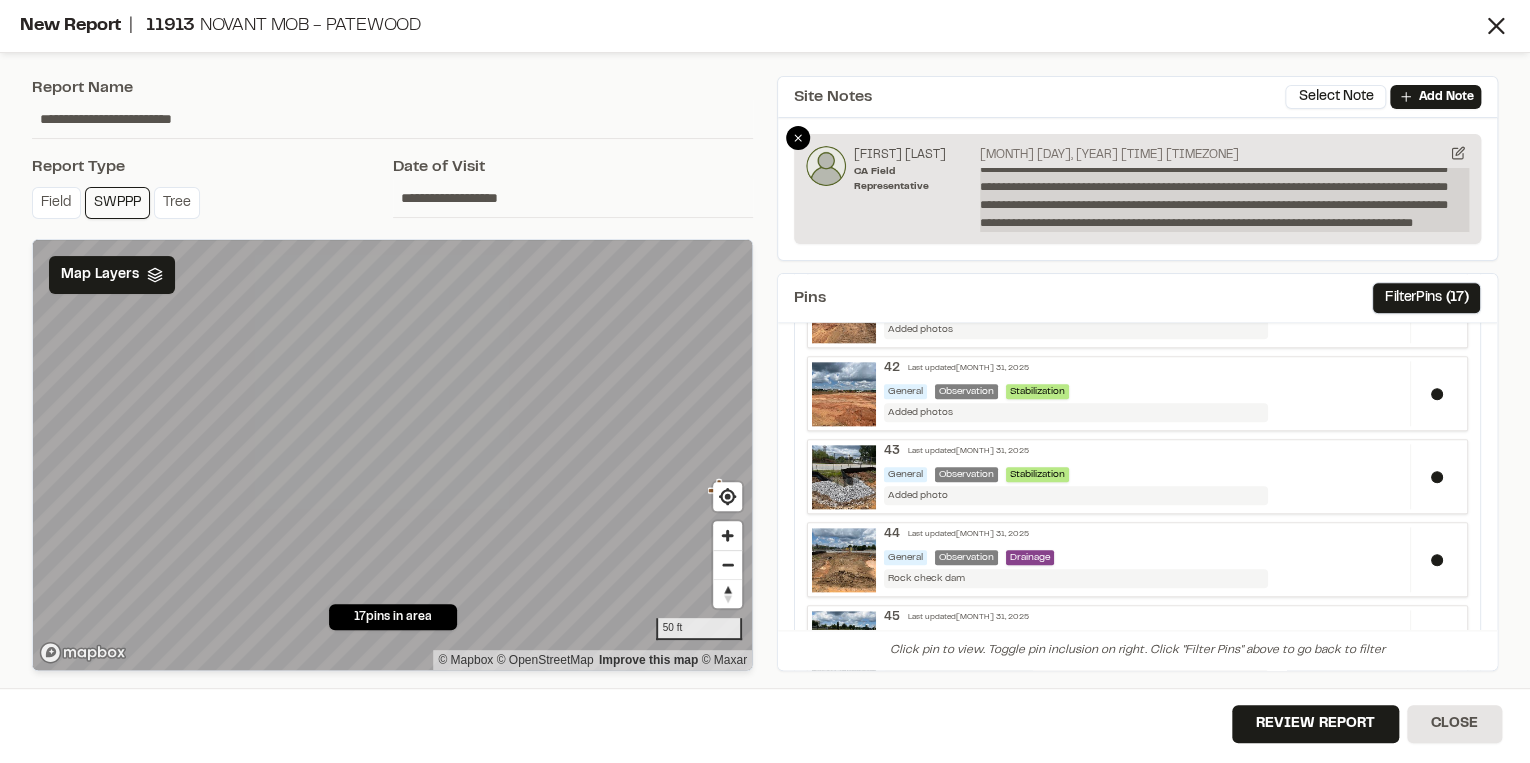 click on "**********" at bounding box center (1224, 200) 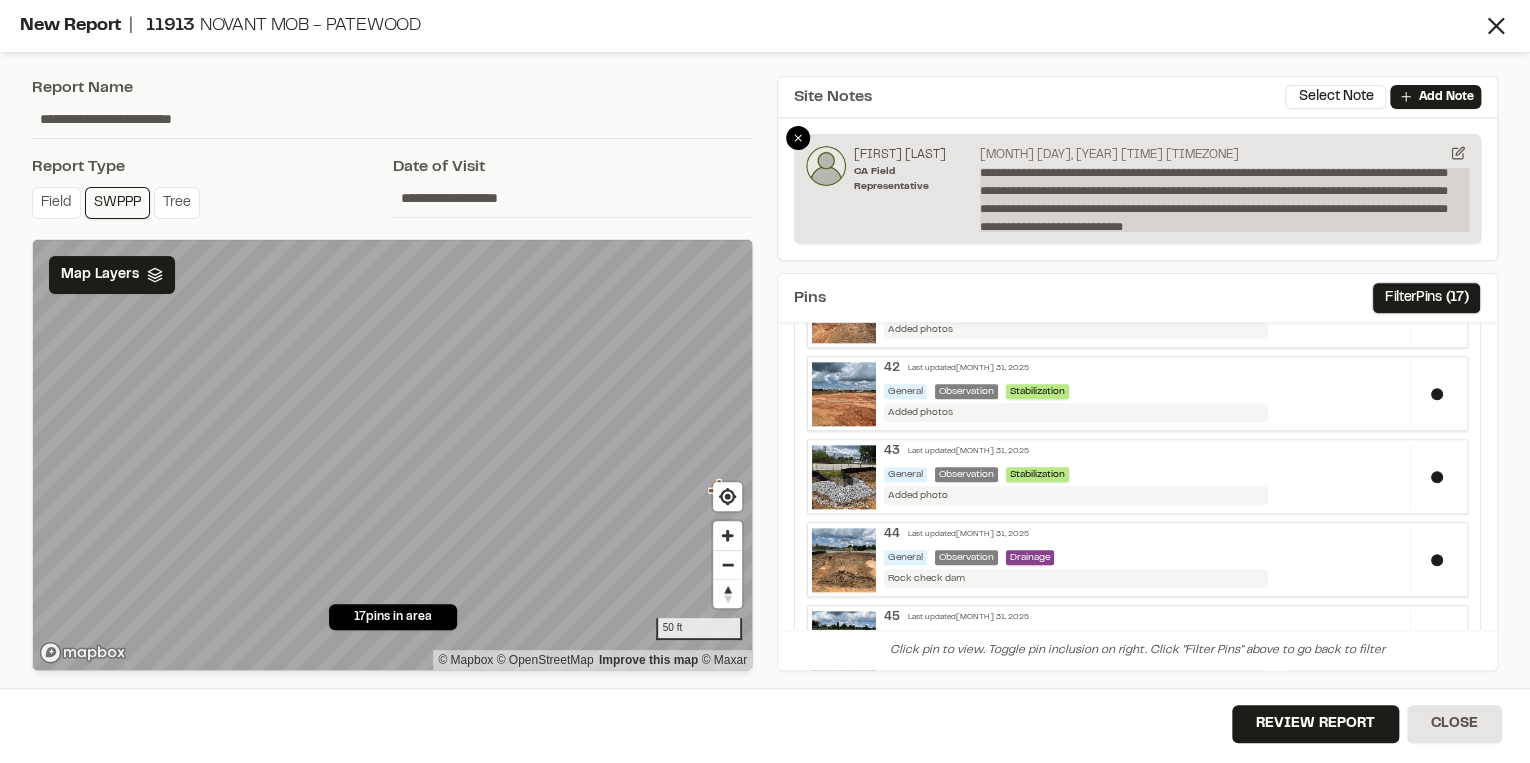 scroll, scrollTop: 76, scrollLeft: 0, axis: vertical 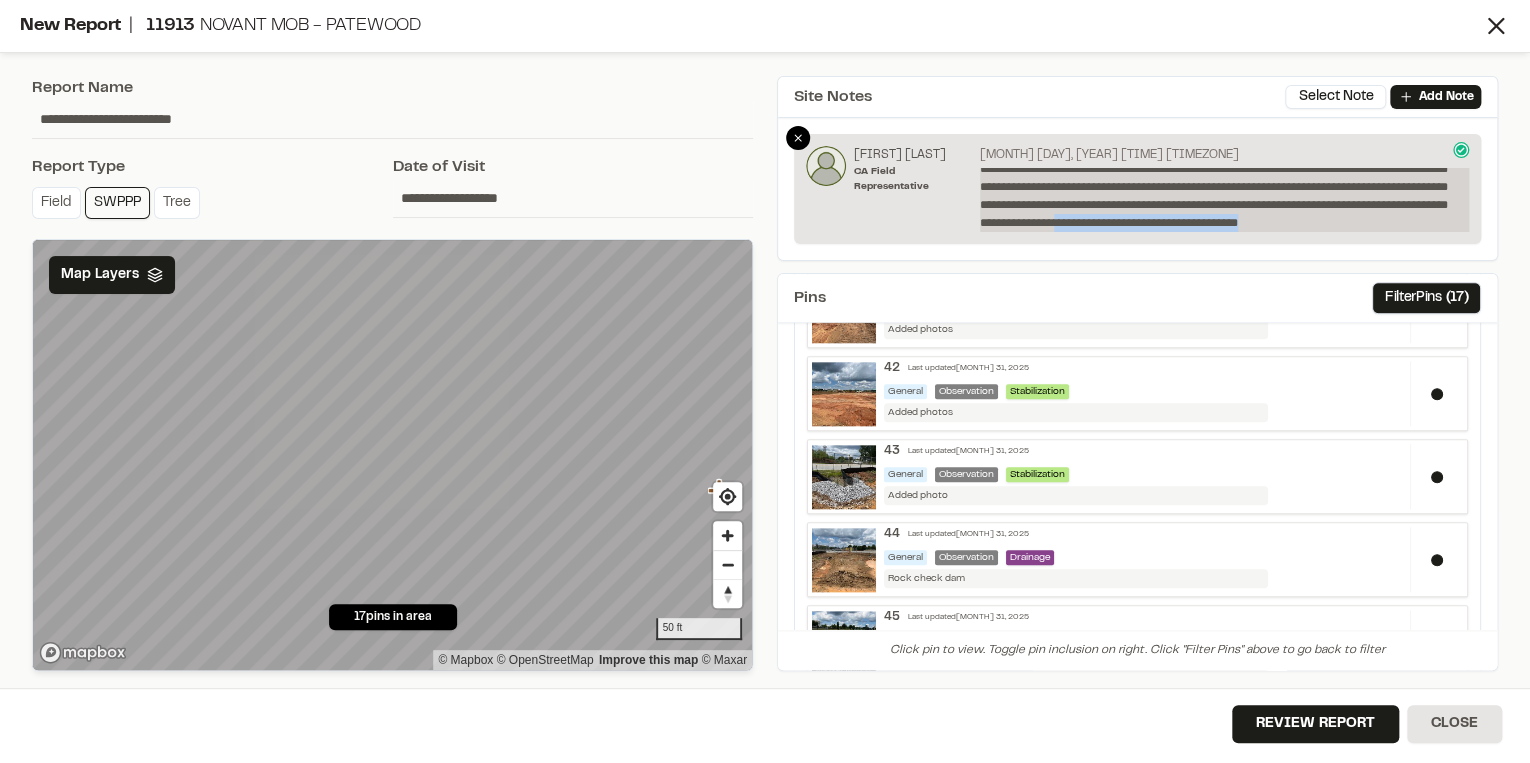 drag, startPoint x: 1417, startPoint y: 228, endPoint x: 1375, endPoint y: 207, distance: 46.957428 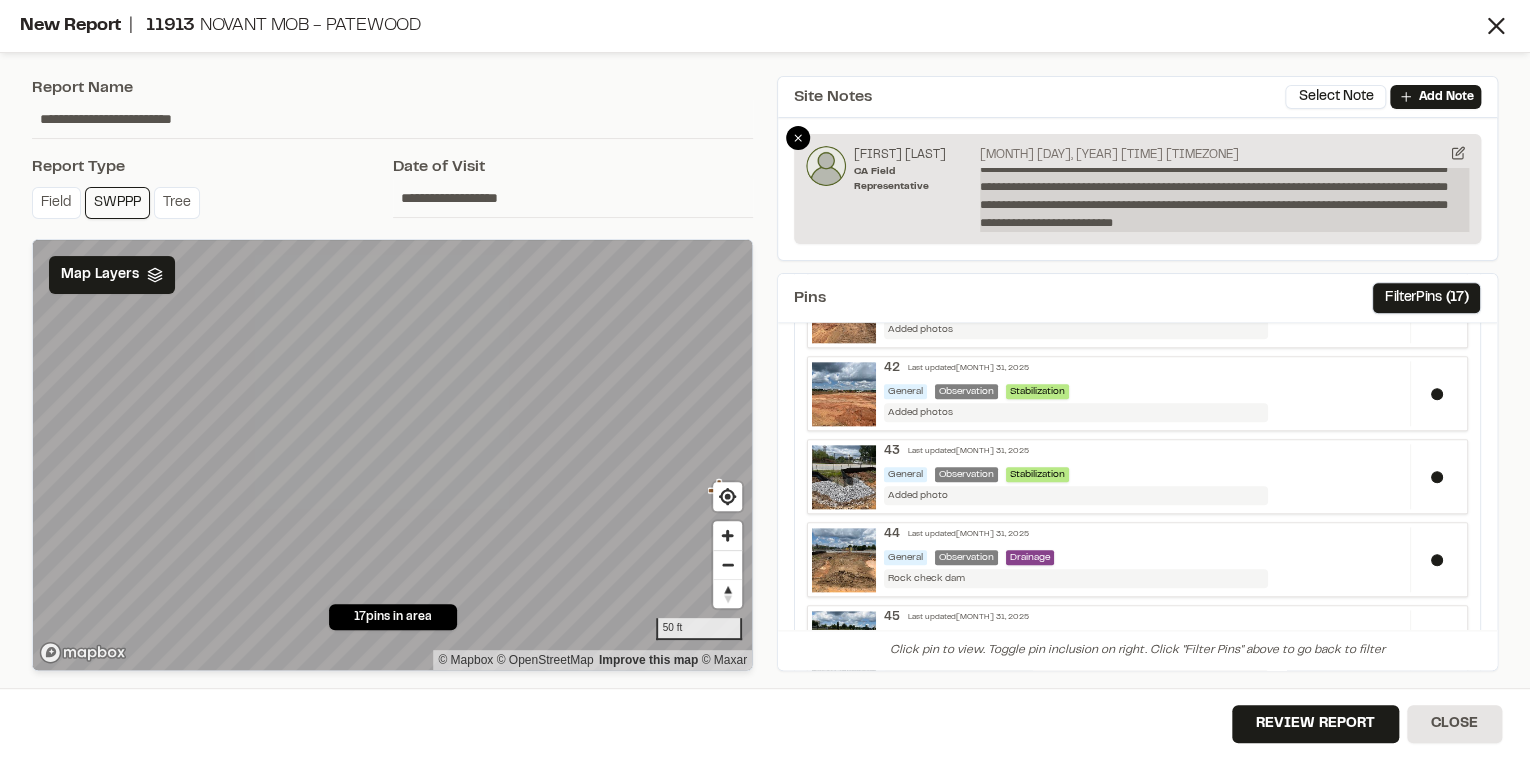 scroll, scrollTop: 76, scrollLeft: 0, axis: vertical 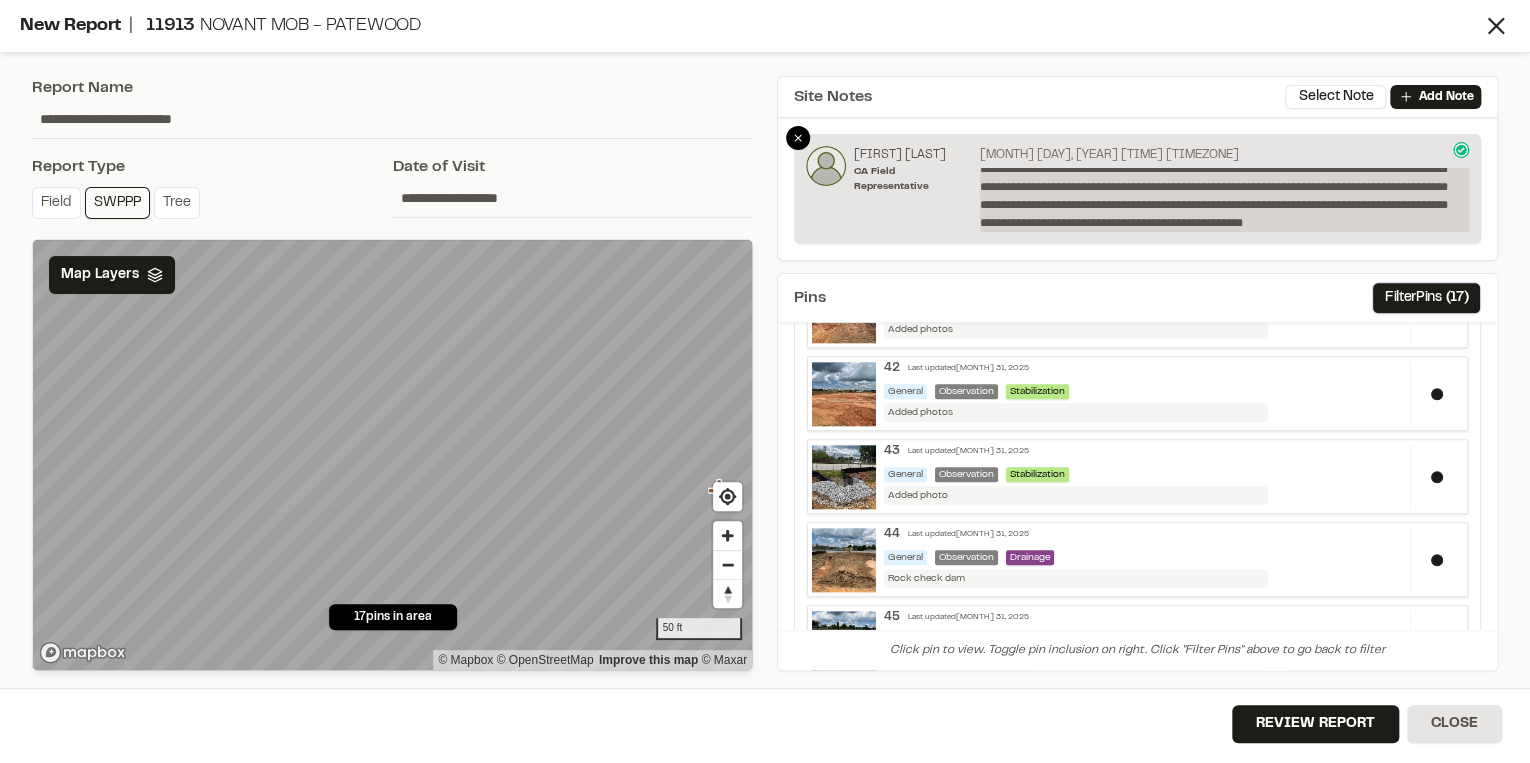 click on "**********" at bounding box center (1224, 200) 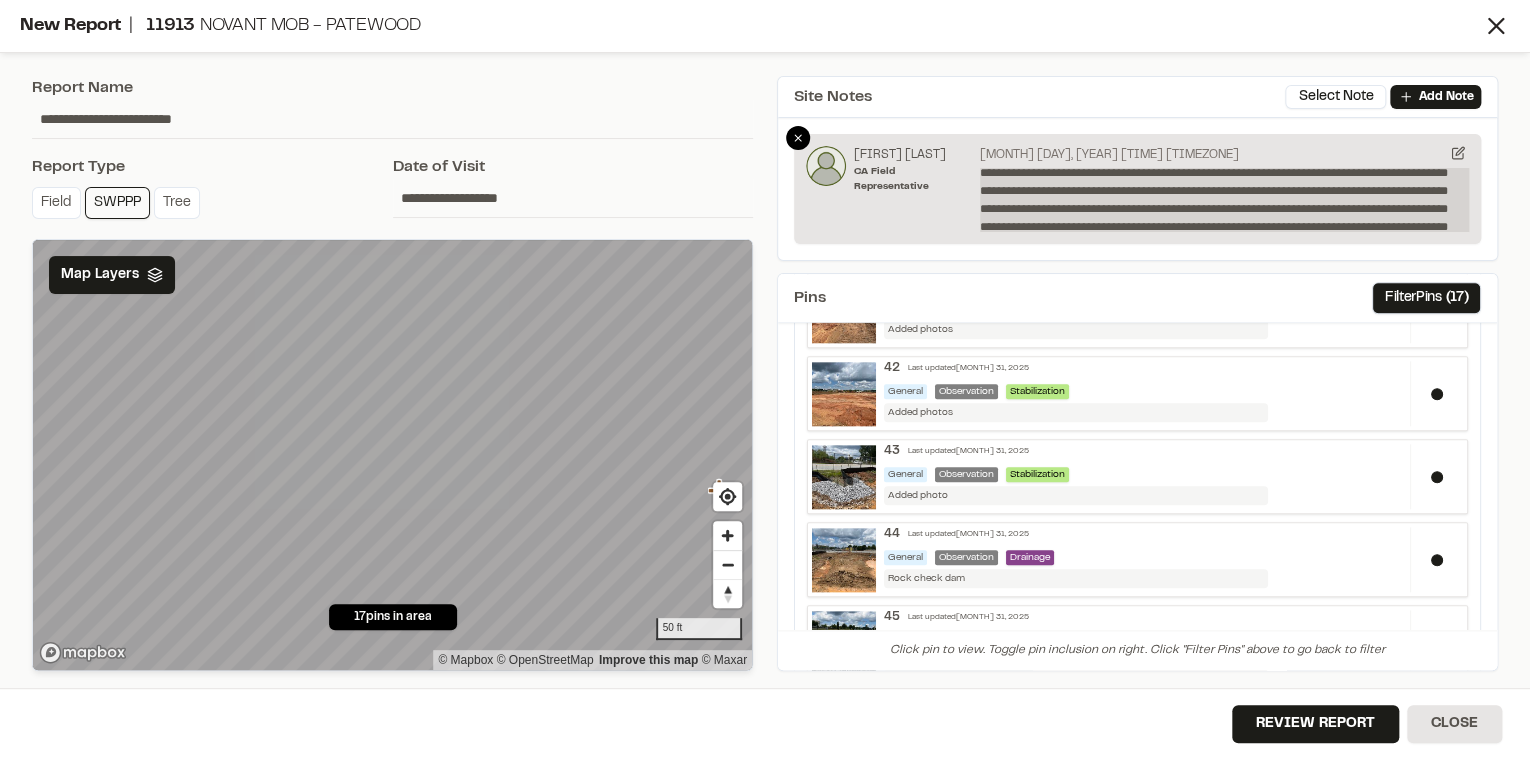 scroll, scrollTop: 22, scrollLeft: 0, axis: vertical 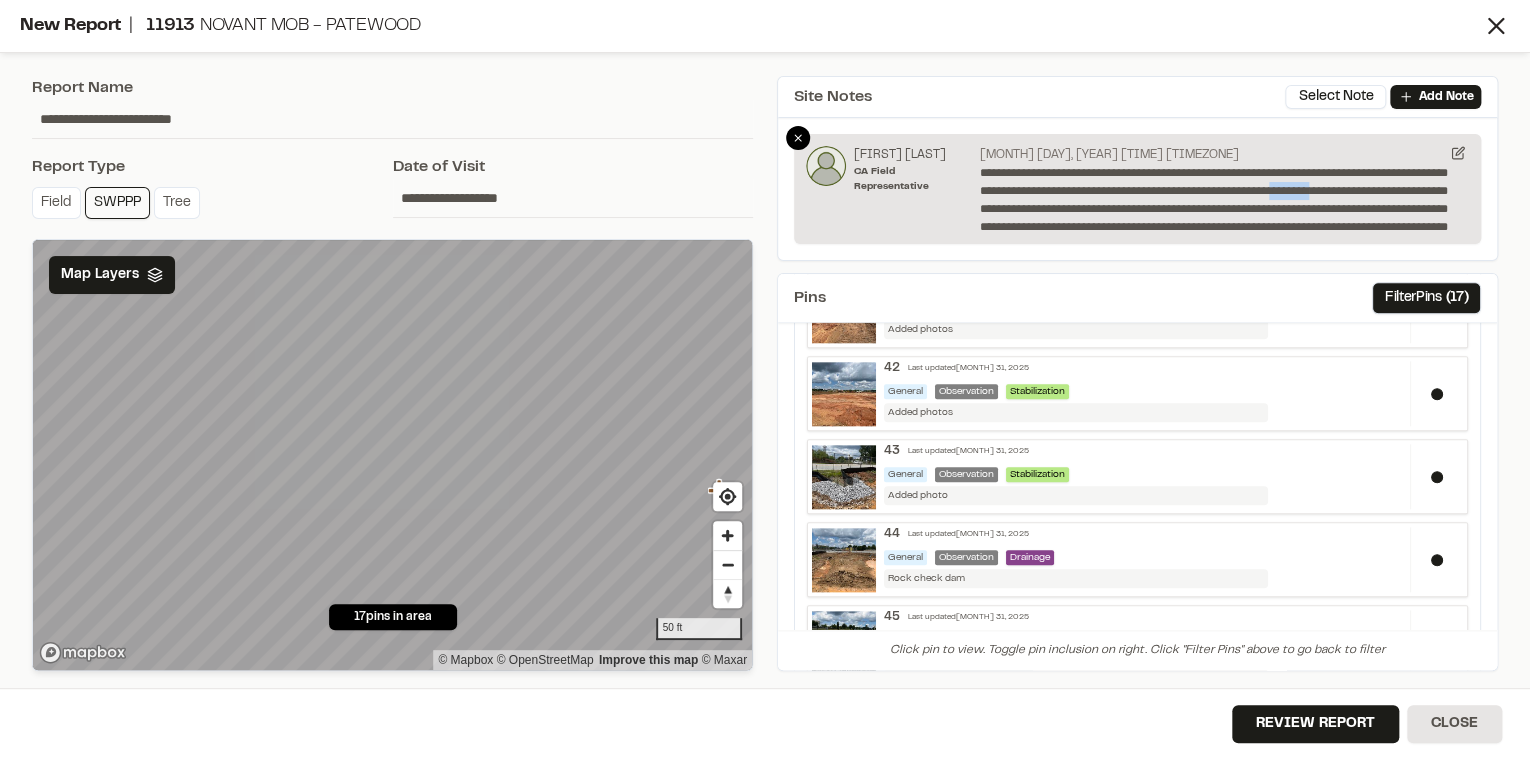 drag, startPoint x: 1026, startPoint y: 199, endPoint x: 968, endPoint y: 215, distance: 60.166435 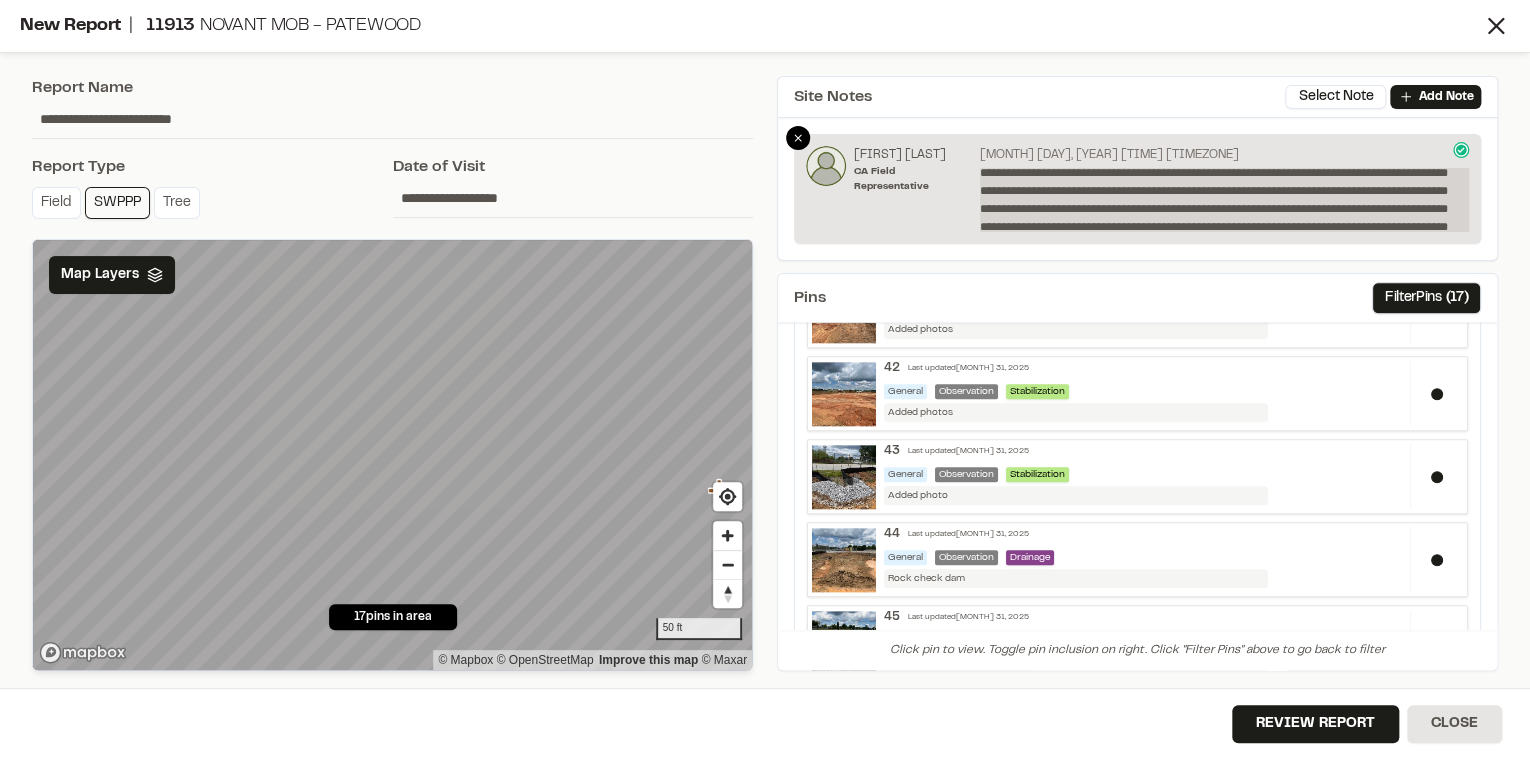 click on "**********" at bounding box center (1224, 200) 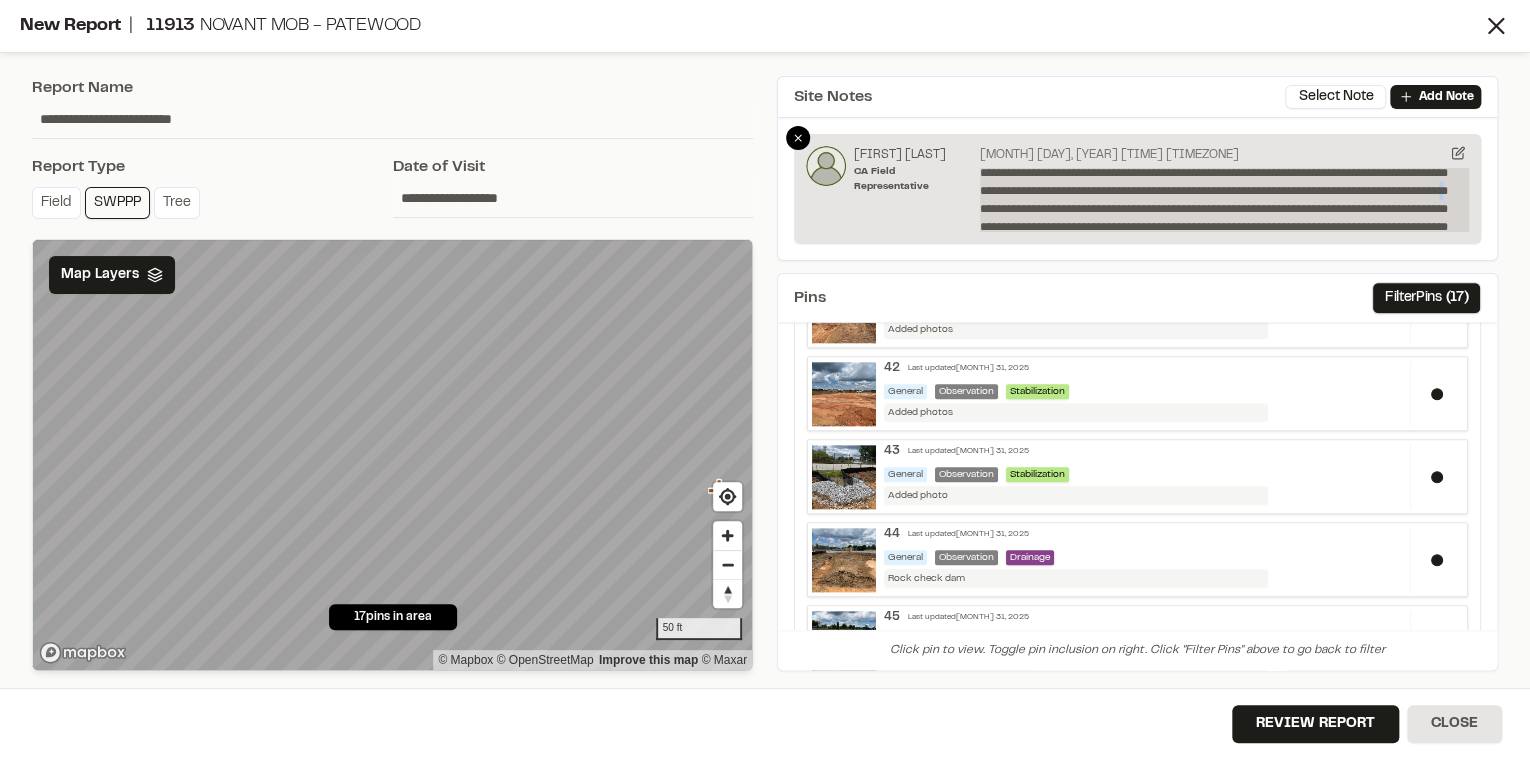 click on "**********" at bounding box center (1224, 200) 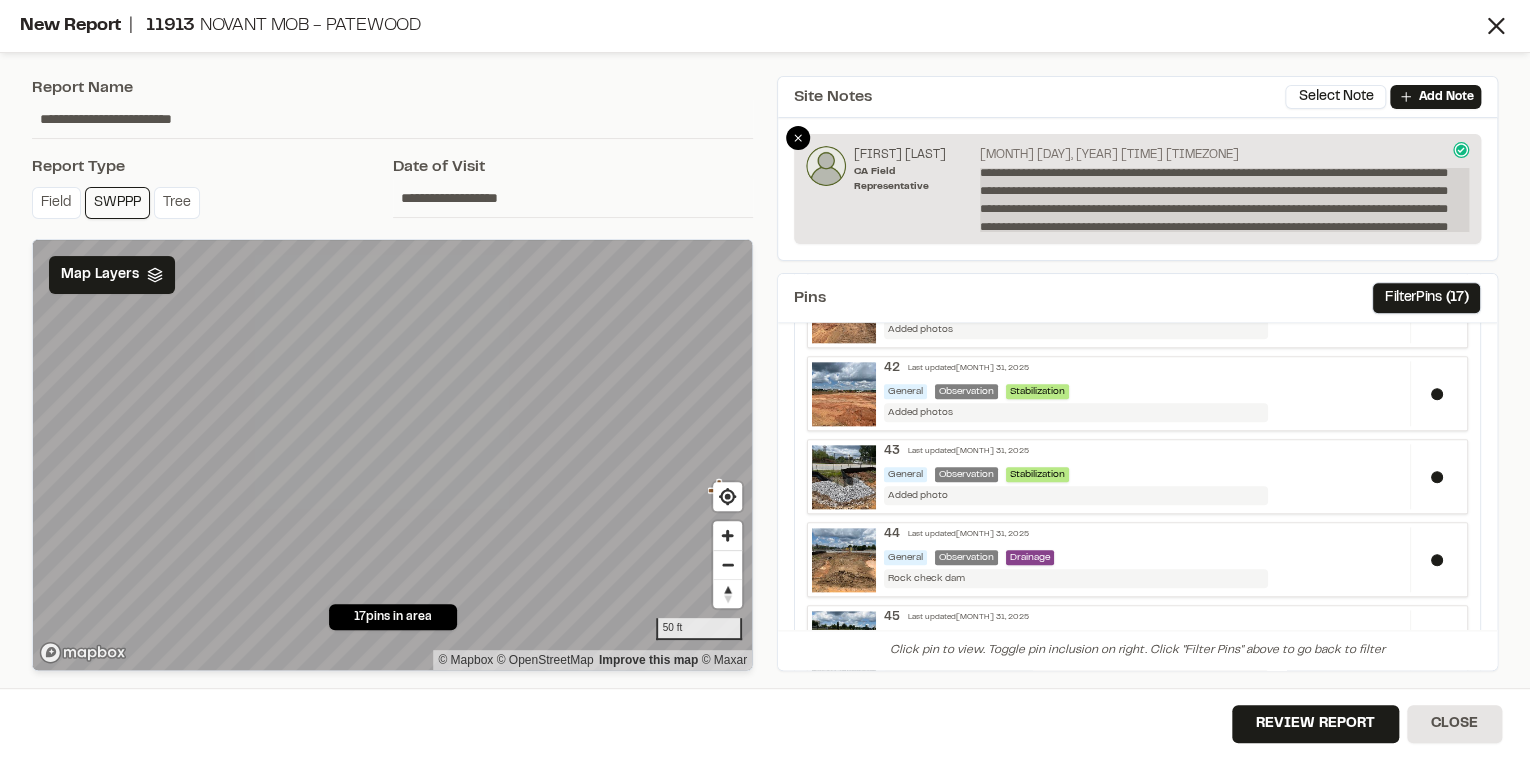 click on "**********" at bounding box center [1224, 200] 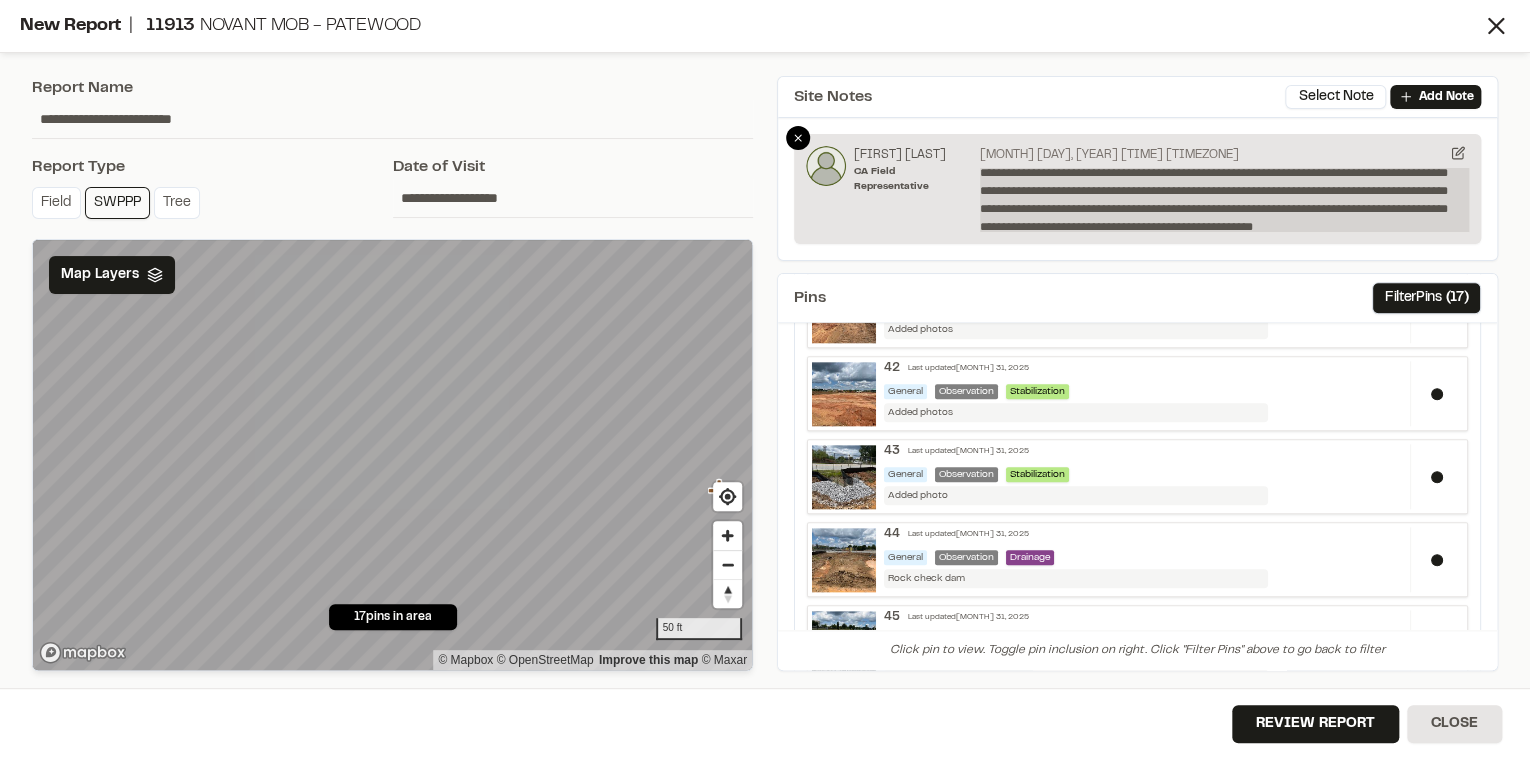 scroll, scrollTop: 76, scrollLeft: 0, axis: vertical 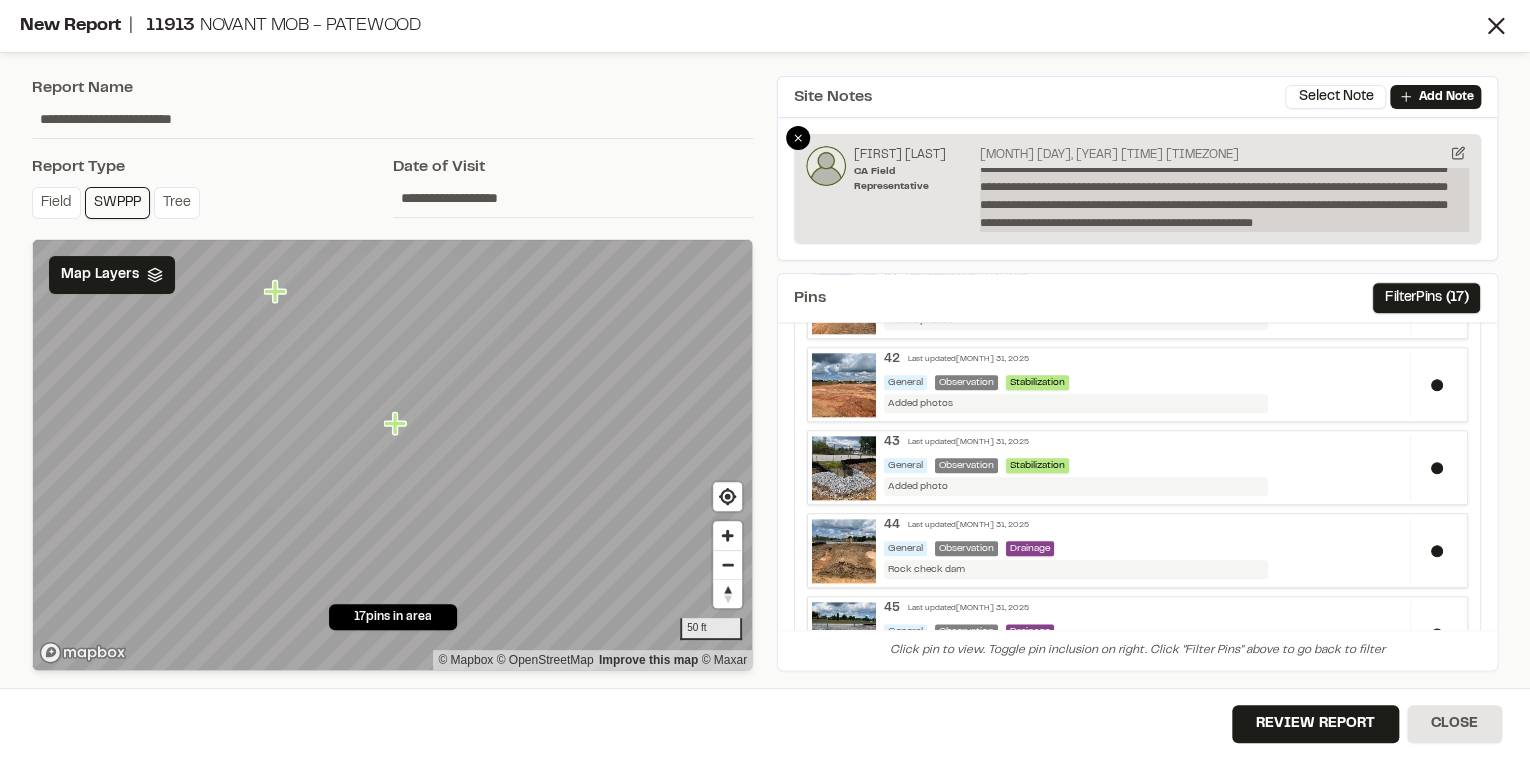click on "**********" at bounding box center (1224, 200) 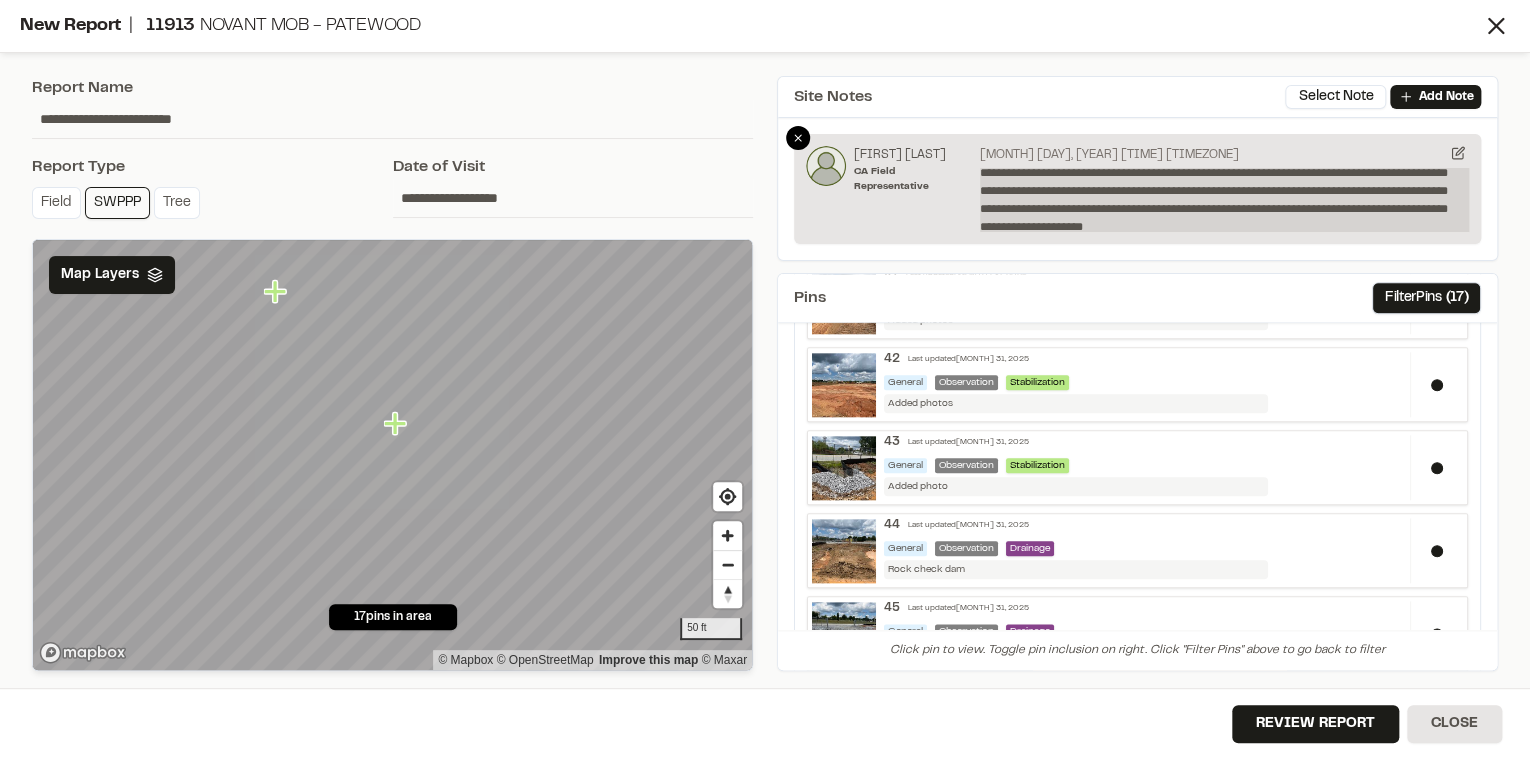 scroll, scrollTop: 94, scrollLeft: 0, axis: vertical 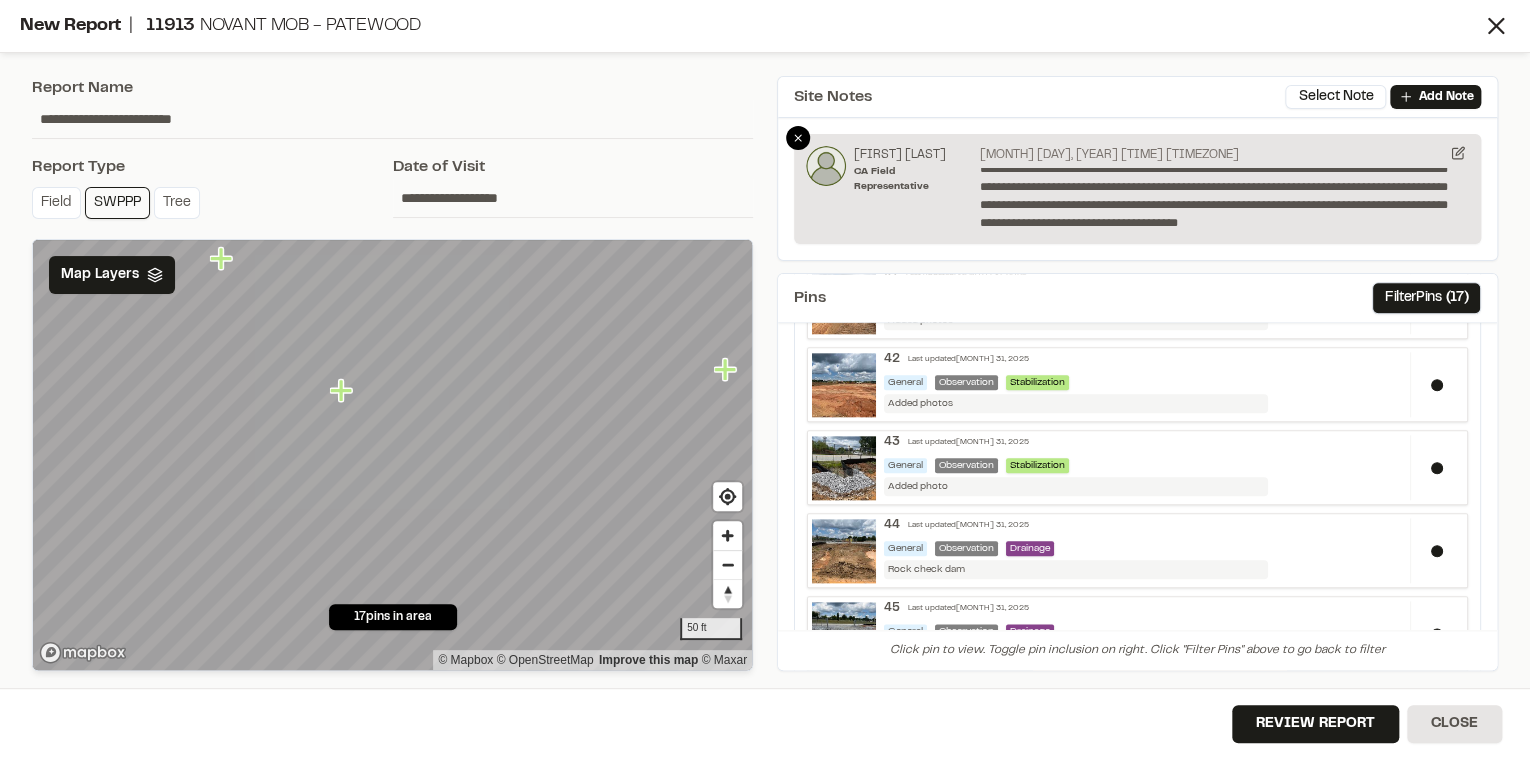 click on "**********" at bounding box center (1137, 189) 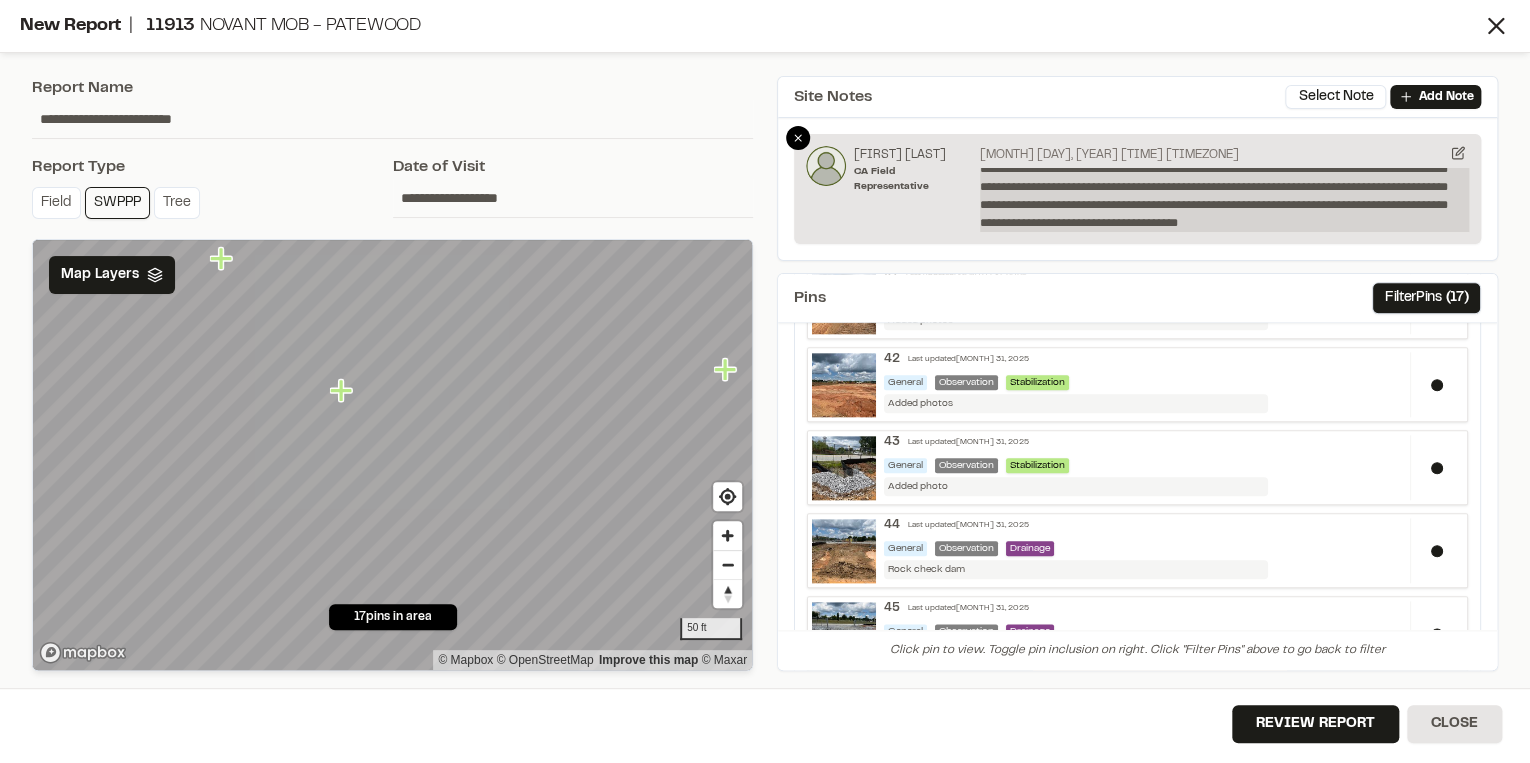 click on "**********" at bounding box center [1224, 200] 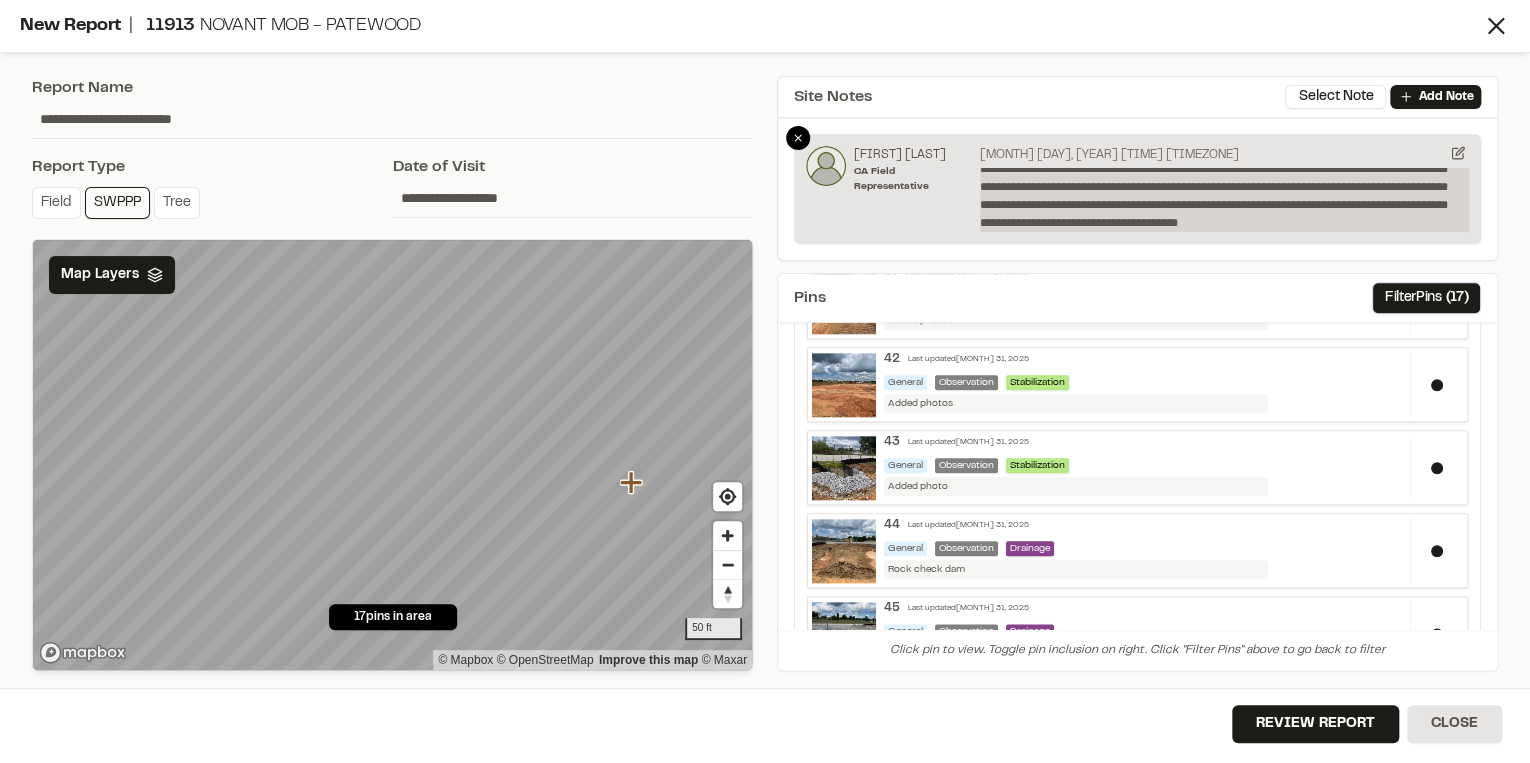 click on "**********" at bounding box center (1224, 200) 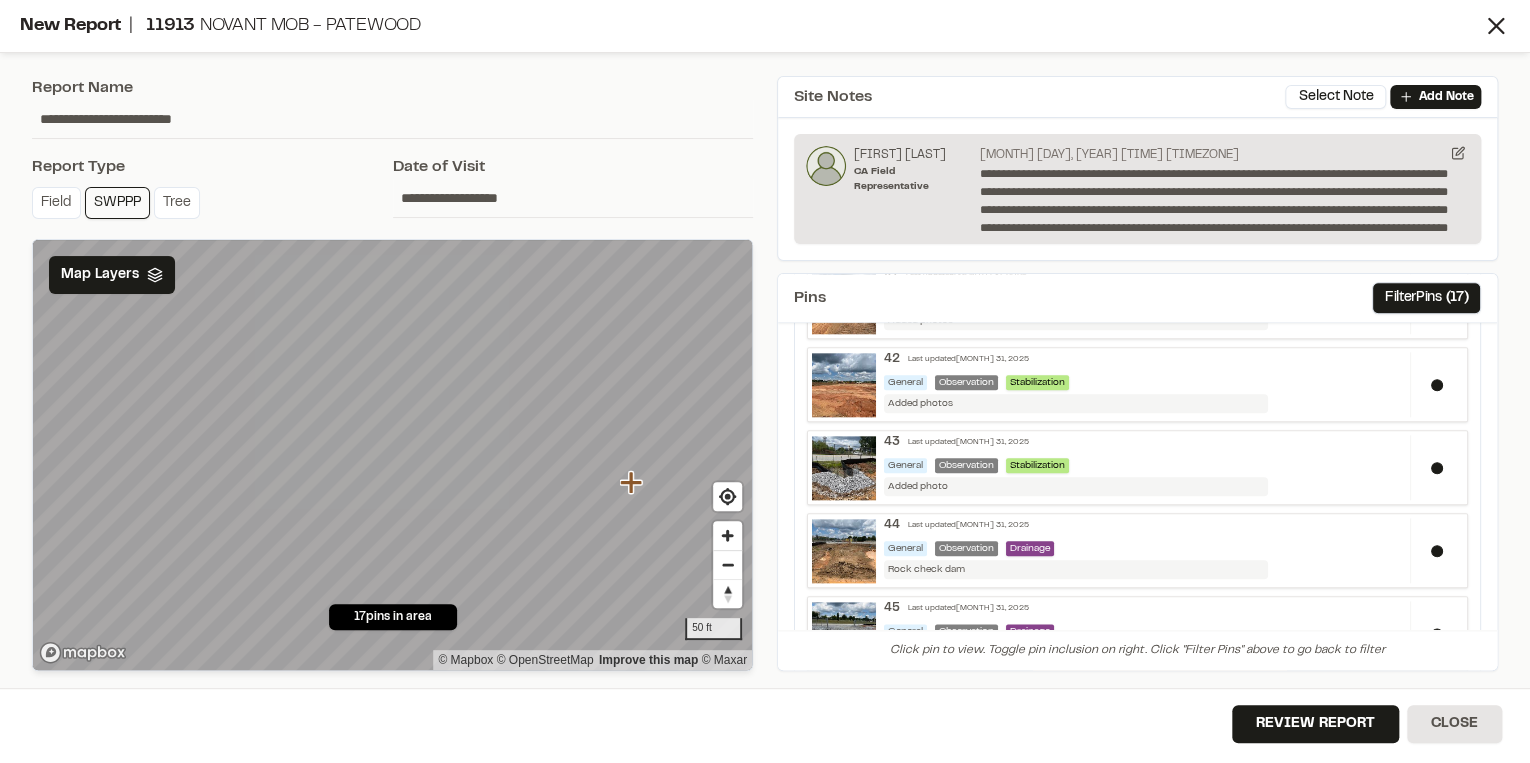 scroll, scrollTop: 57, scrollLeft: 0, axis: vertical 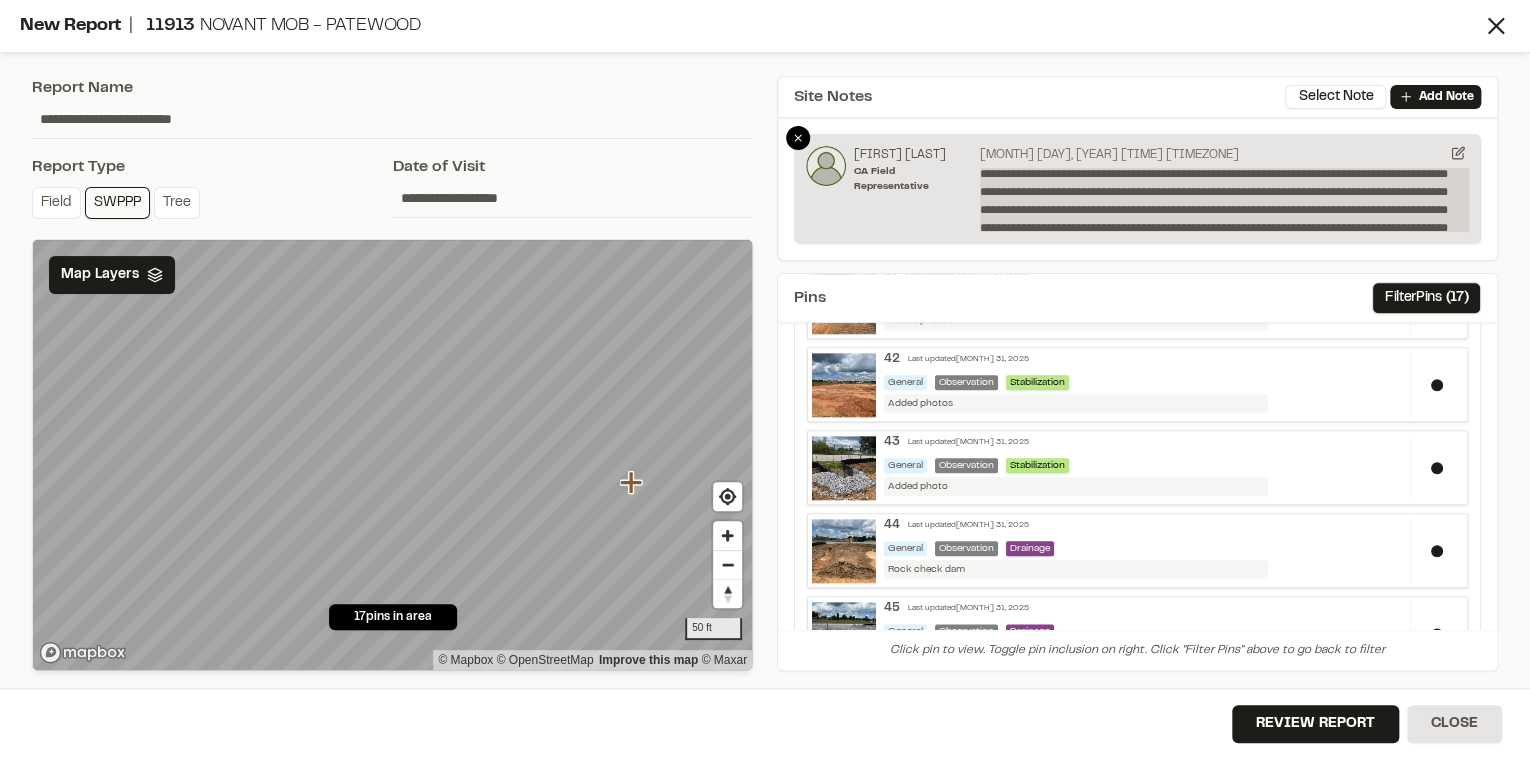 click on "**********" at bounding box center [1224, 200] 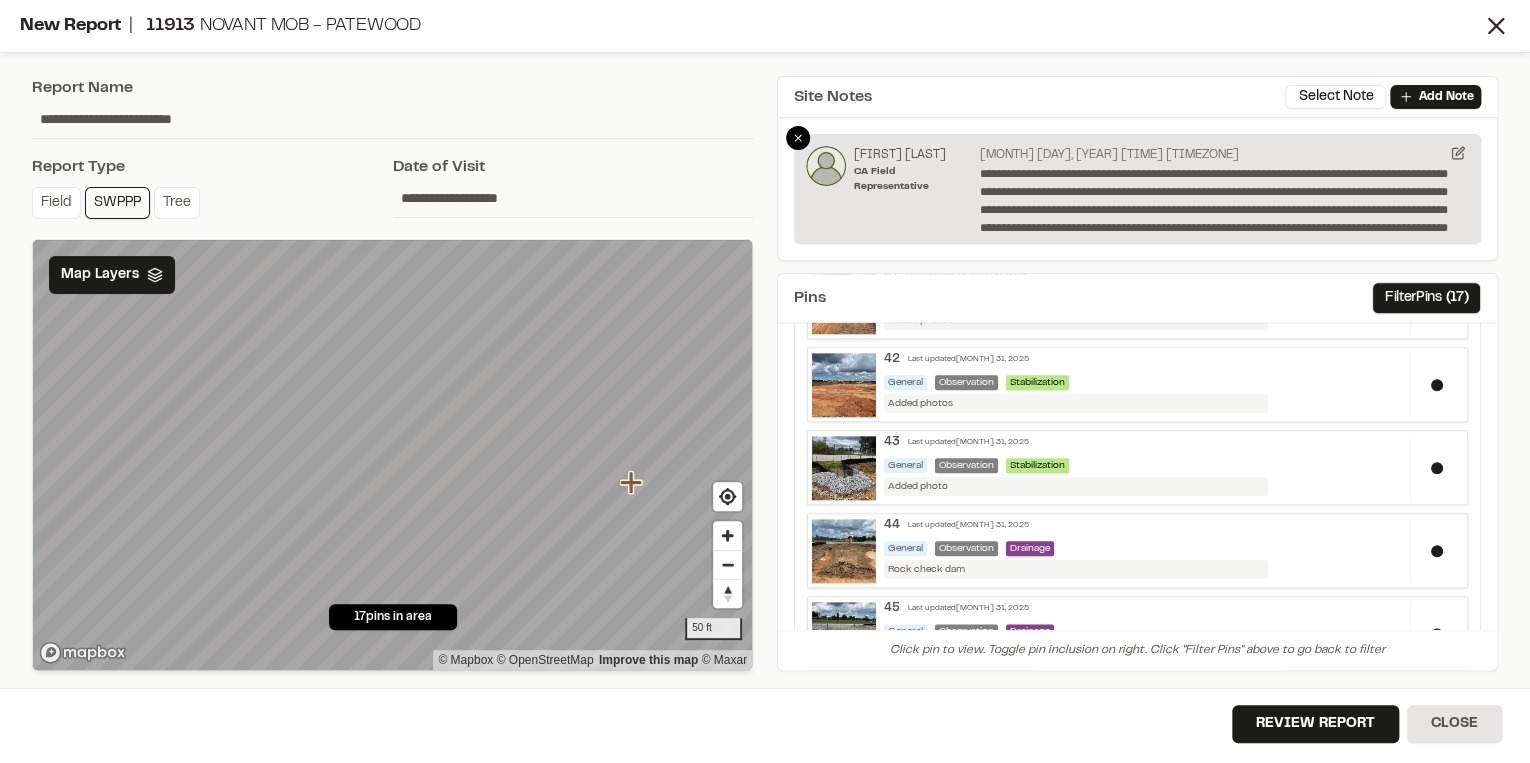 scroll, scrollTop: 58, scrollLeft: 0, axis: vertical 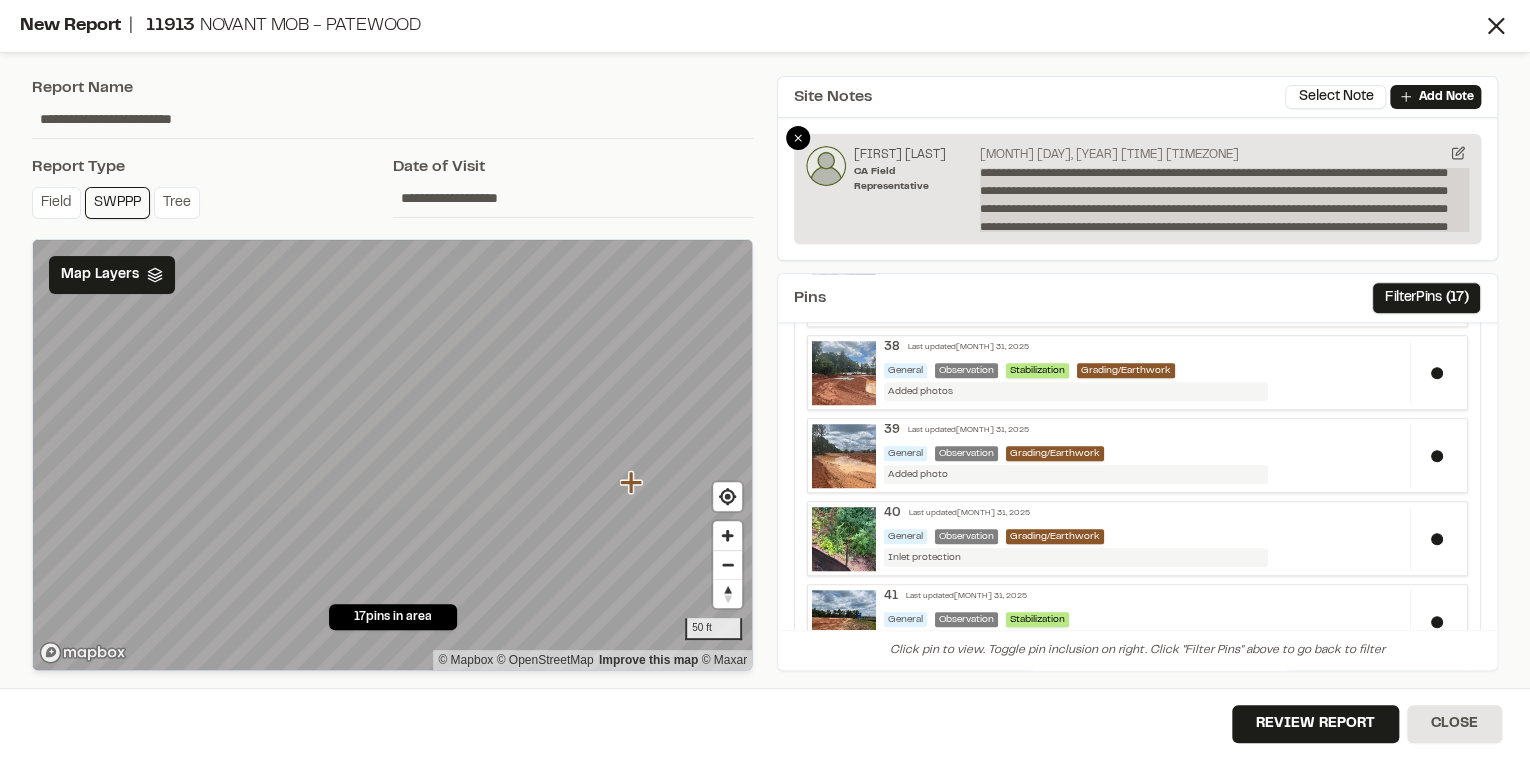 click on "**********" at bounding box center (1224, 200) 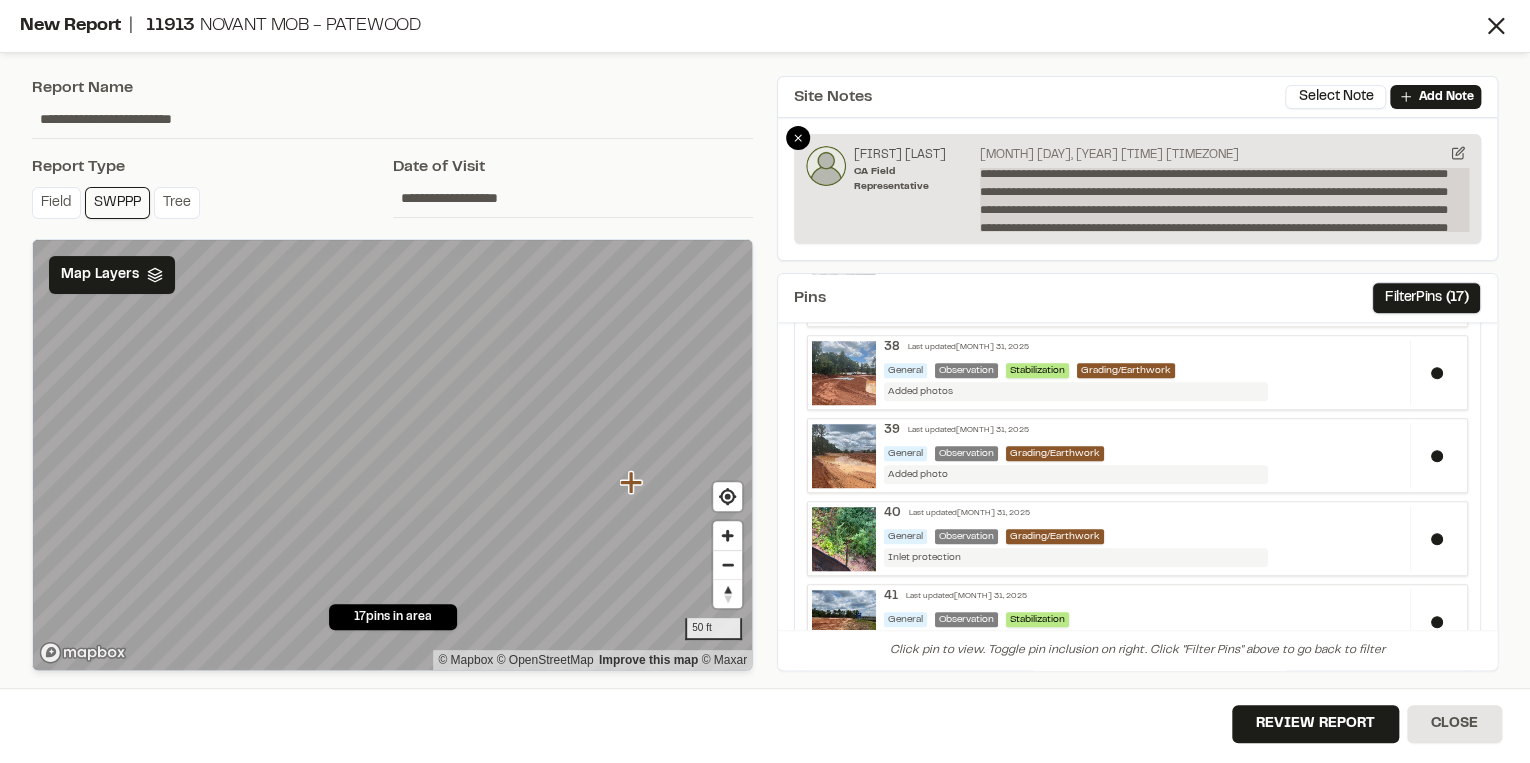 scroll, scrollTop: 3, scrollLeft: 0, axis: vertical 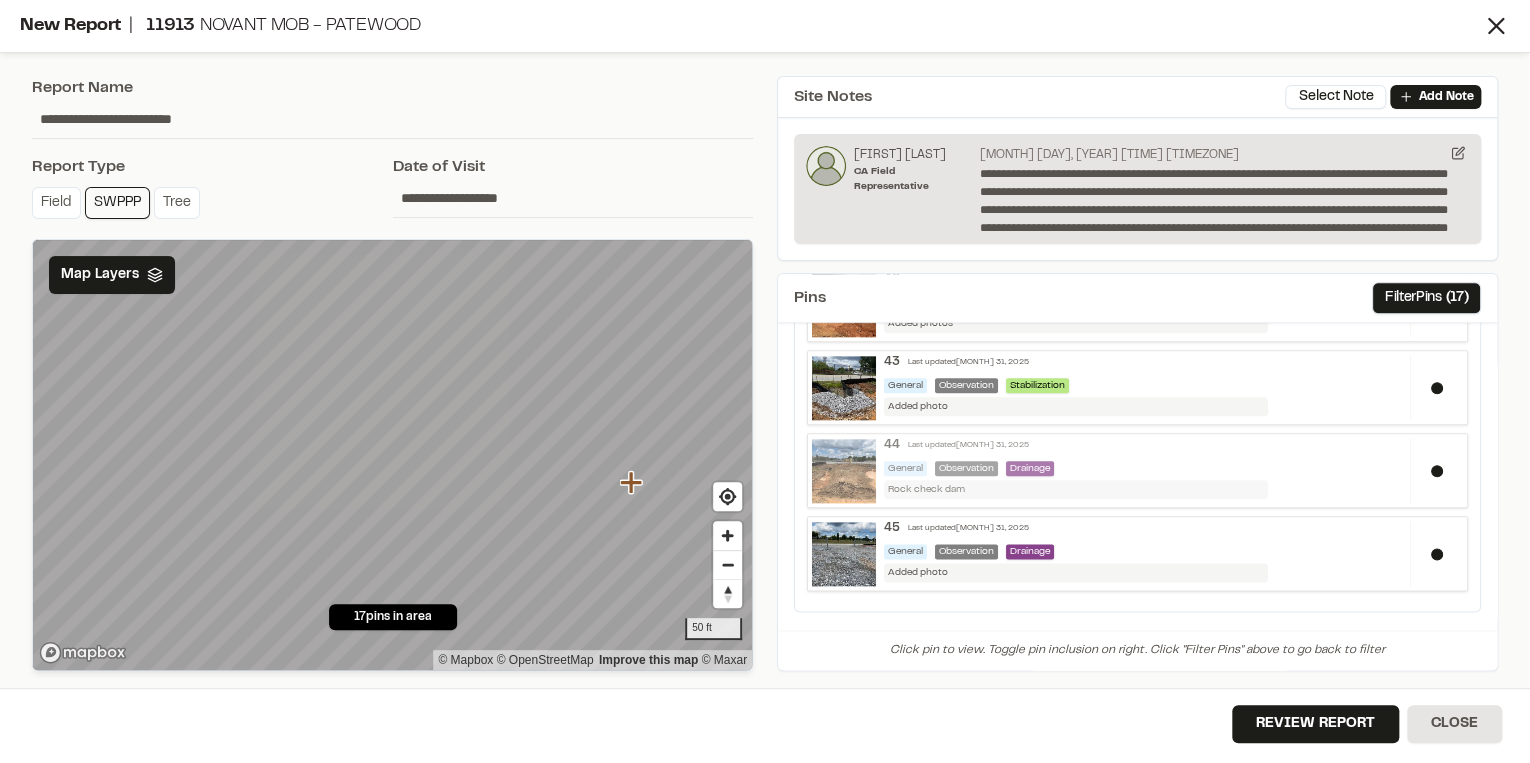 click on "Rock check dam" at bounding box center [1076, 489] 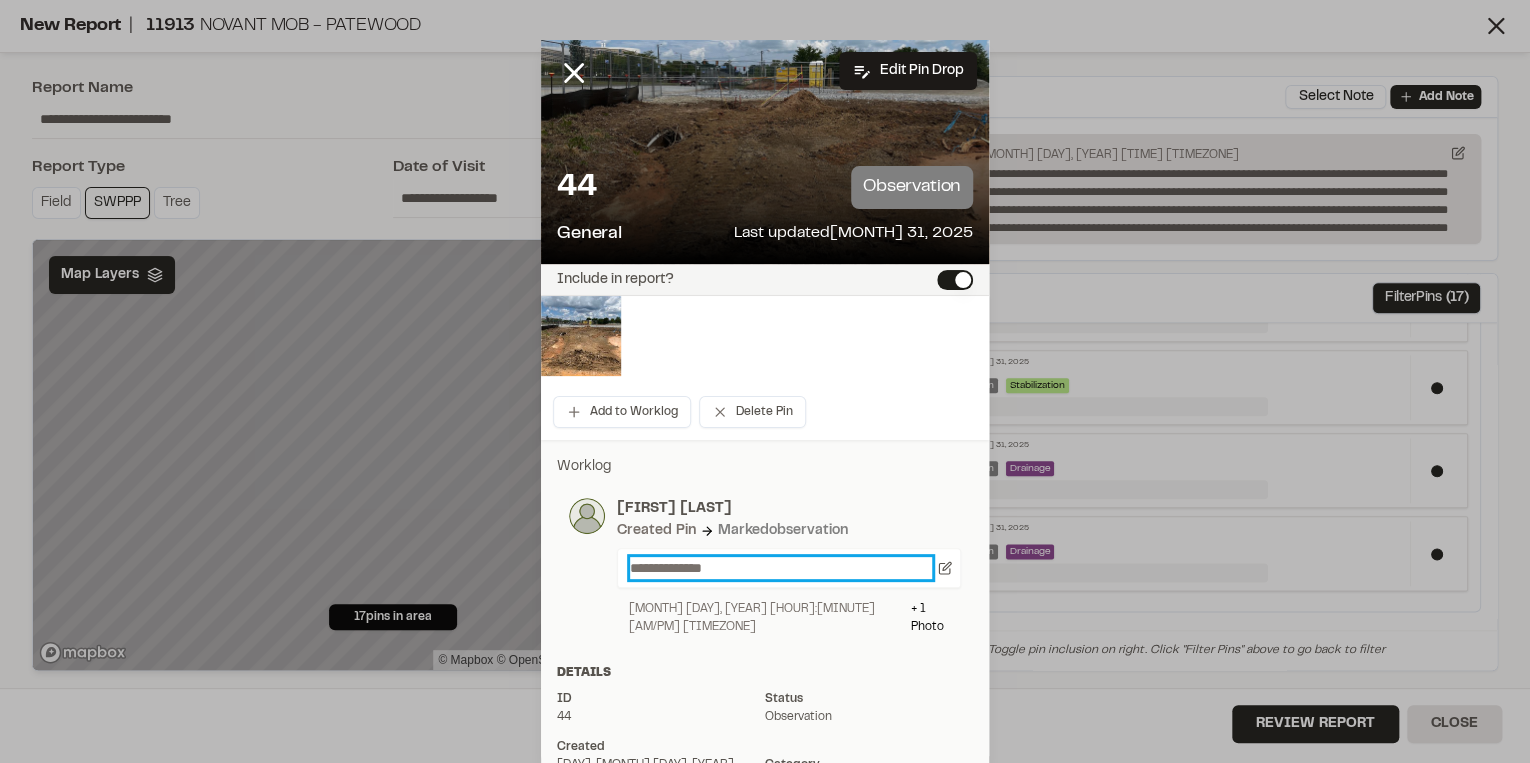 click on "**********" at bounding box center [781, 568] 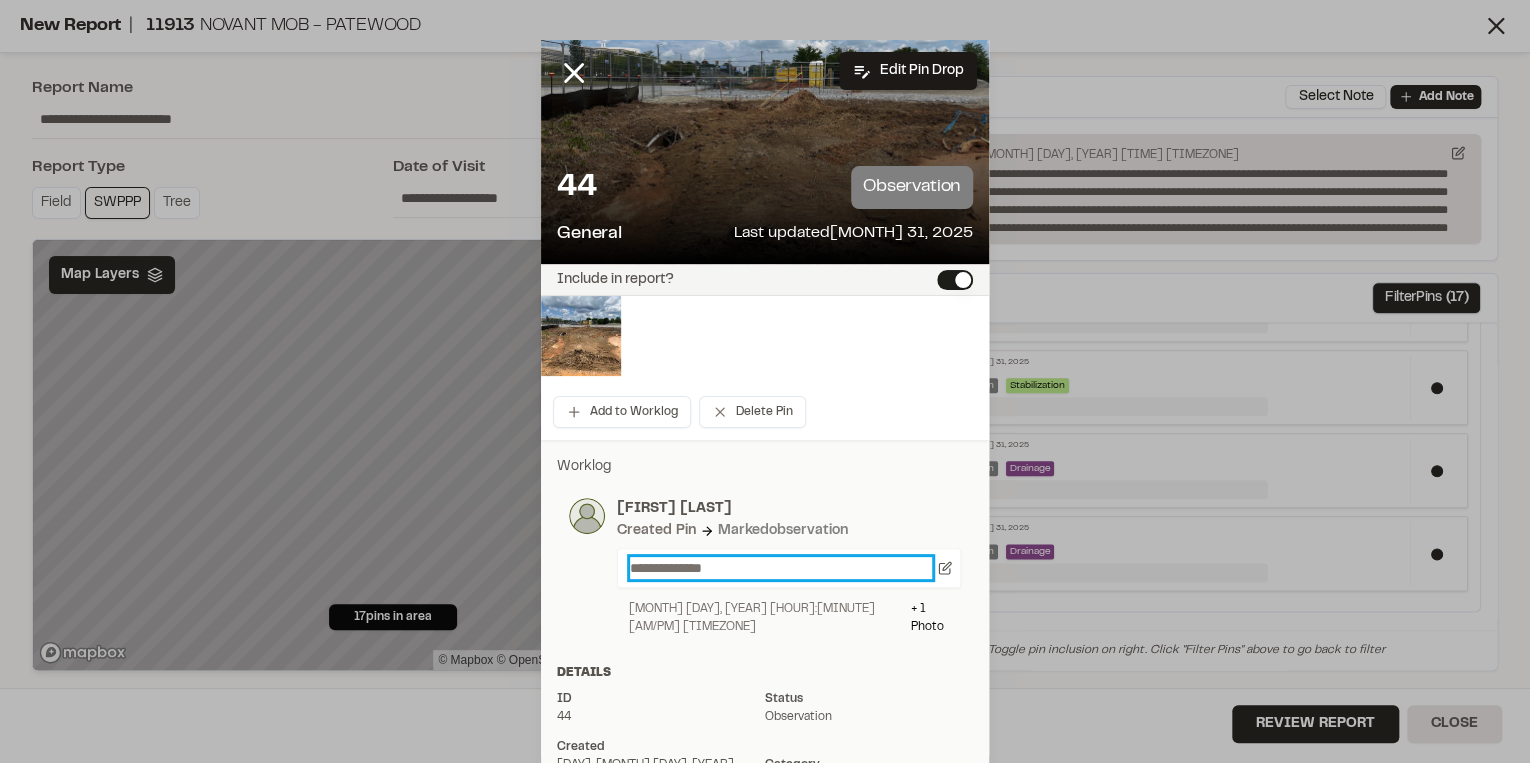 type 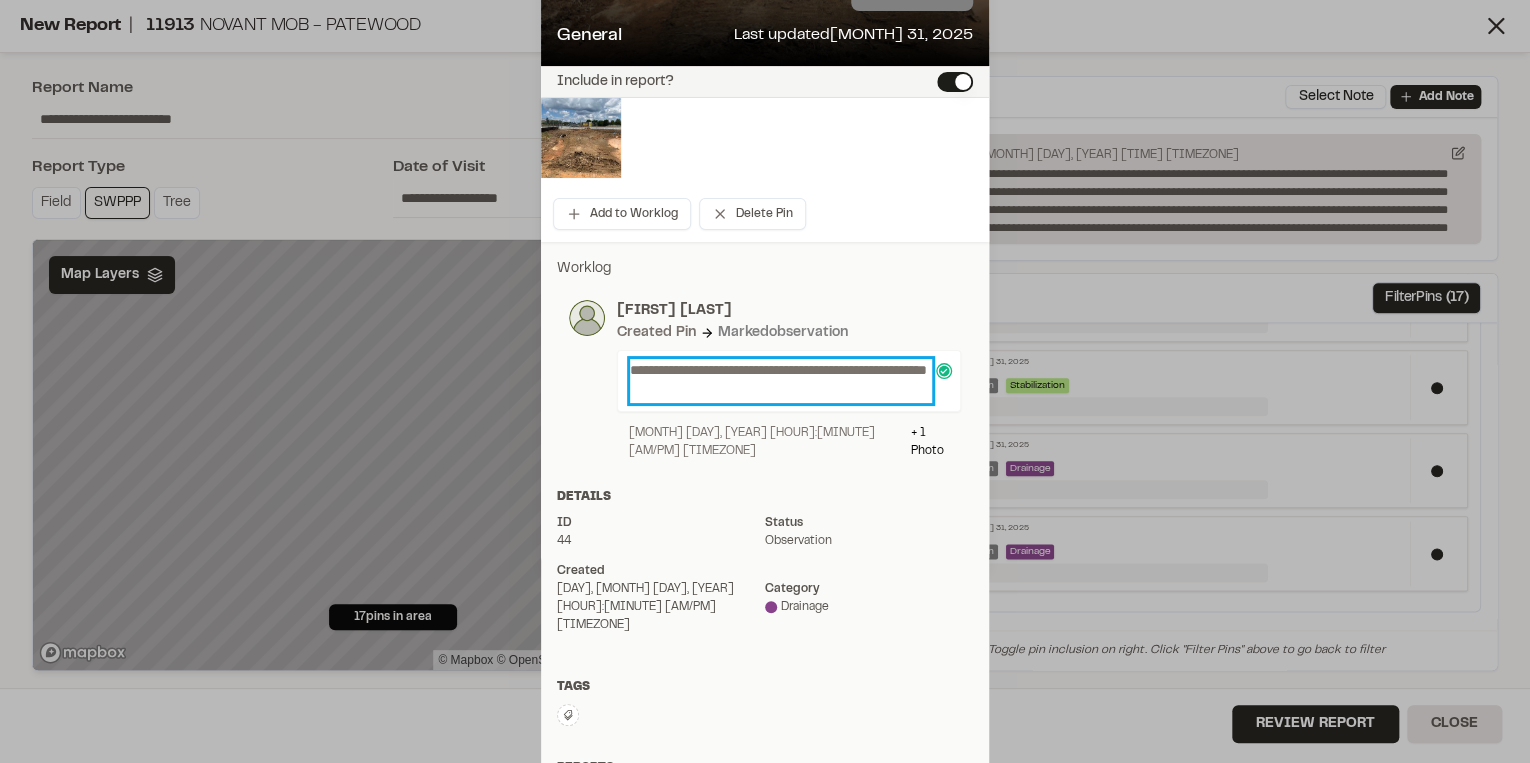 scroll, scrollTop: 0, scrollLeft: 0, axis: both 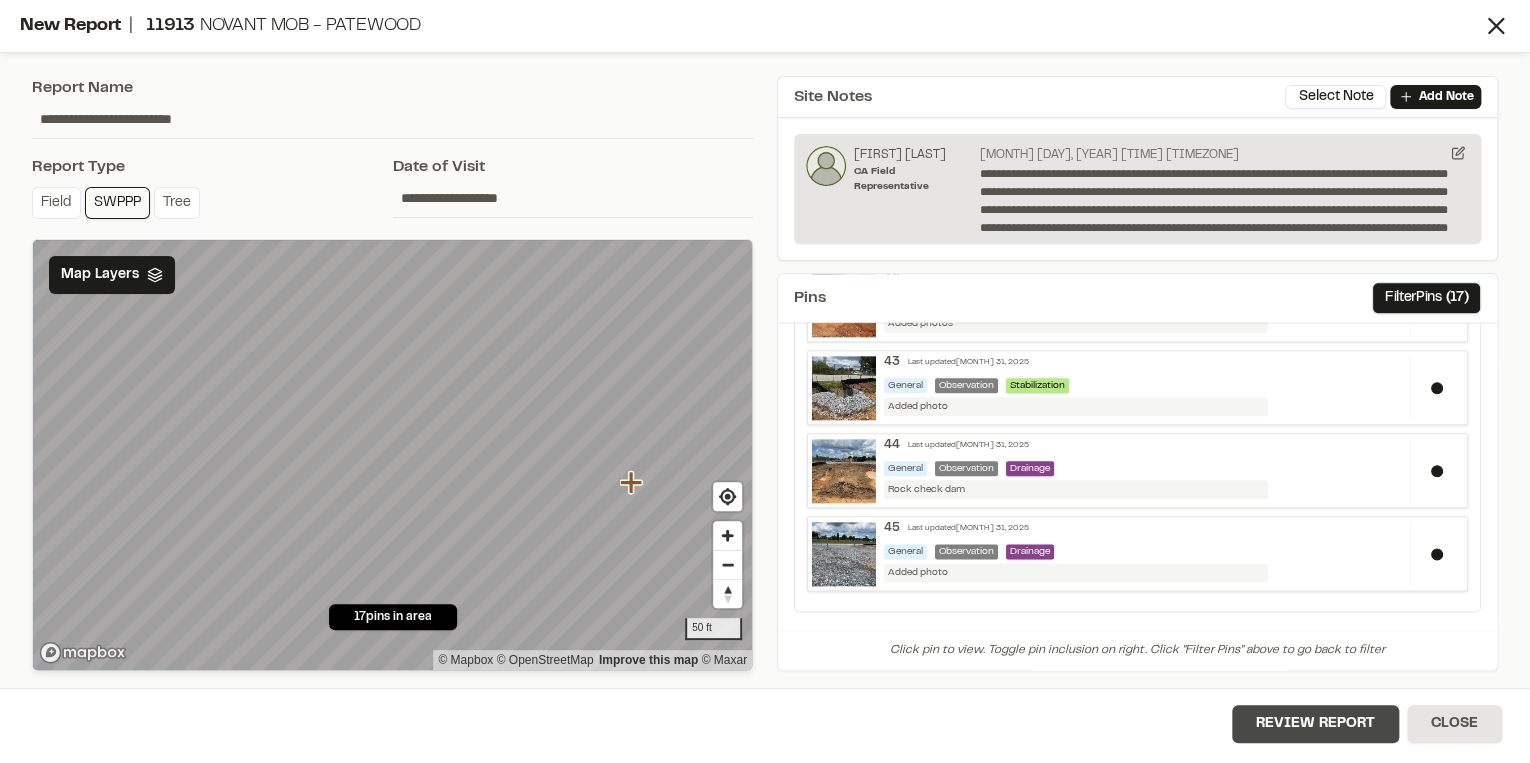 click on "Review Report" at bounding box center (1315, 724) 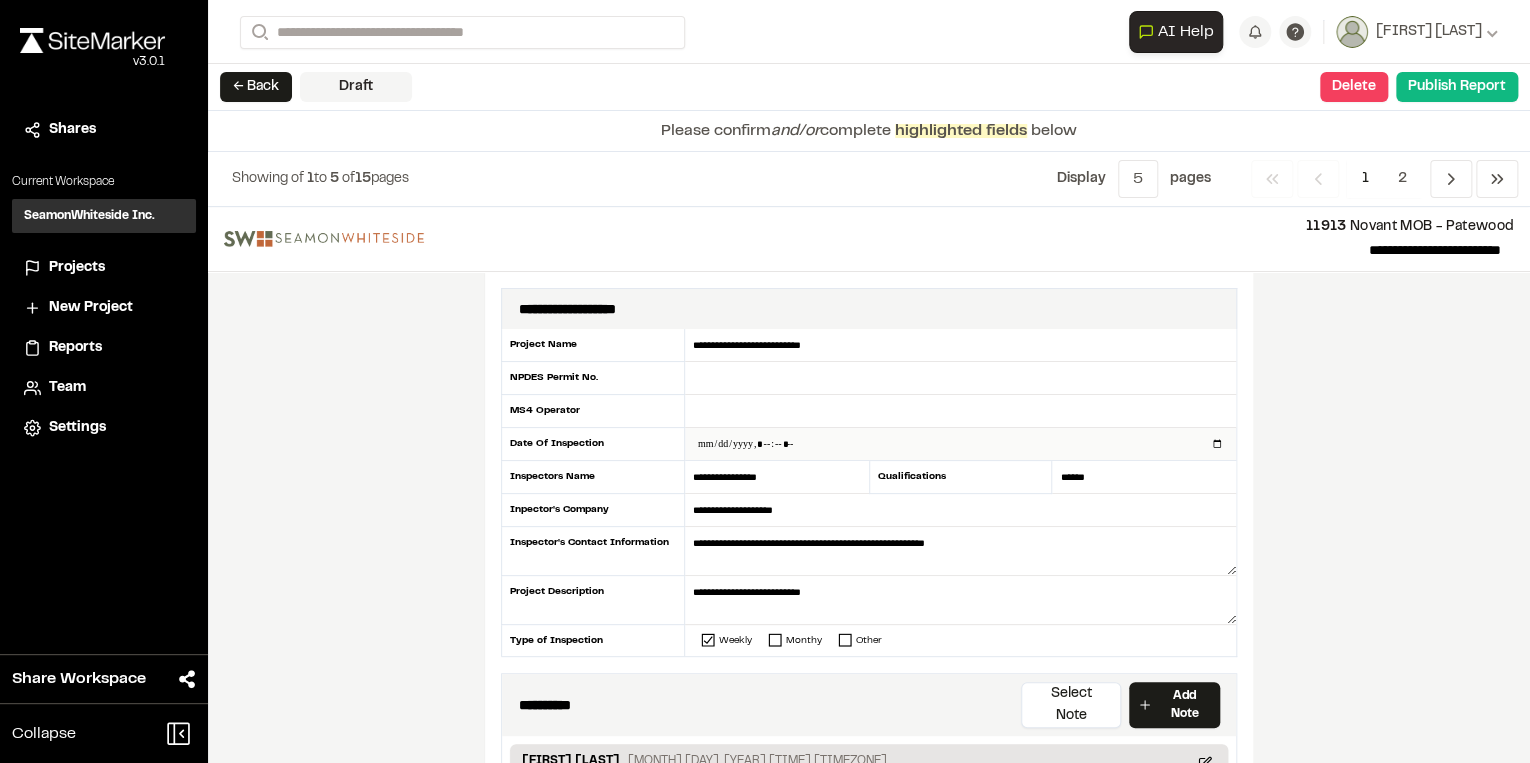 click at bounding box center (960, 444) 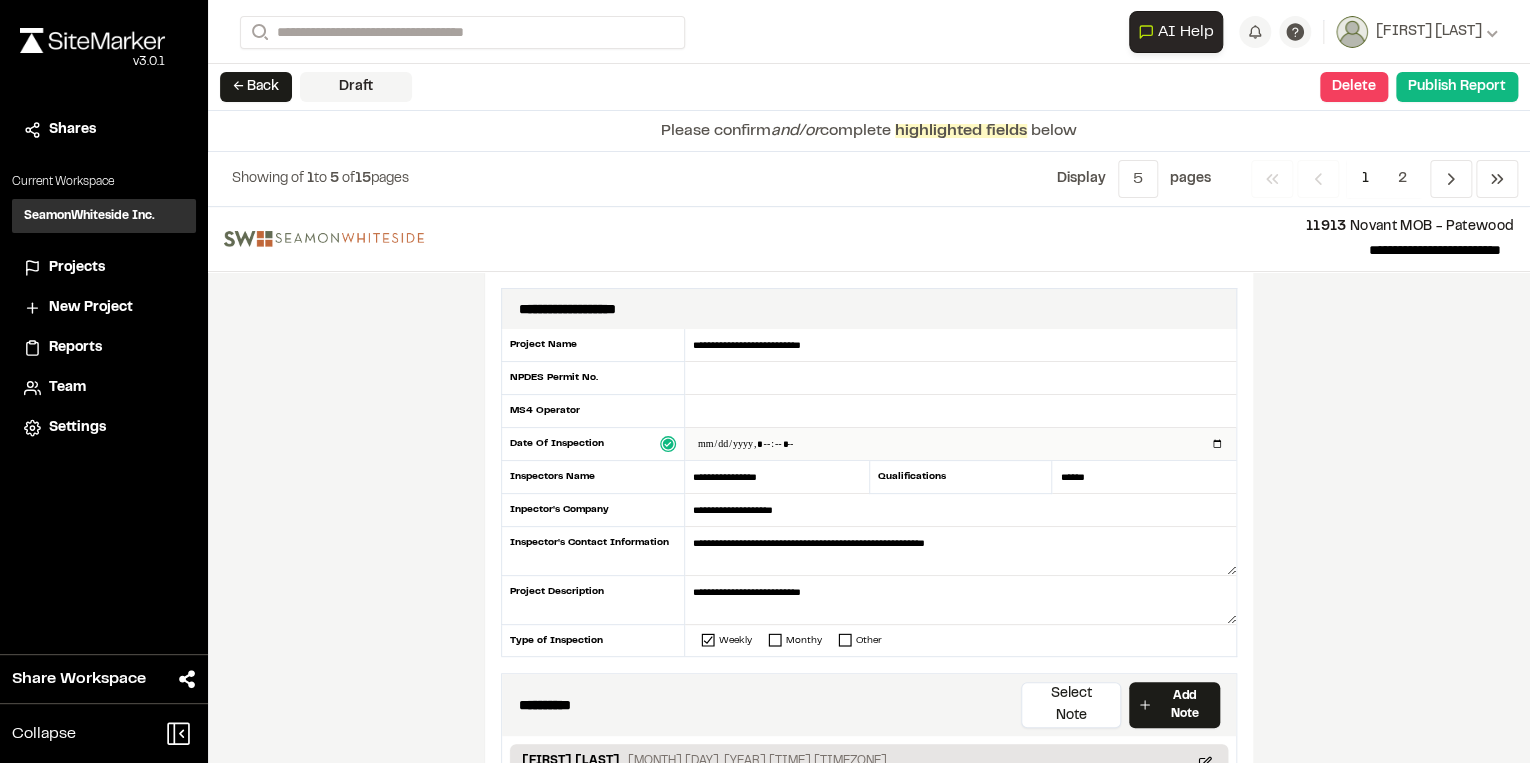 type on "**********" 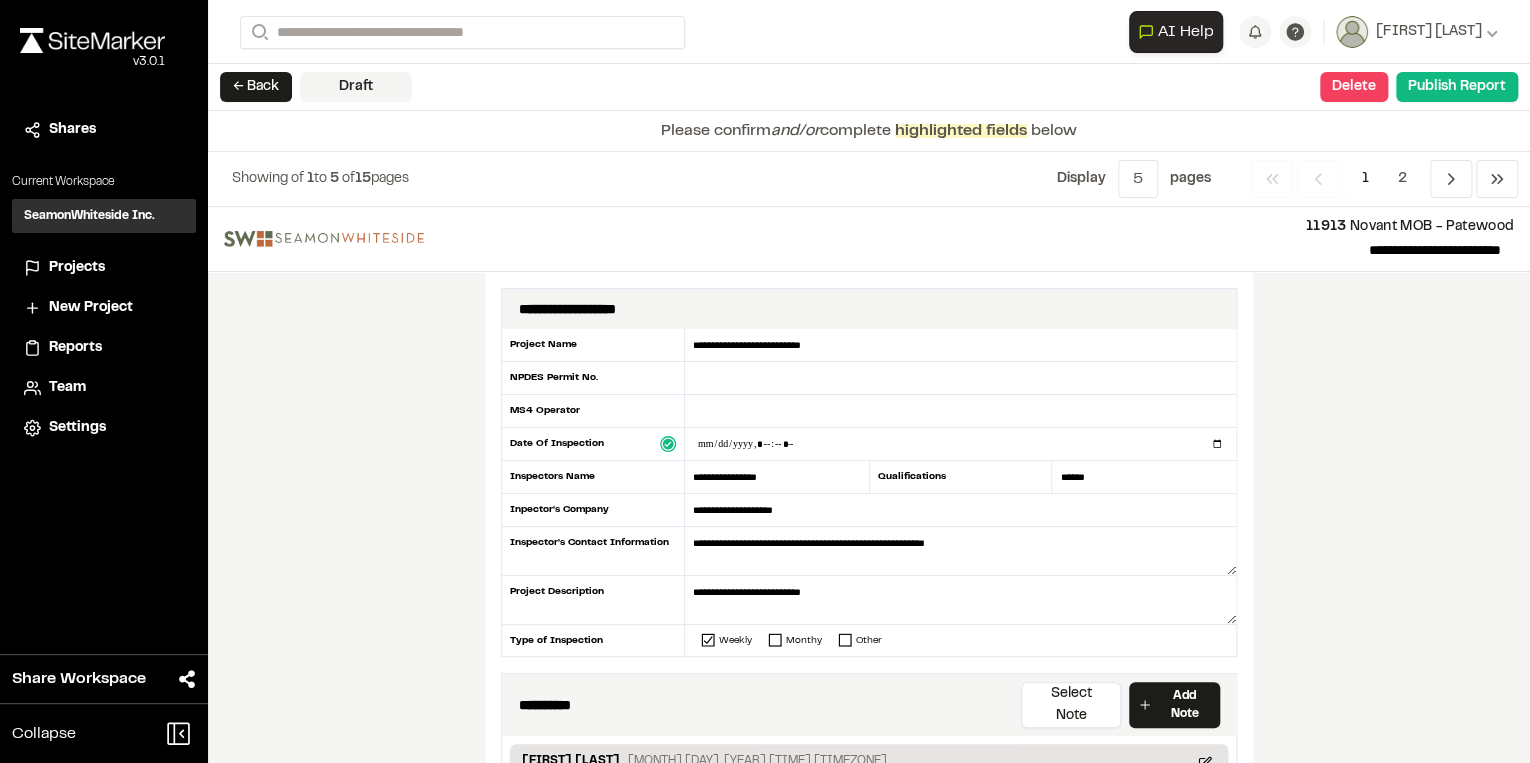 click on "**********" at bounding box center (869, 692) 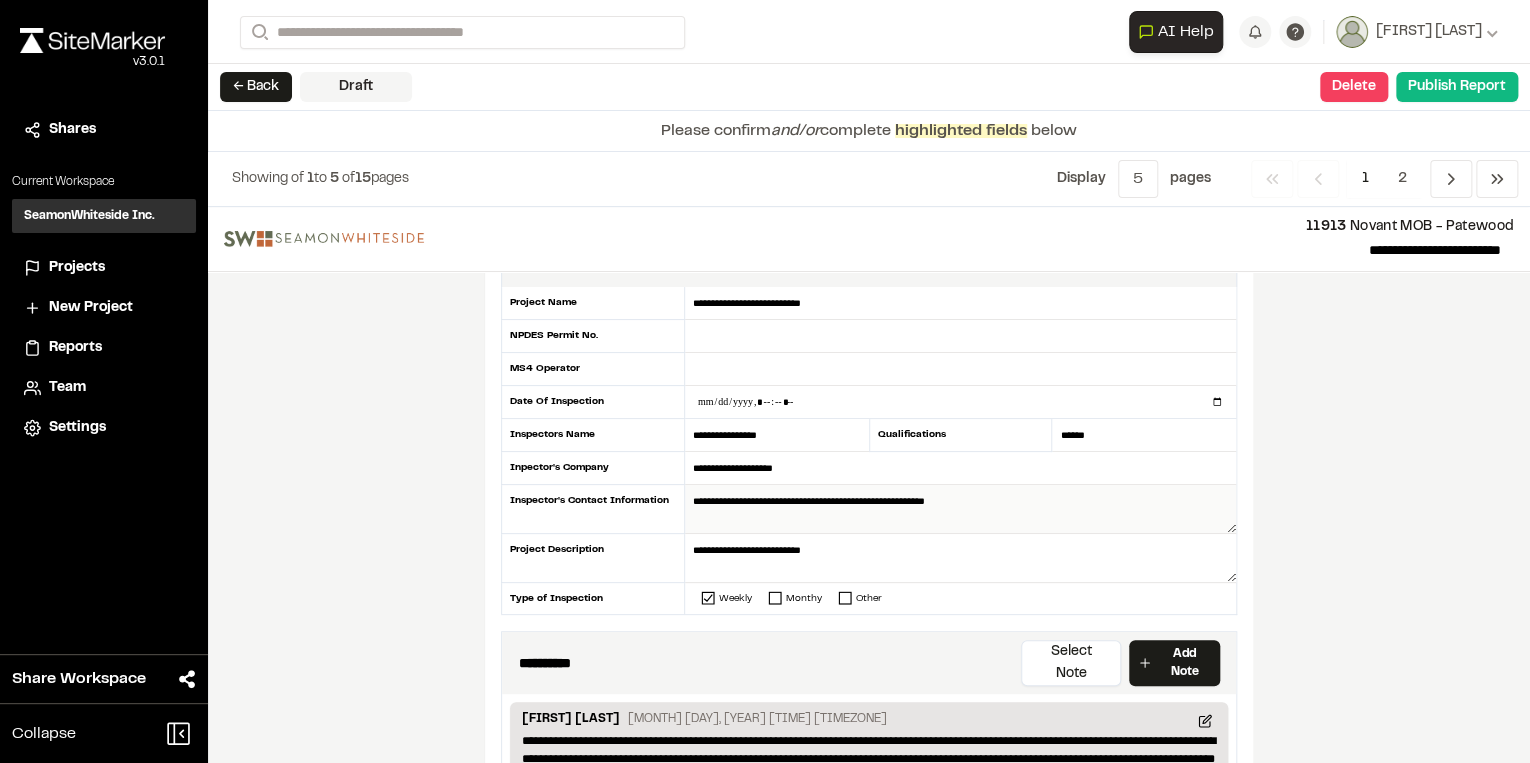 scroll, scrollTop: 80, scrollLeft: 0, axis: vertical 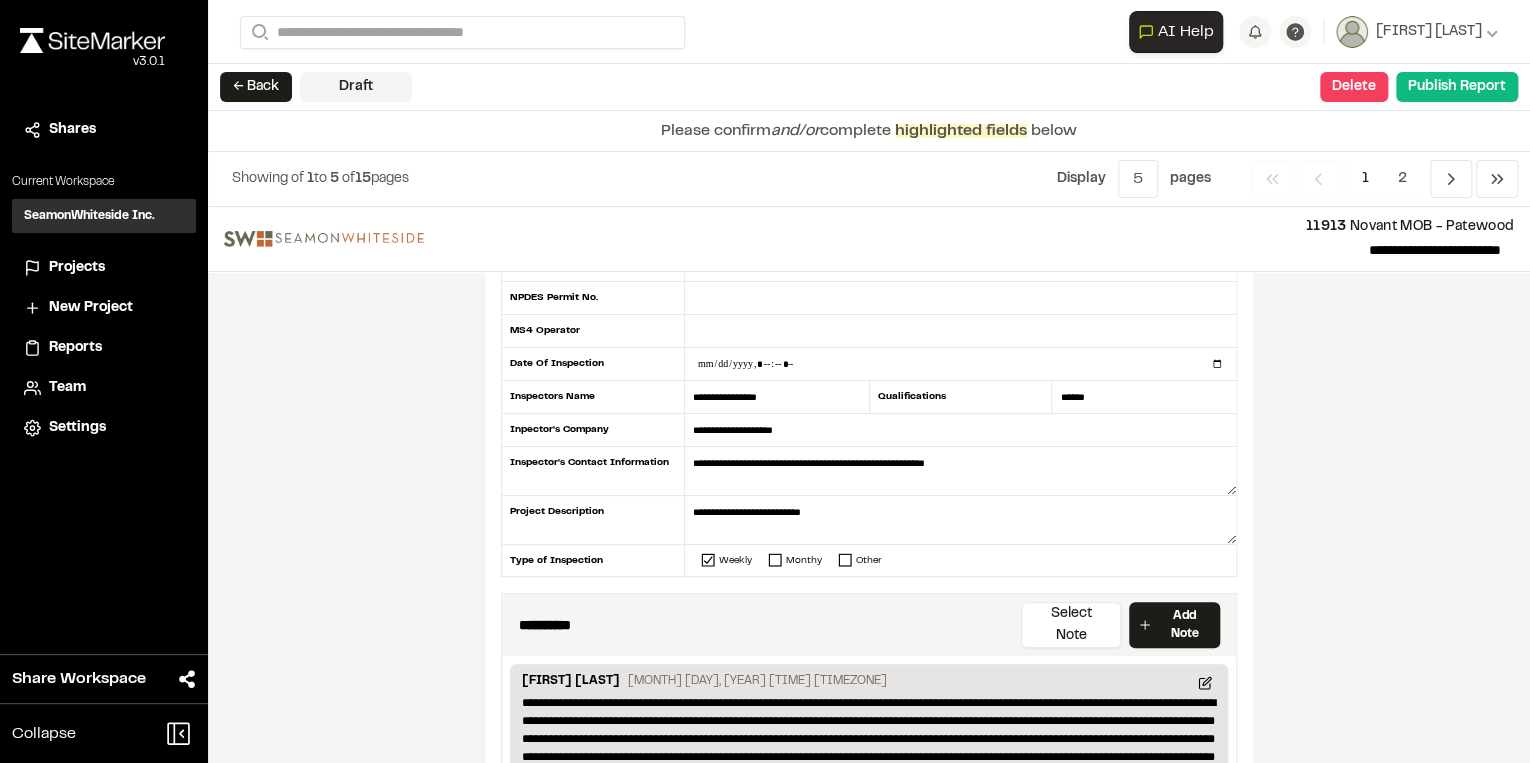 drag, startPoint x: 1108, startPoint y: 396, endPoint x: 1020, endPoint y: 406, distance: 88.56636 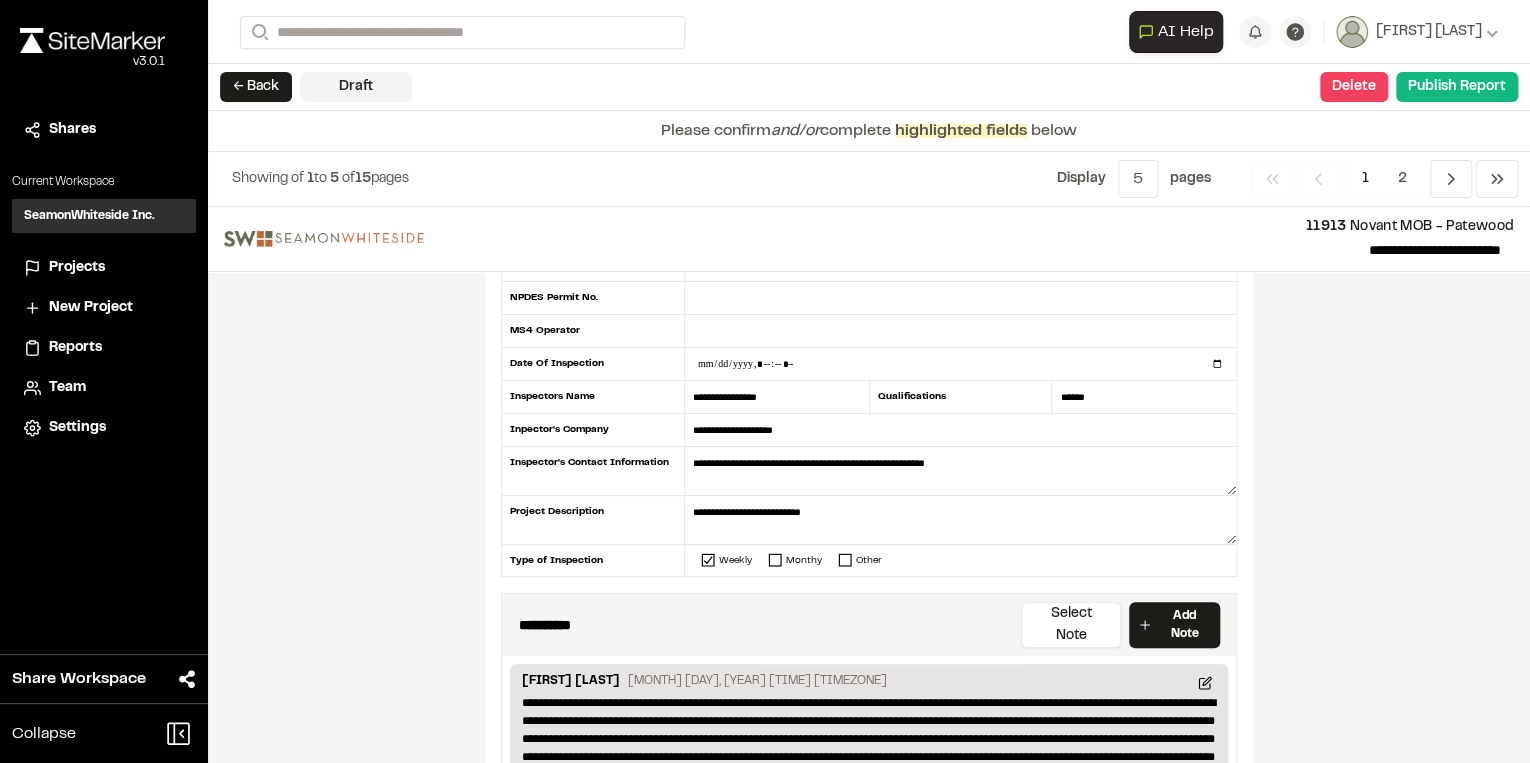 click on "**********" at bounding box center (869, 485) 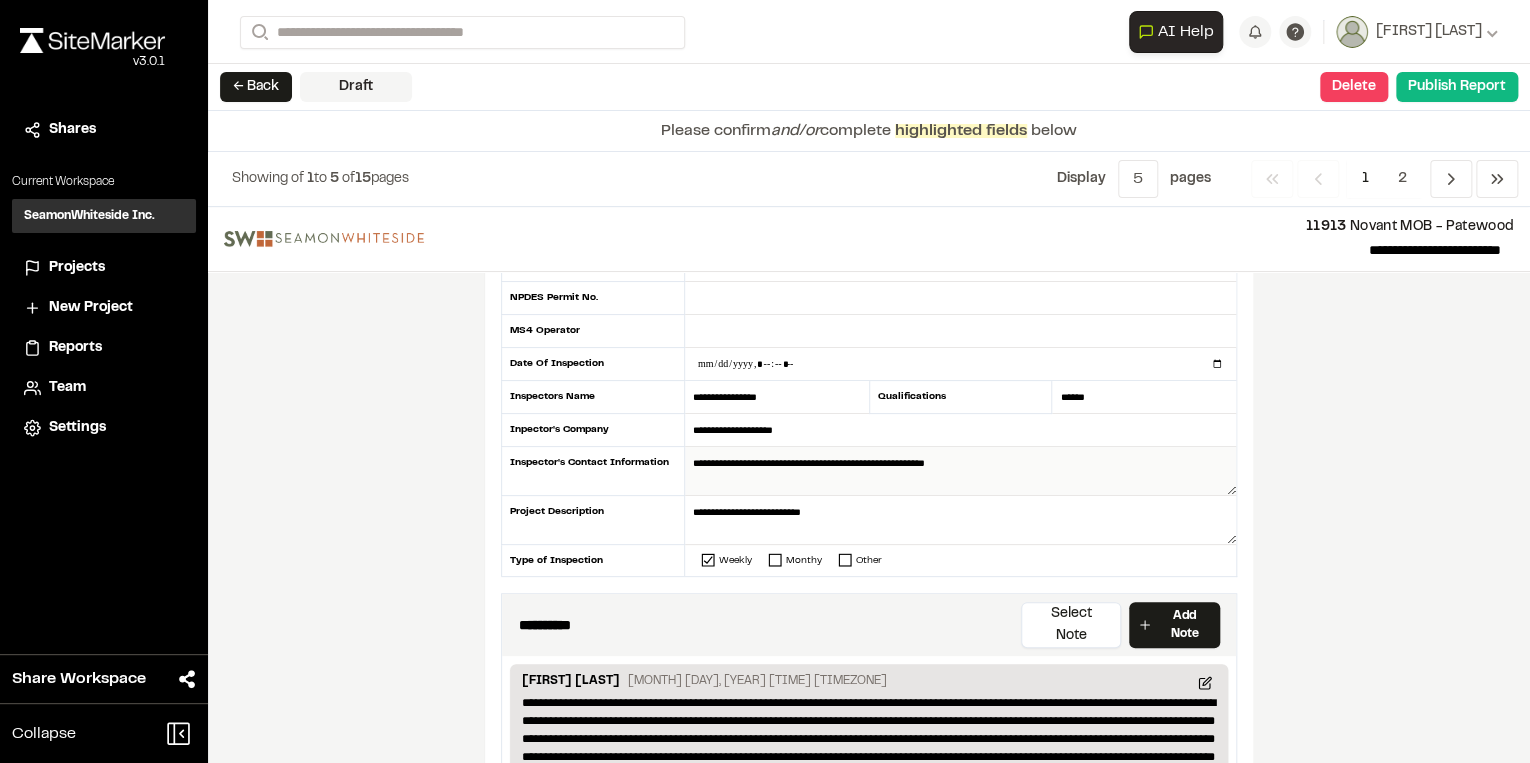 drag, startPoint x: 1037, startPoint y: 481, endPoint x: 701, endPoint y: 479, distance: 336.00595 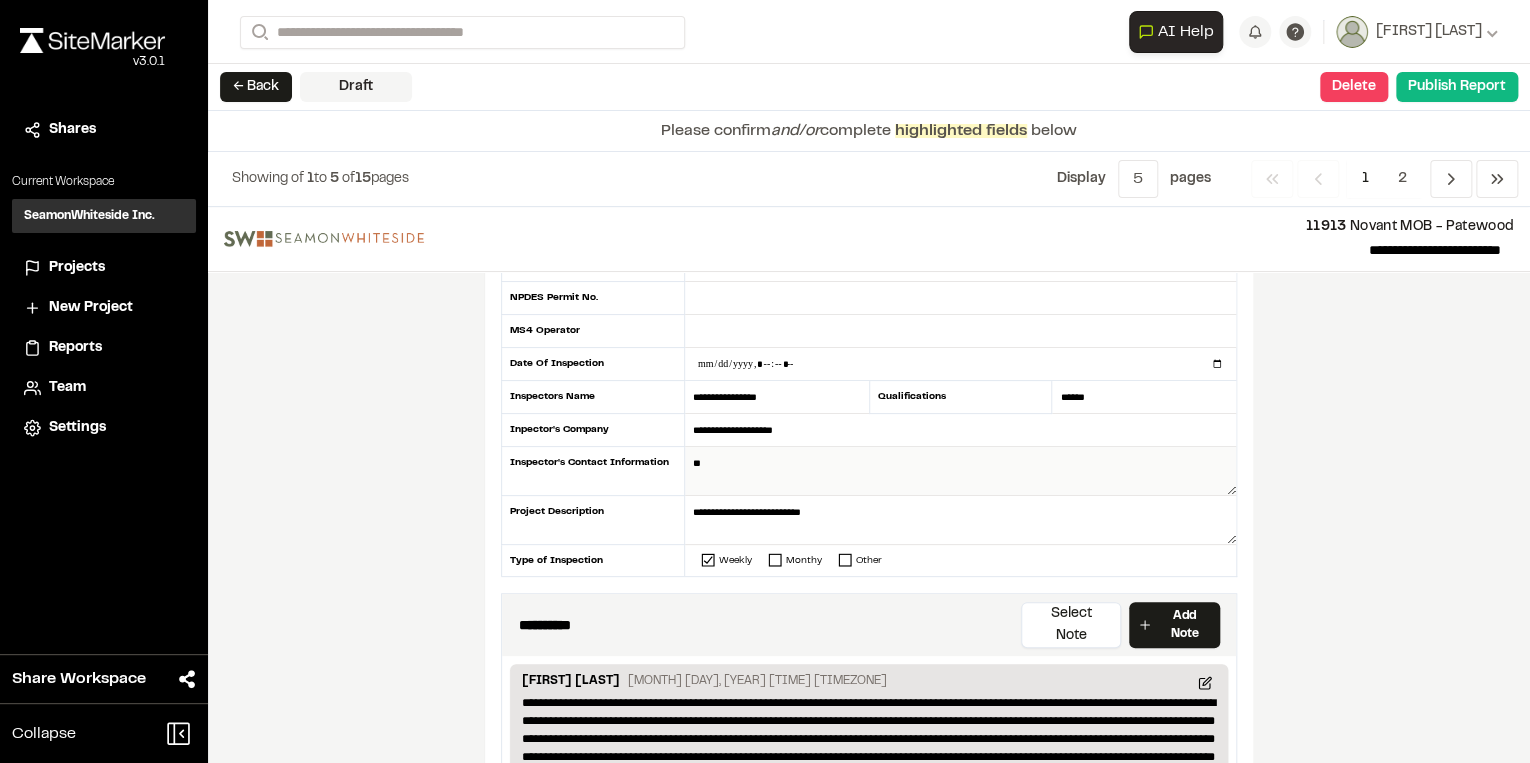 type on "*" 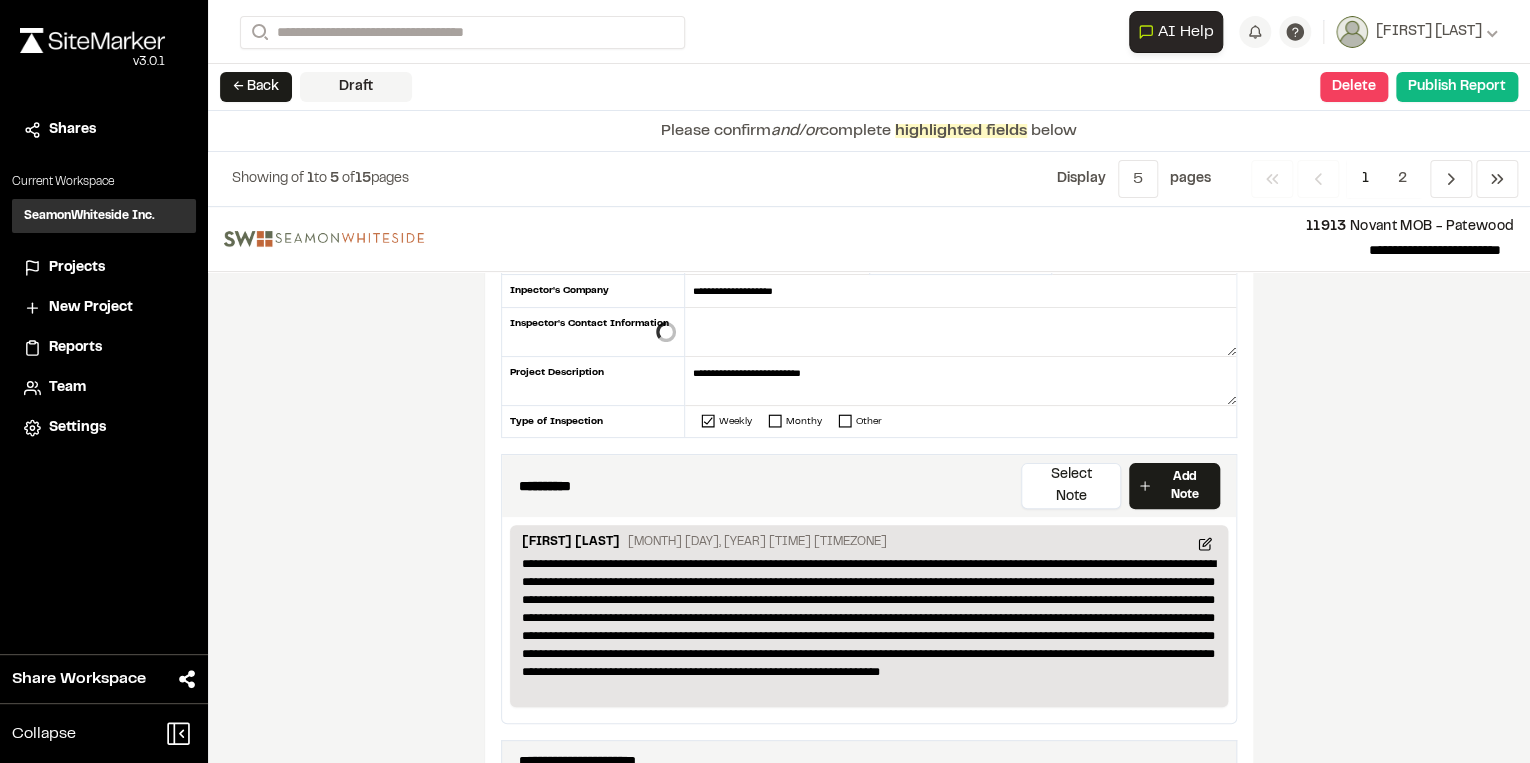 scroll, scrollTop: 400, scrollLeft: 0, axis: vertical 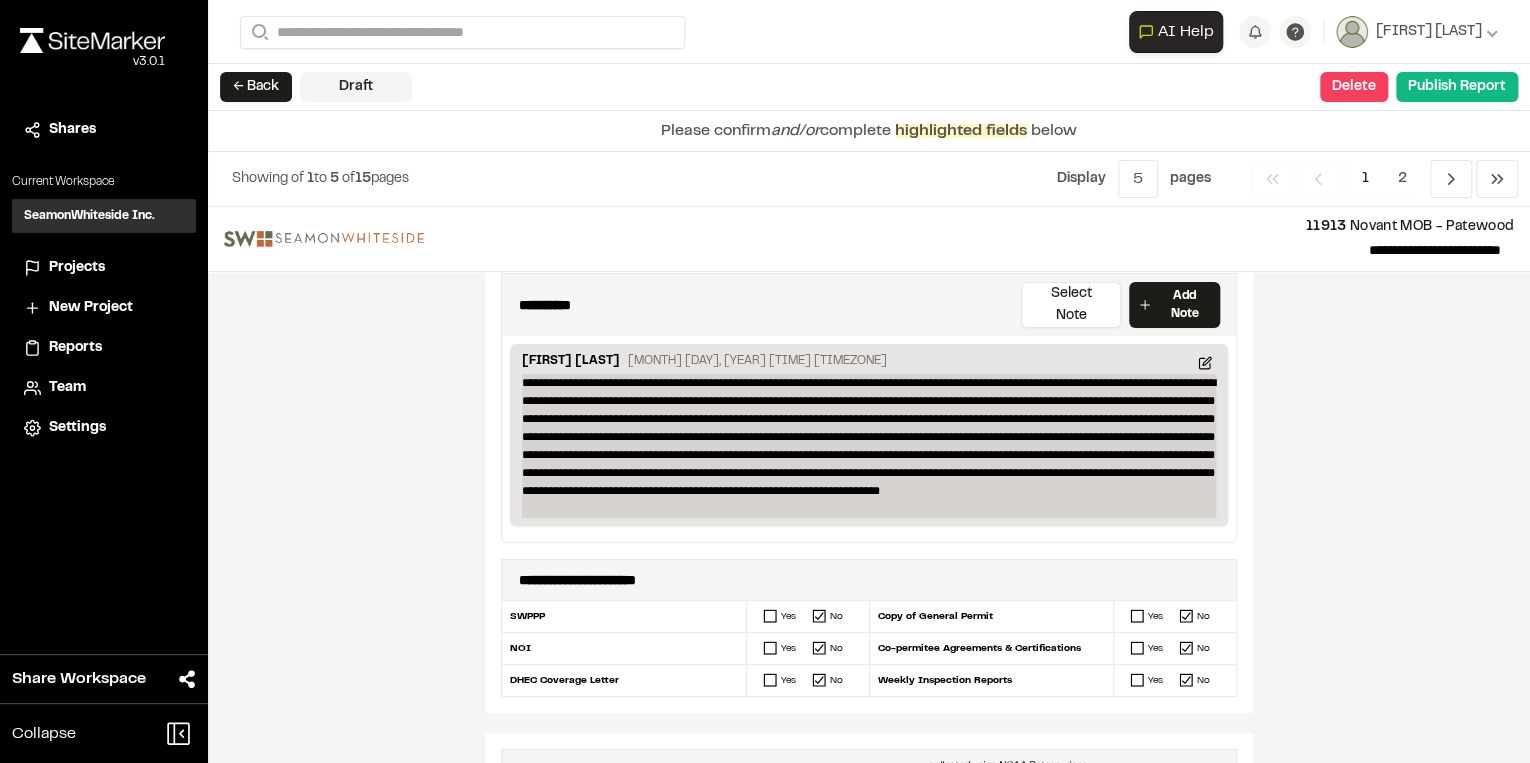 type 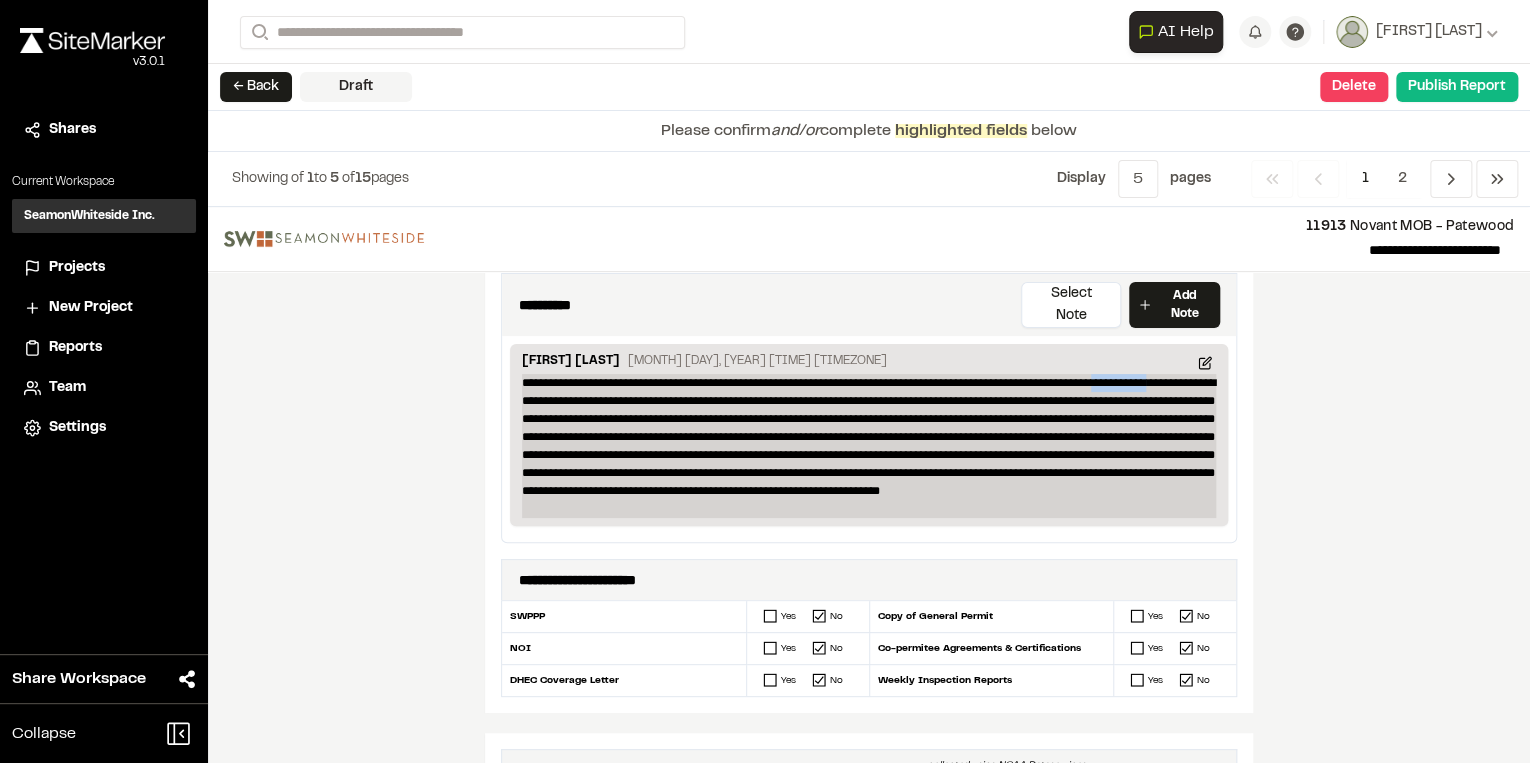drag, startPoint x: 1199, startPoint y: 359, endPoint x: 1130, endPoint y: 363, distance: 69.115845 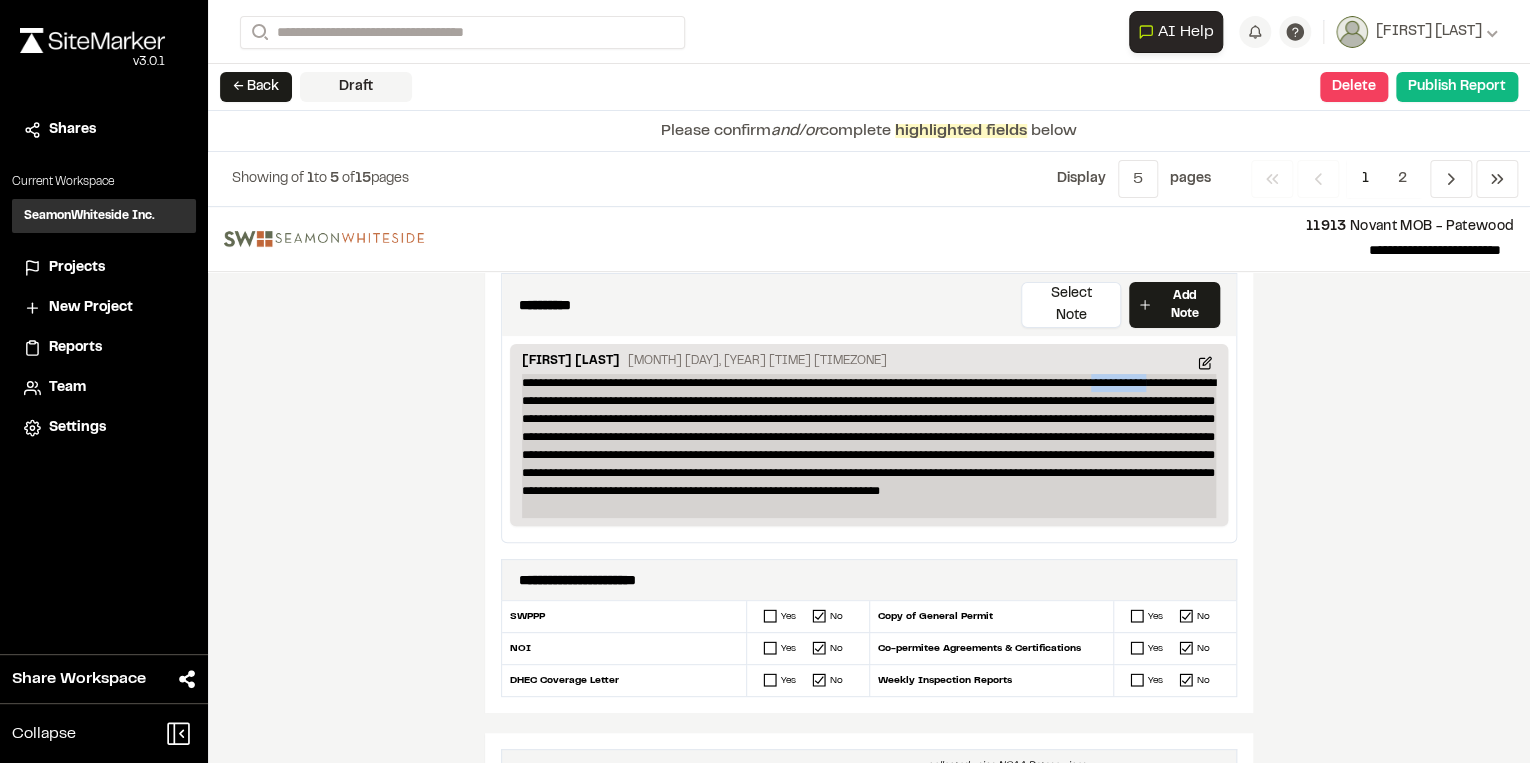 type 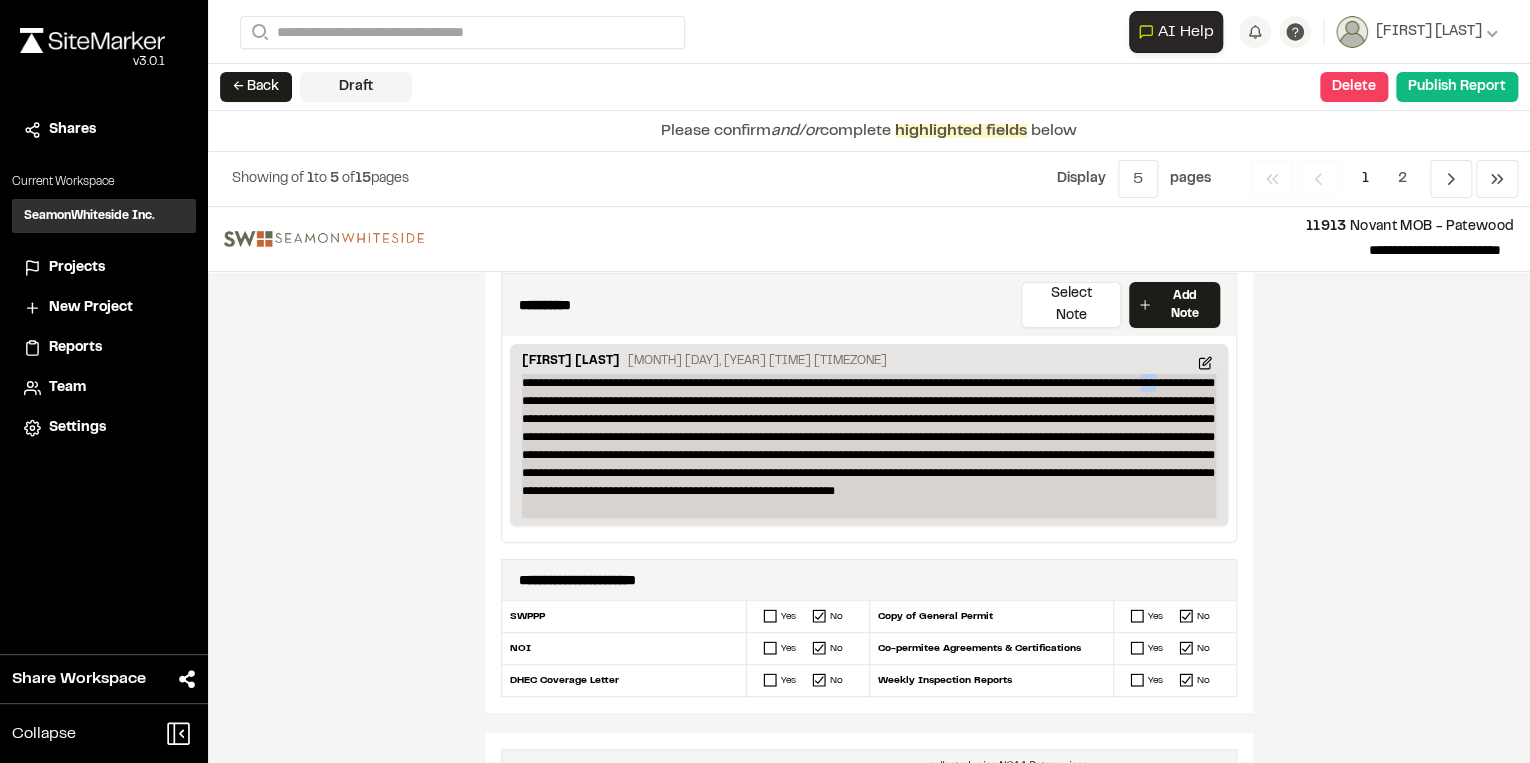 drag, startPoint x: 1209, startPoint y: 358, endPoint x: 1189, endPoint y: 355, distance: 20.22375 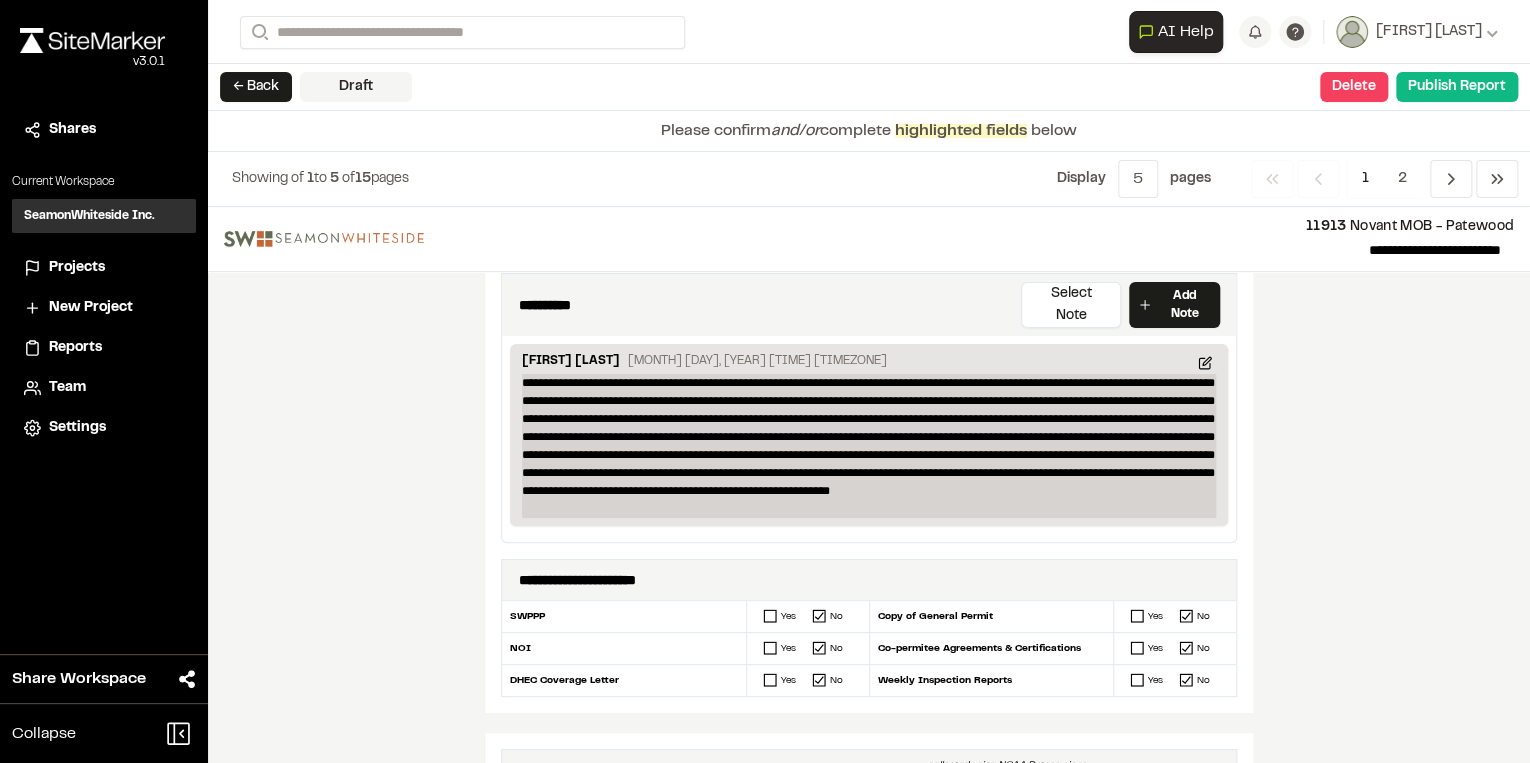 click on "**********" at bounding box center [869, 446] 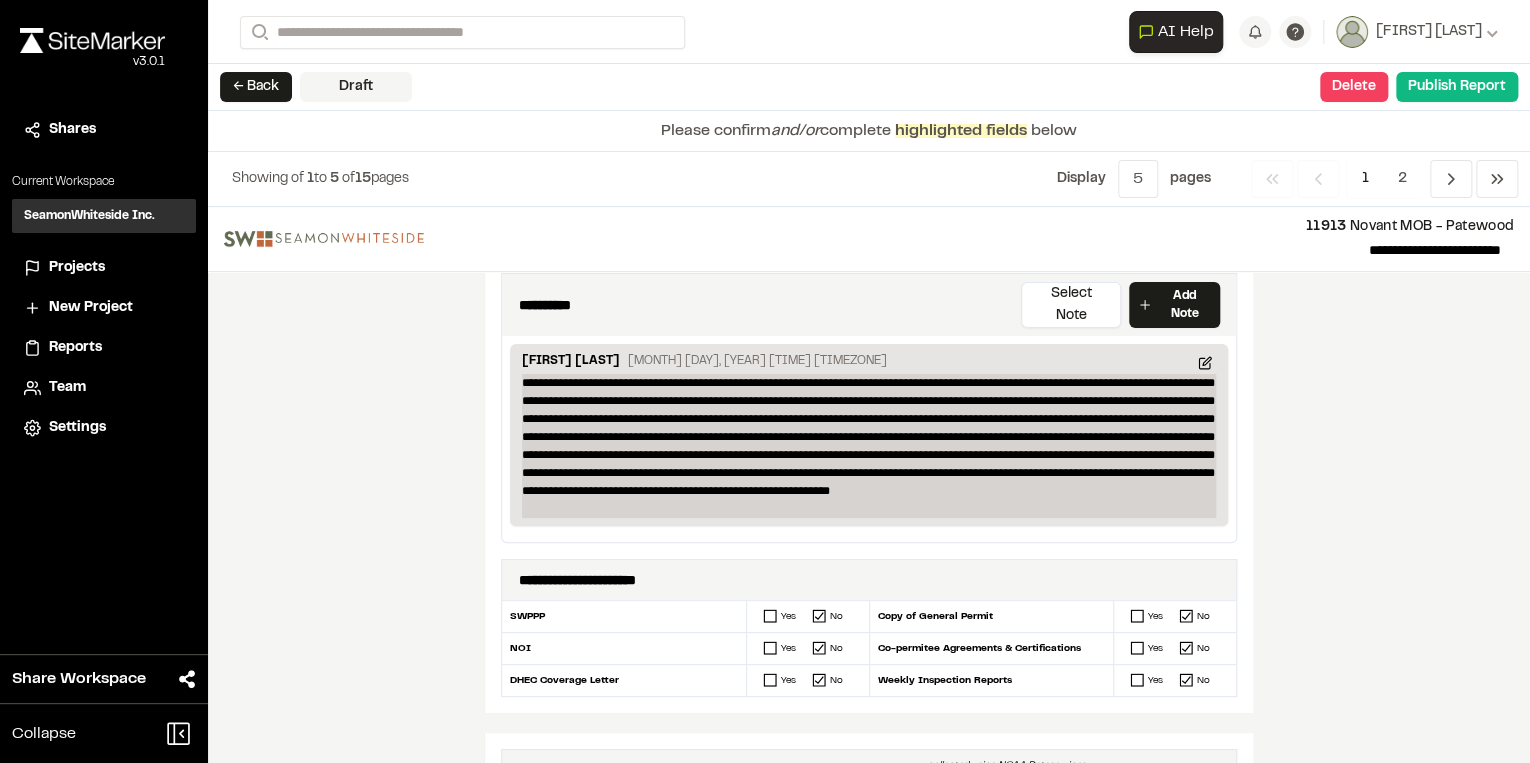 type 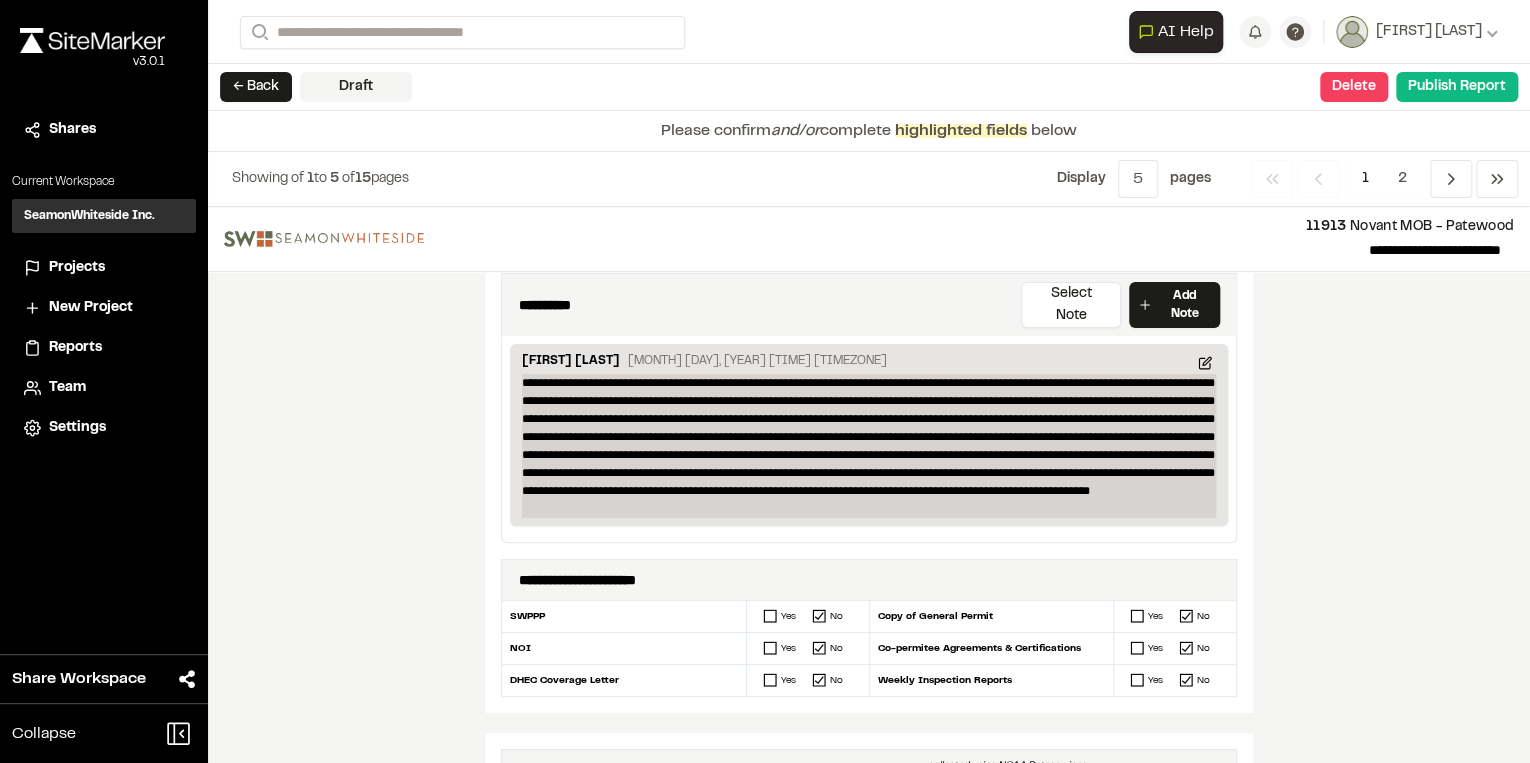 click on "**********" at bounding box center [869, 446] 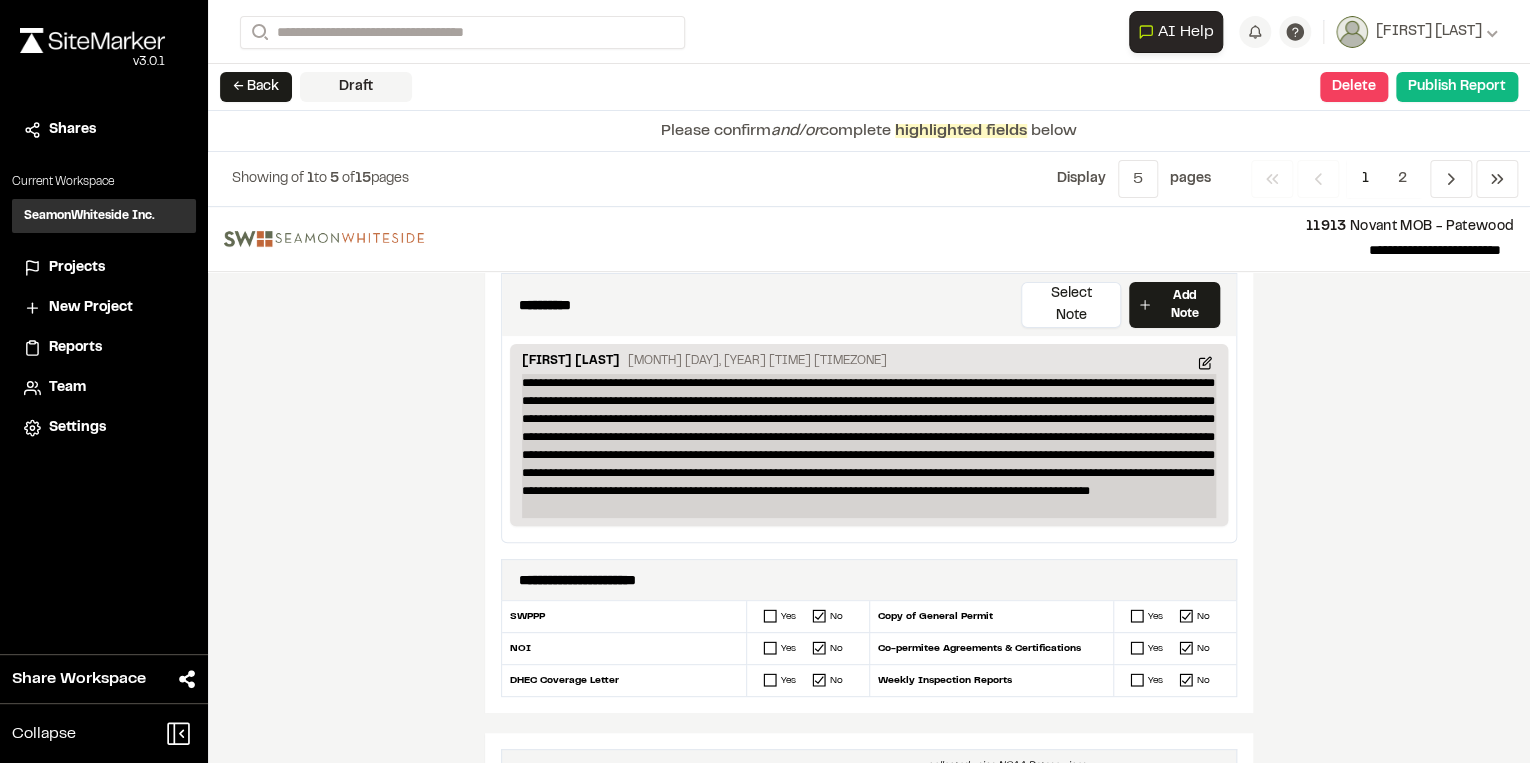 click on "**********" at bounding box center (869, 446) 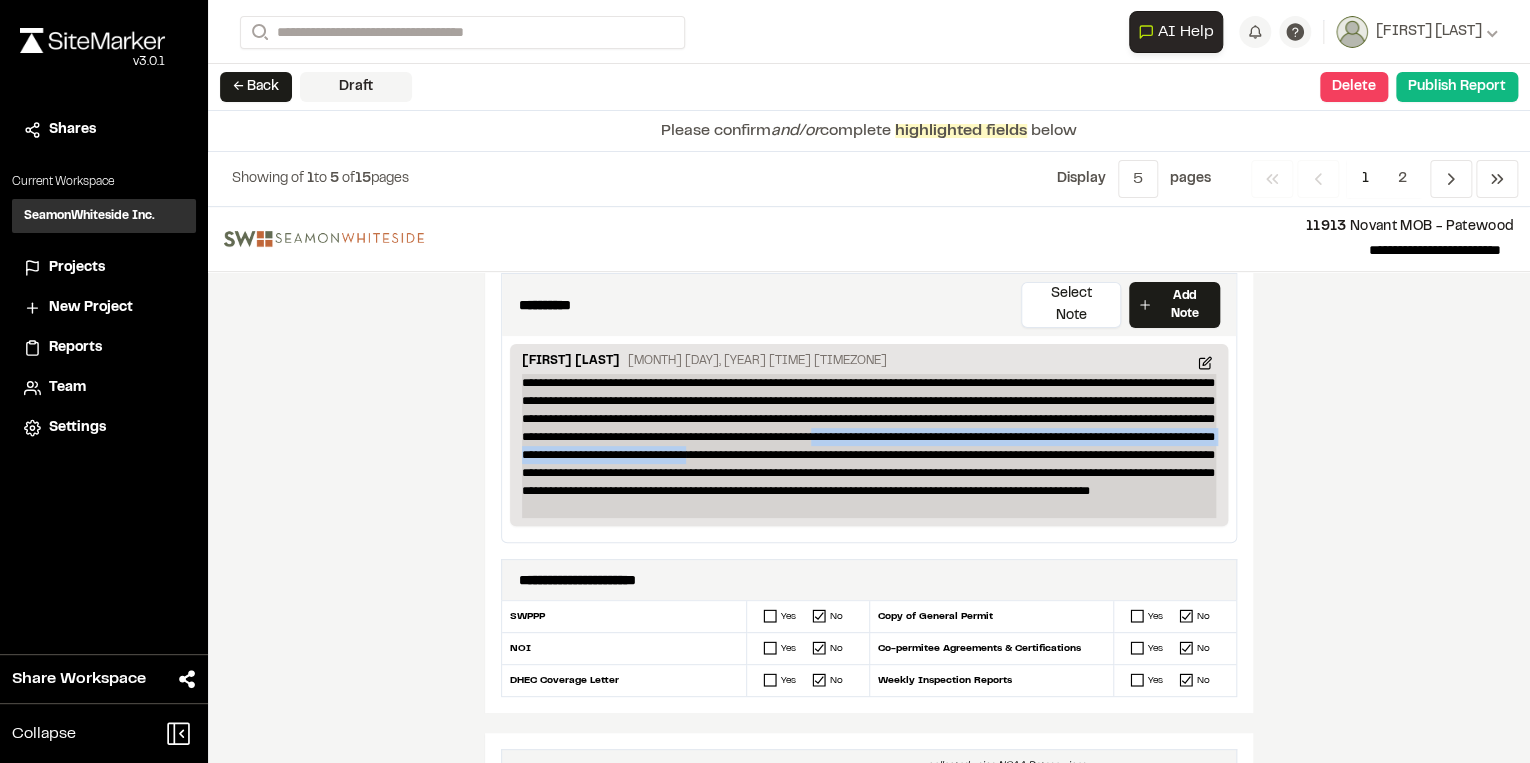 drag, startPoint x: 1076, startPoint y: 420, endPoint x: 1020, endPoint y: 432, distance: 57.271286 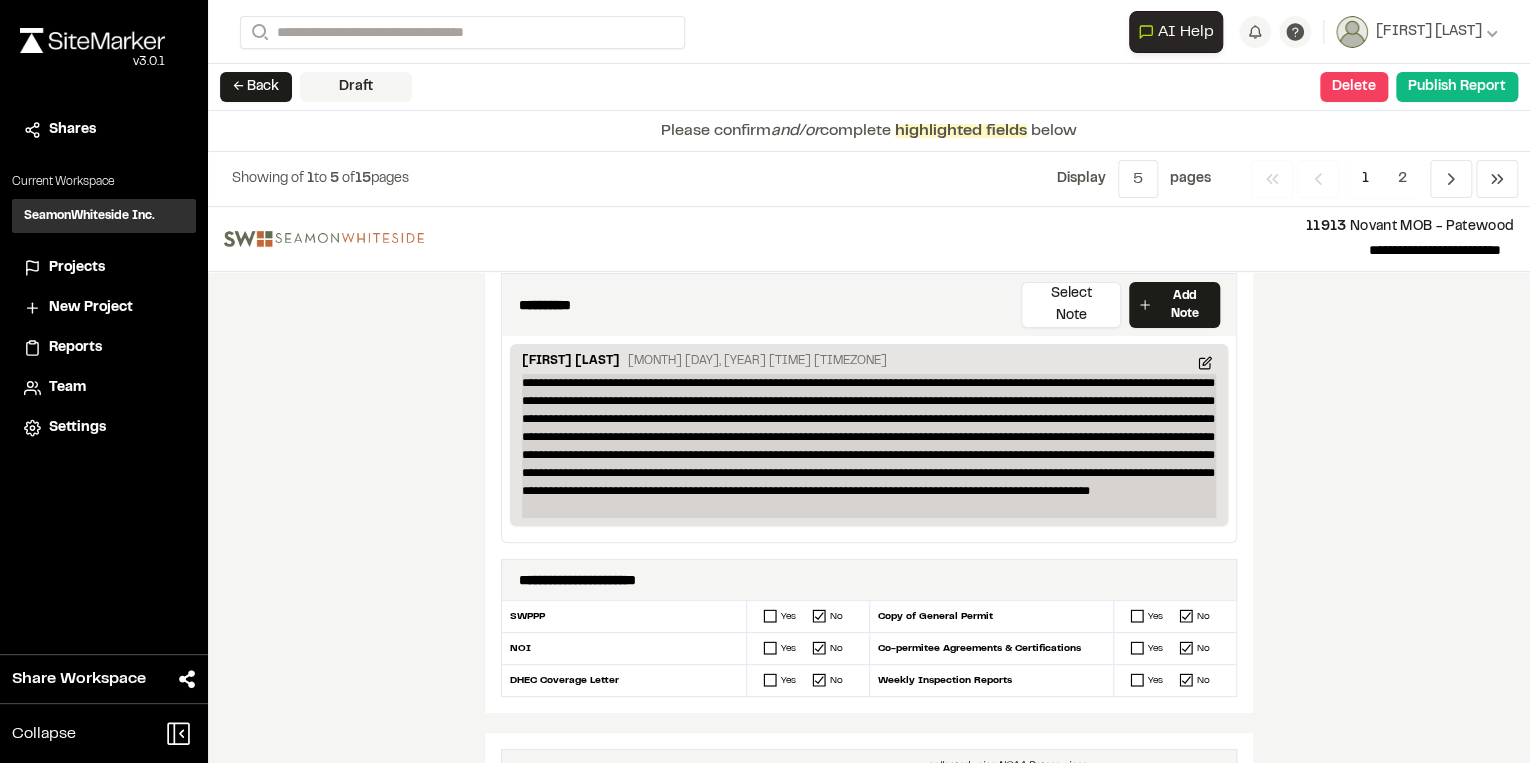 click on "**********" at bounding box center (869, 446) 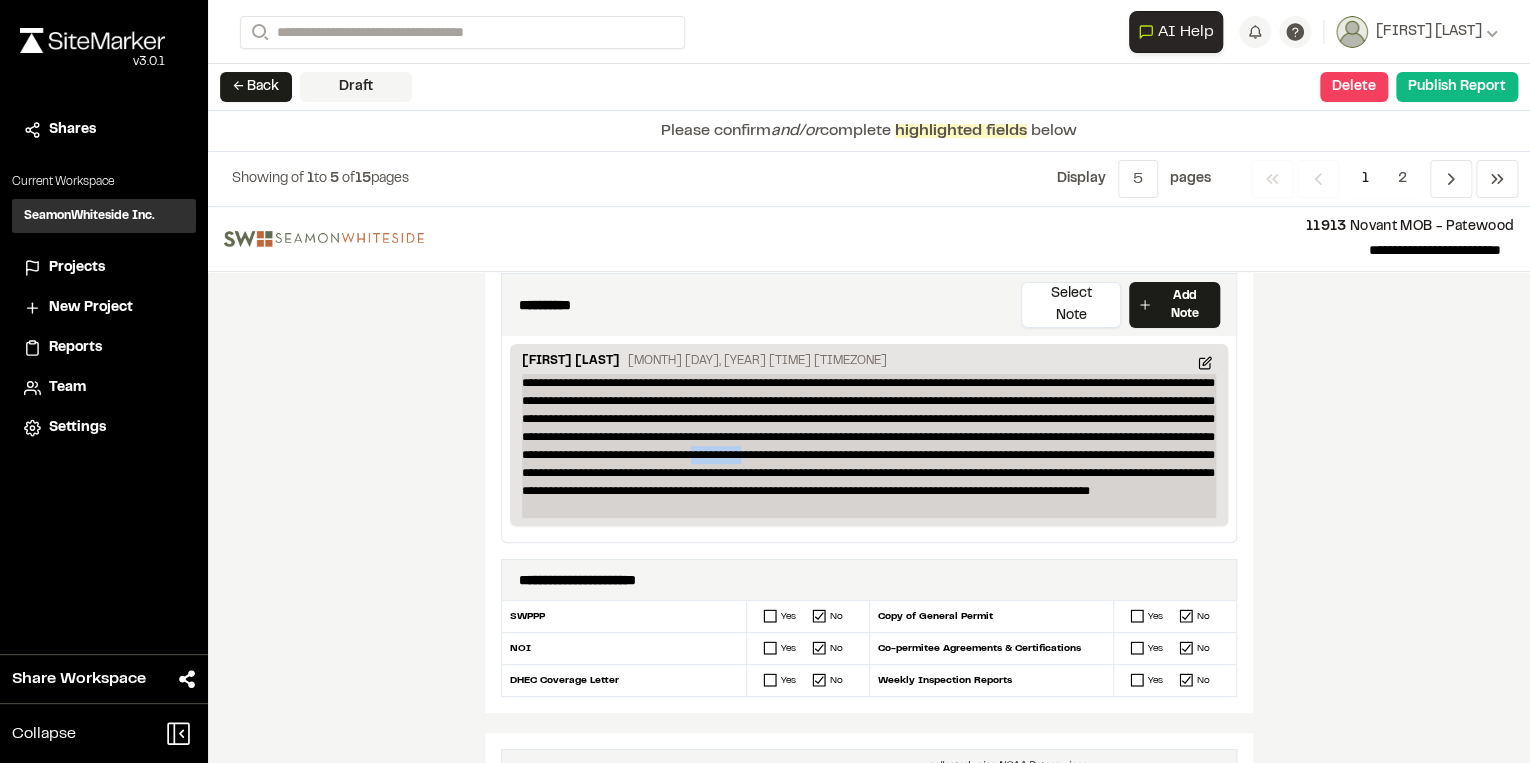 drag, startPoint x: 1072, startPoint y: 427, endPoint x: 1024, endPoint y: 424, distance: 48.09366 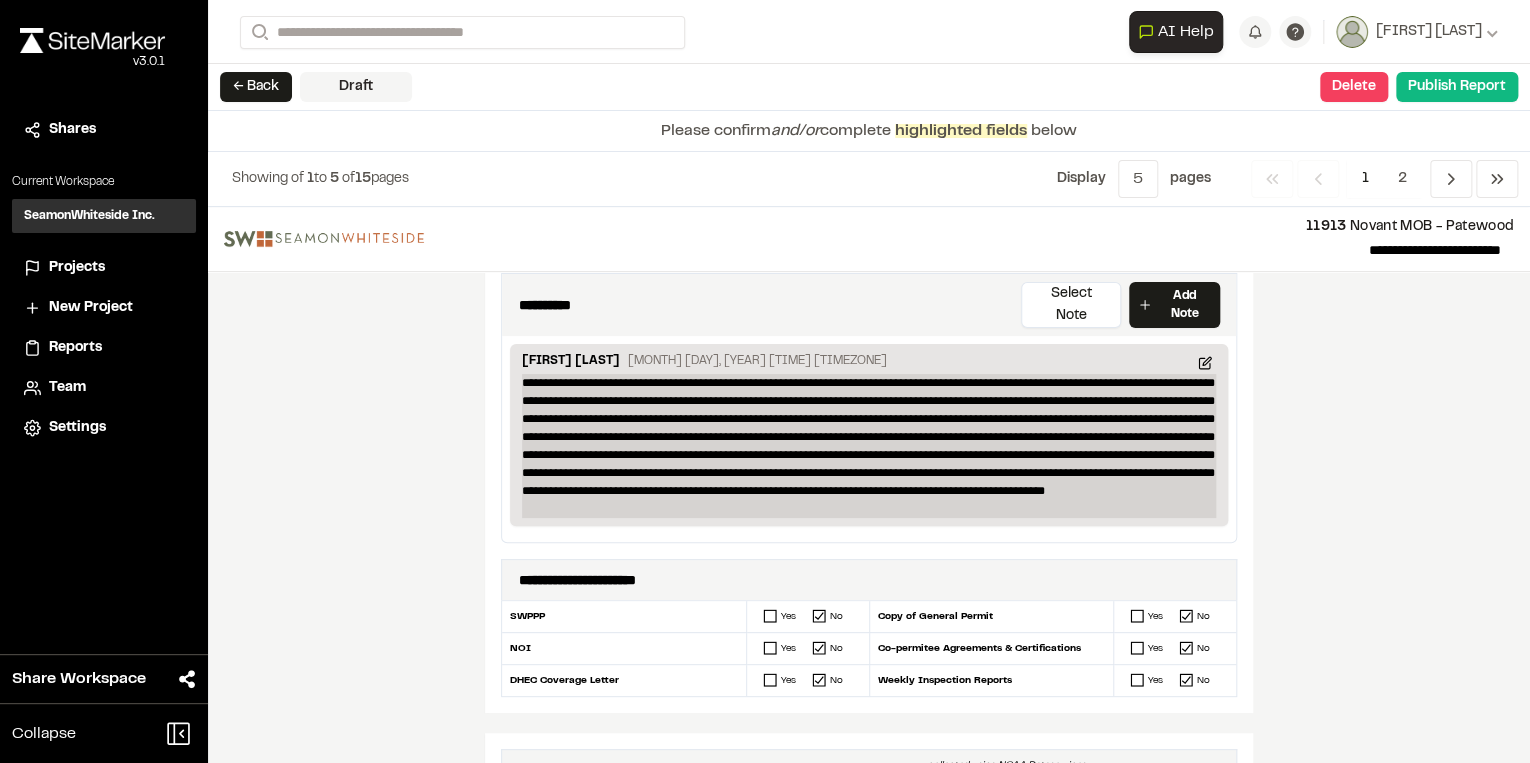 click on "**********" at bounding box center (869, 446) 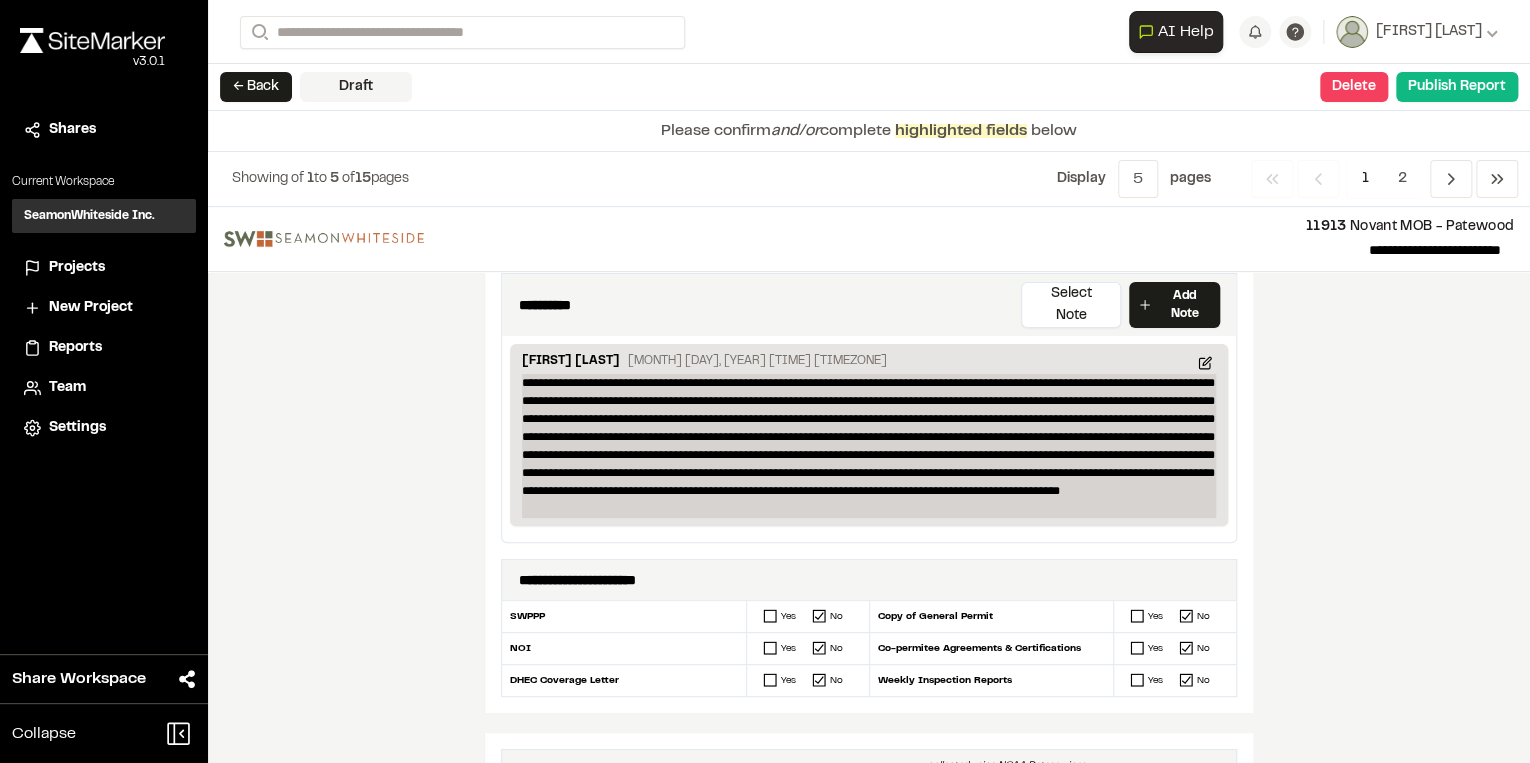 drag, startPoint x: 609, startPoint y: 444, endPoint x: 699, endPoint y: 444, distance: 90 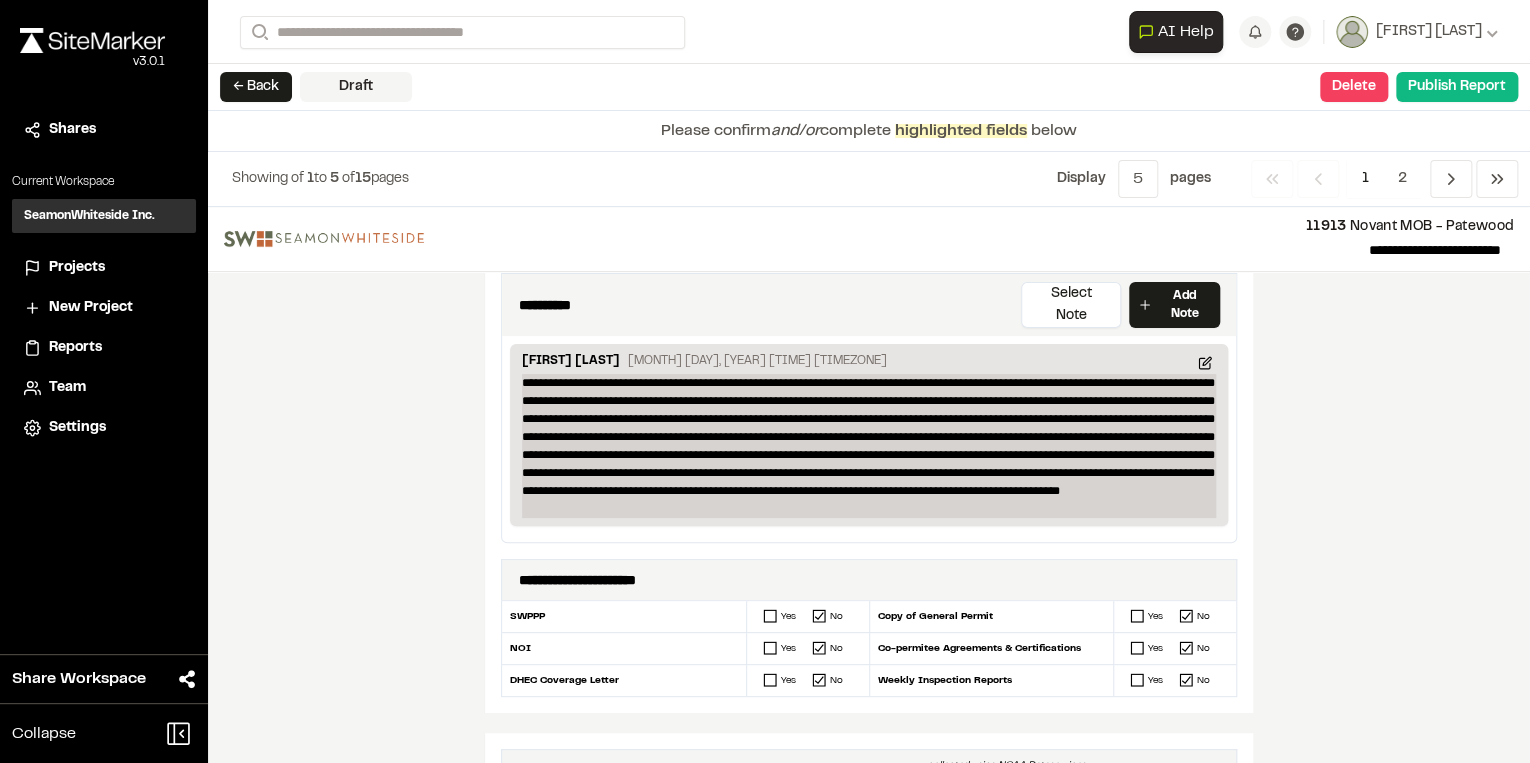 type 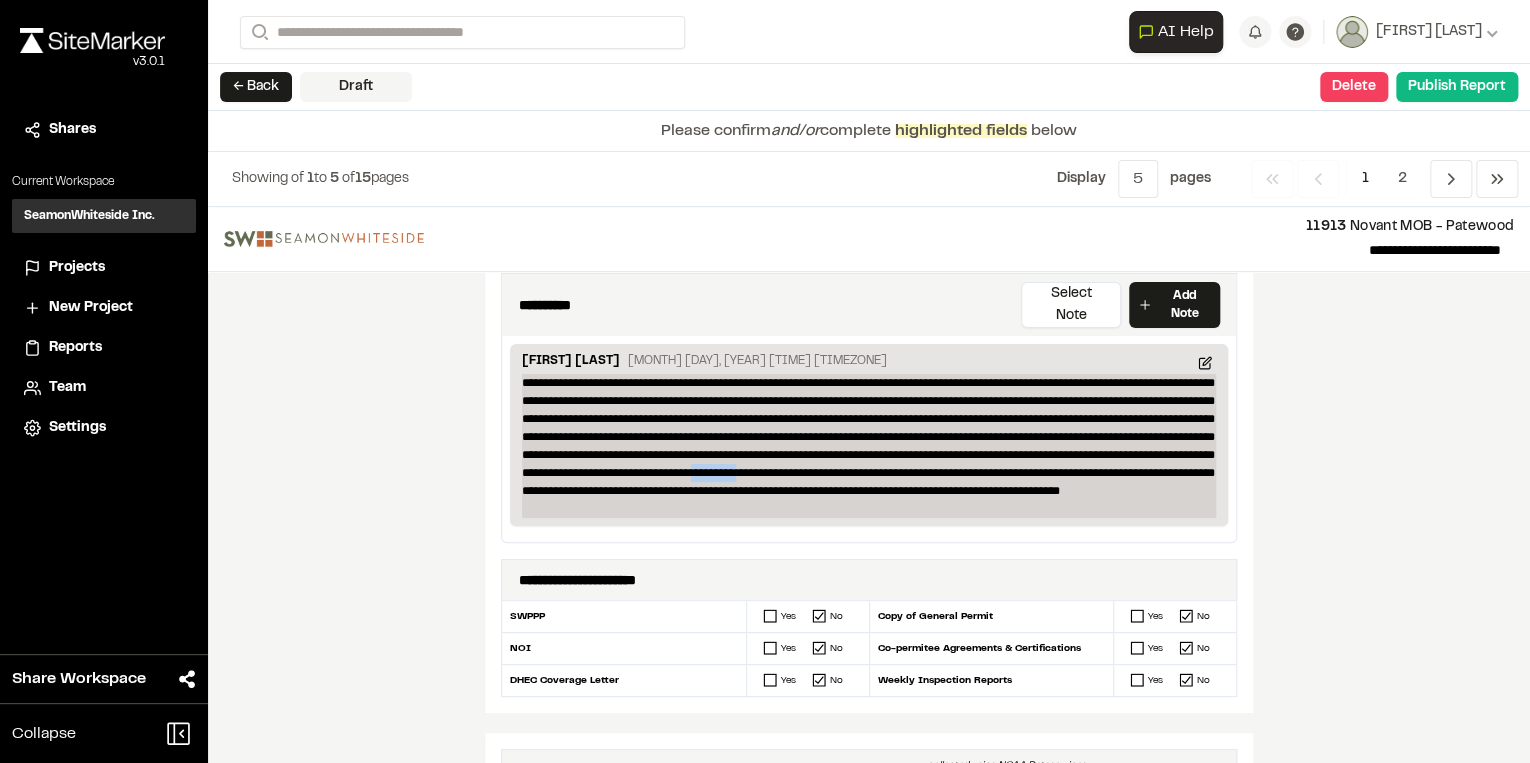 drag, startPoint x: 1151, startPoint y: 447, endPoint x: 1092, endPoint y: 447, distance: 59 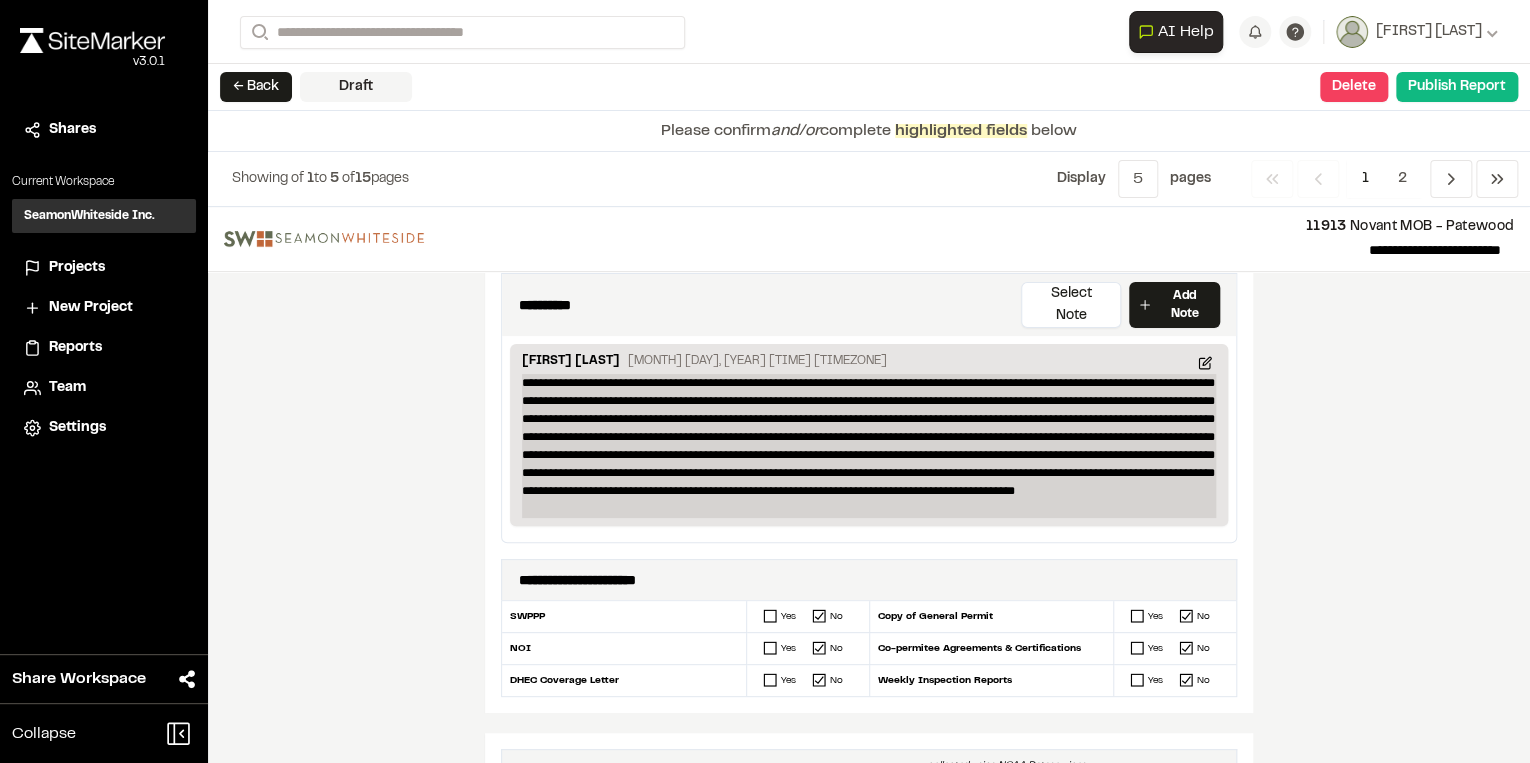 click on "**********" at bounding box center (869, 446) 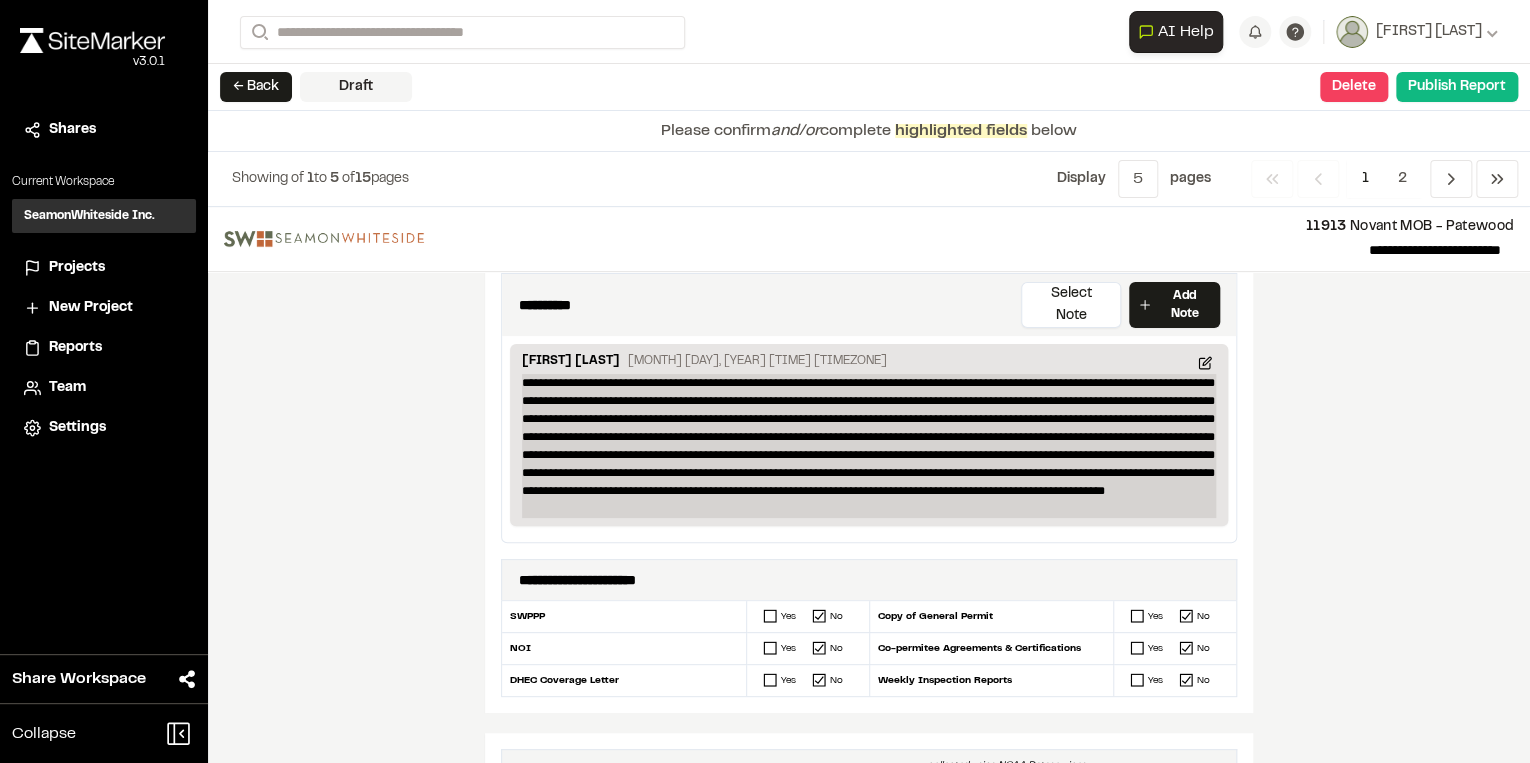 drag, startPoint x: 912, startPoint y: 480, endPoint x: 1022, endPoint y: 487, distance: 110.2225 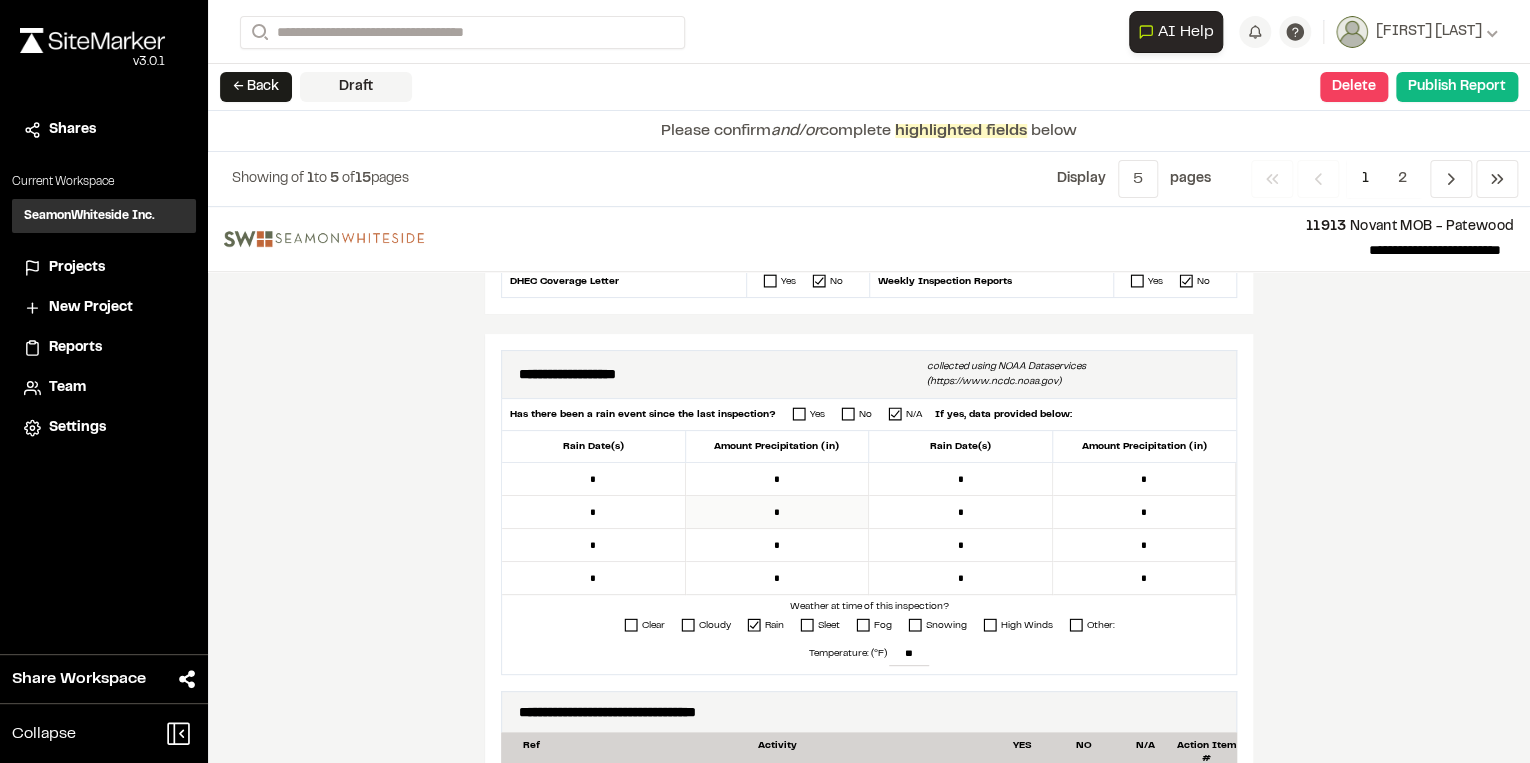 scroll, scrollTop: 800, scrollLeft: 0, axis: vertical 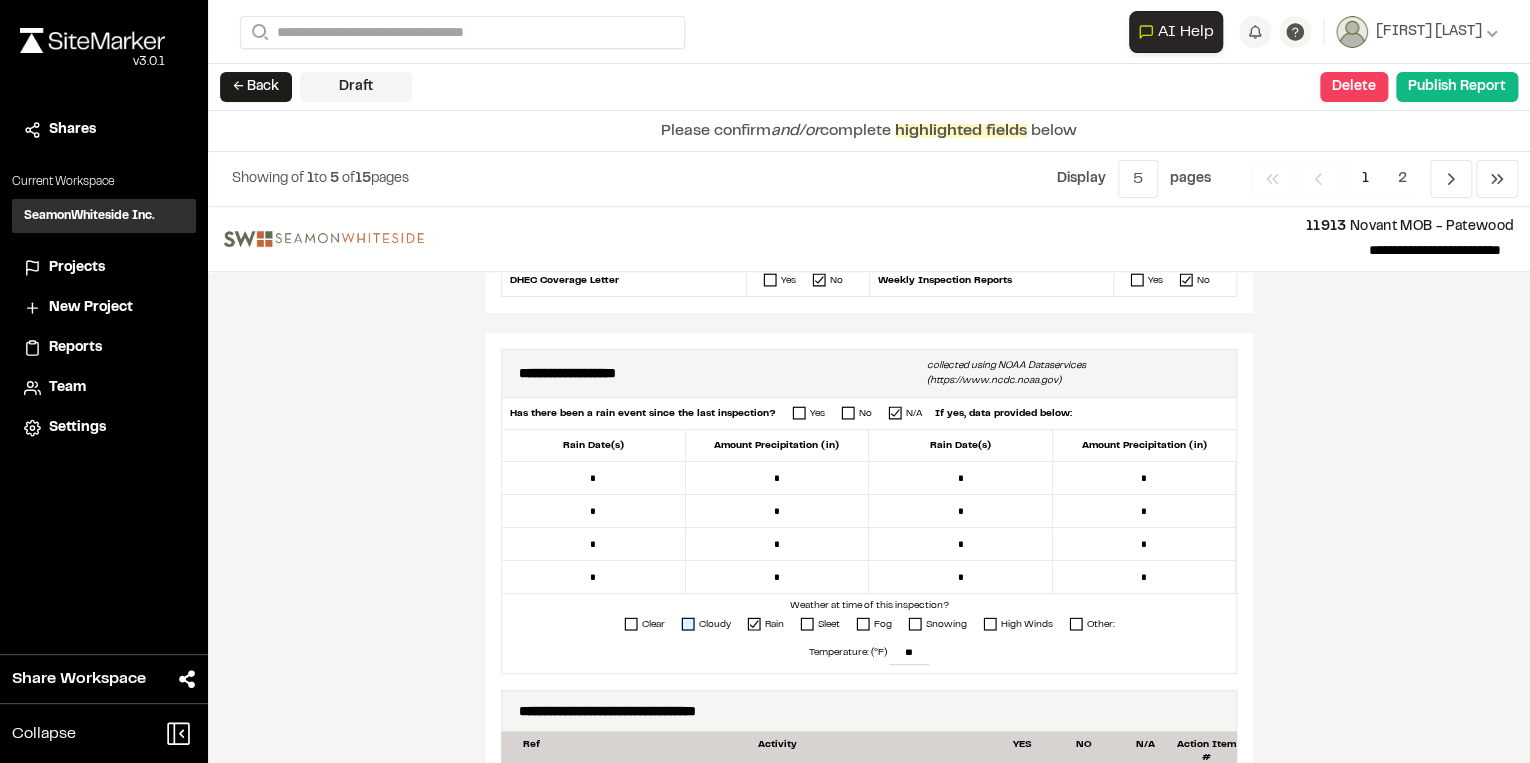 click 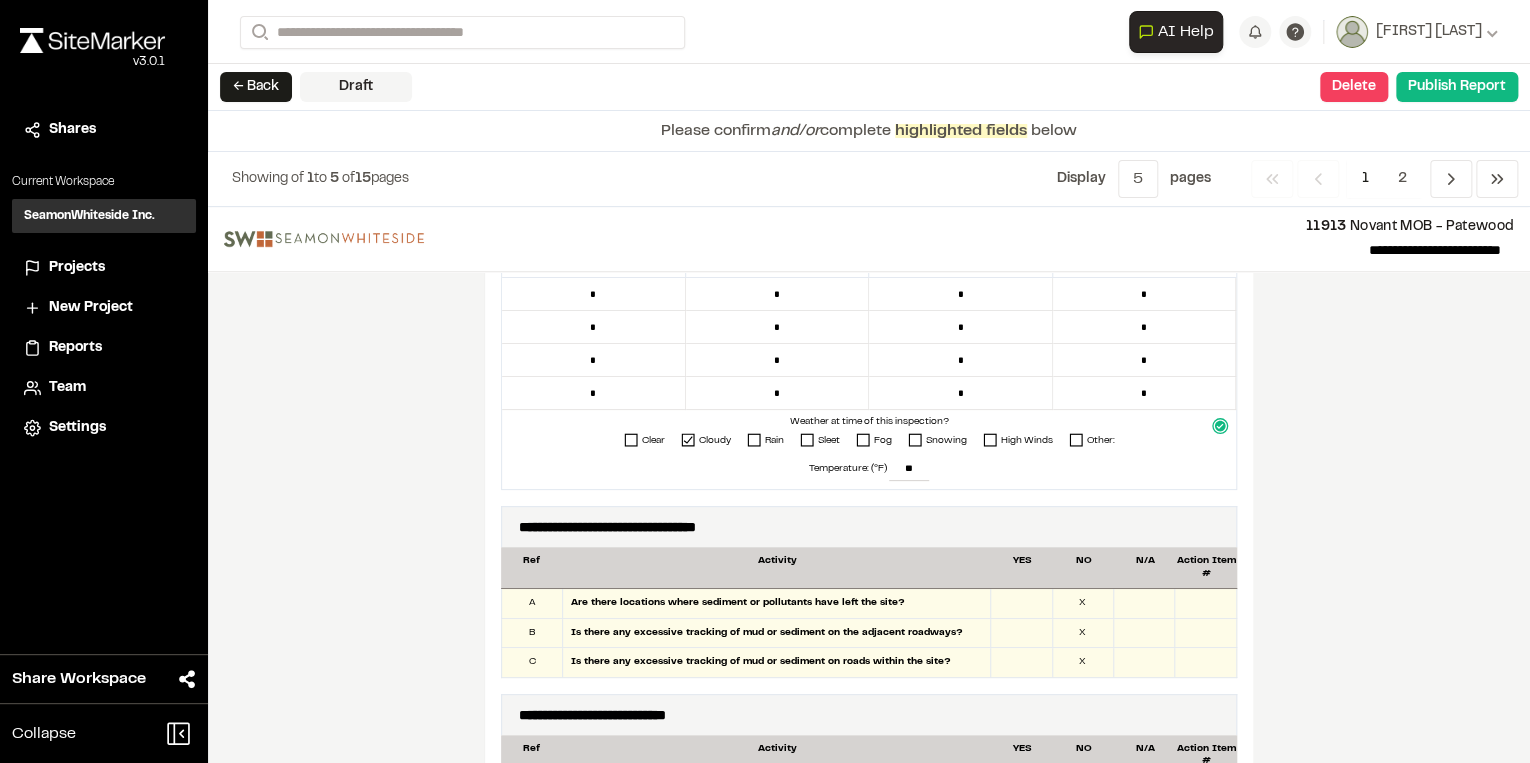 scroll, scrollTop: 1040, scrollLeft: 0, axis: vertical 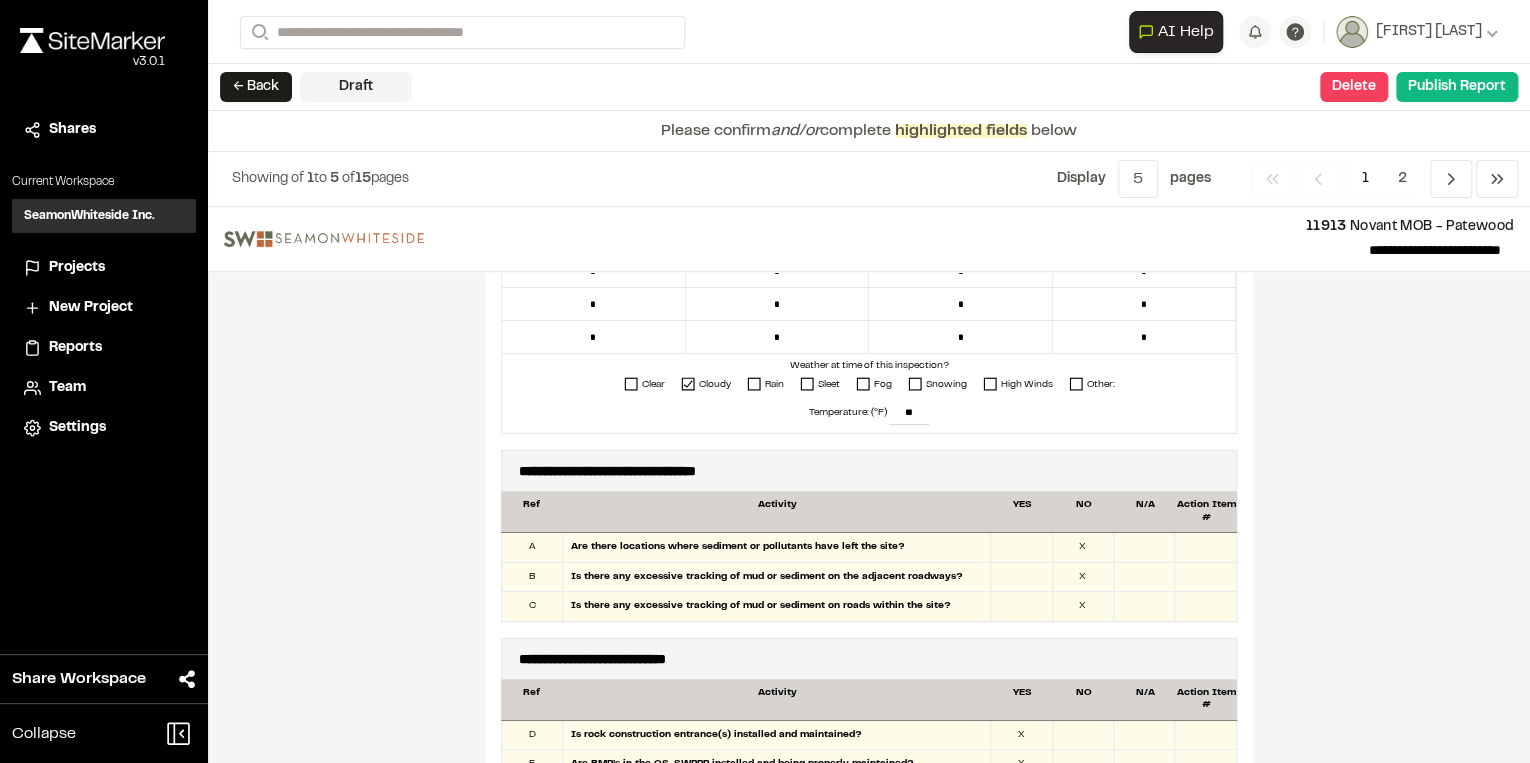 click at bounding box center (1205, 577) 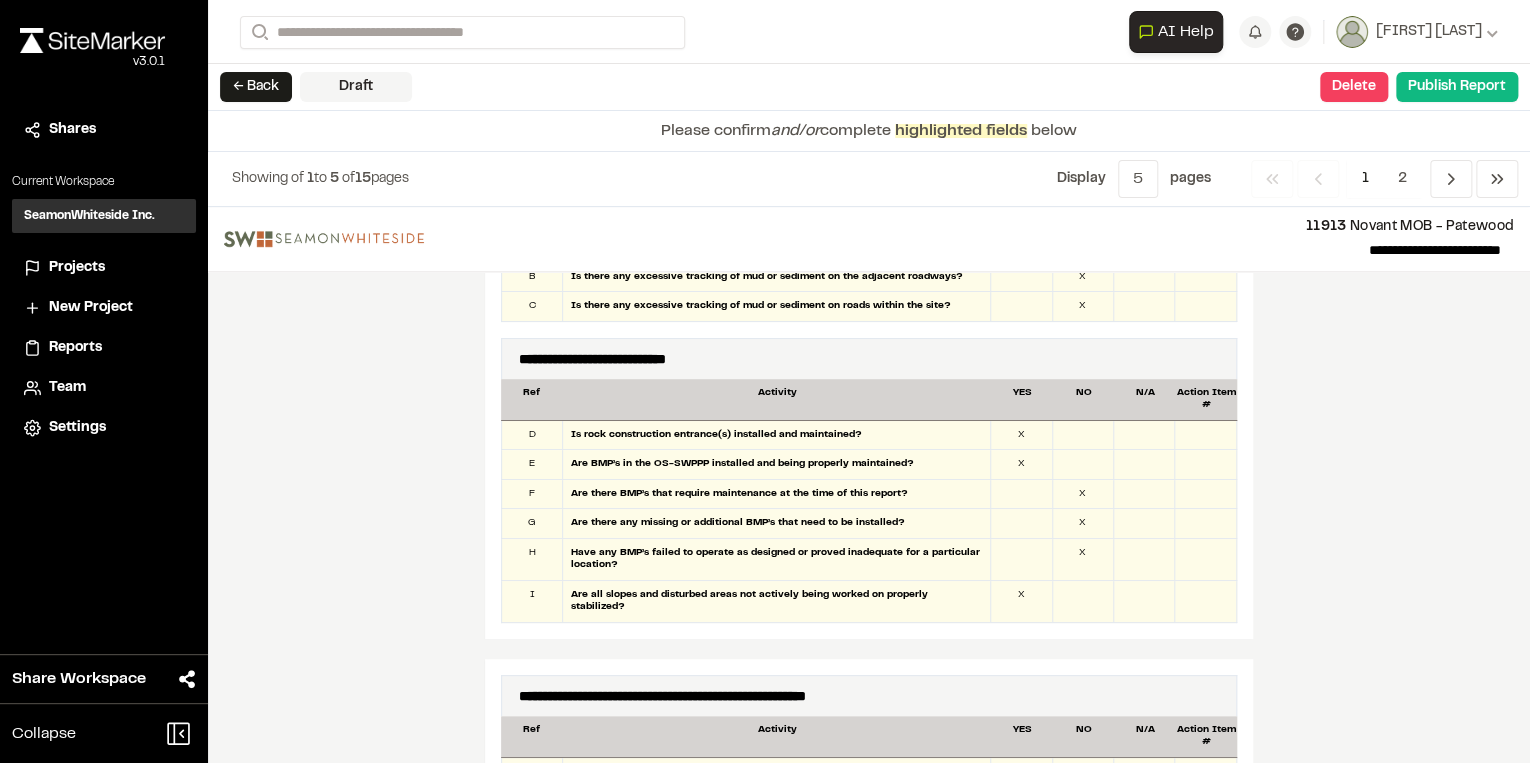 scroll, scrollTop: 1360, scrollLeft: 0, axis: vertical 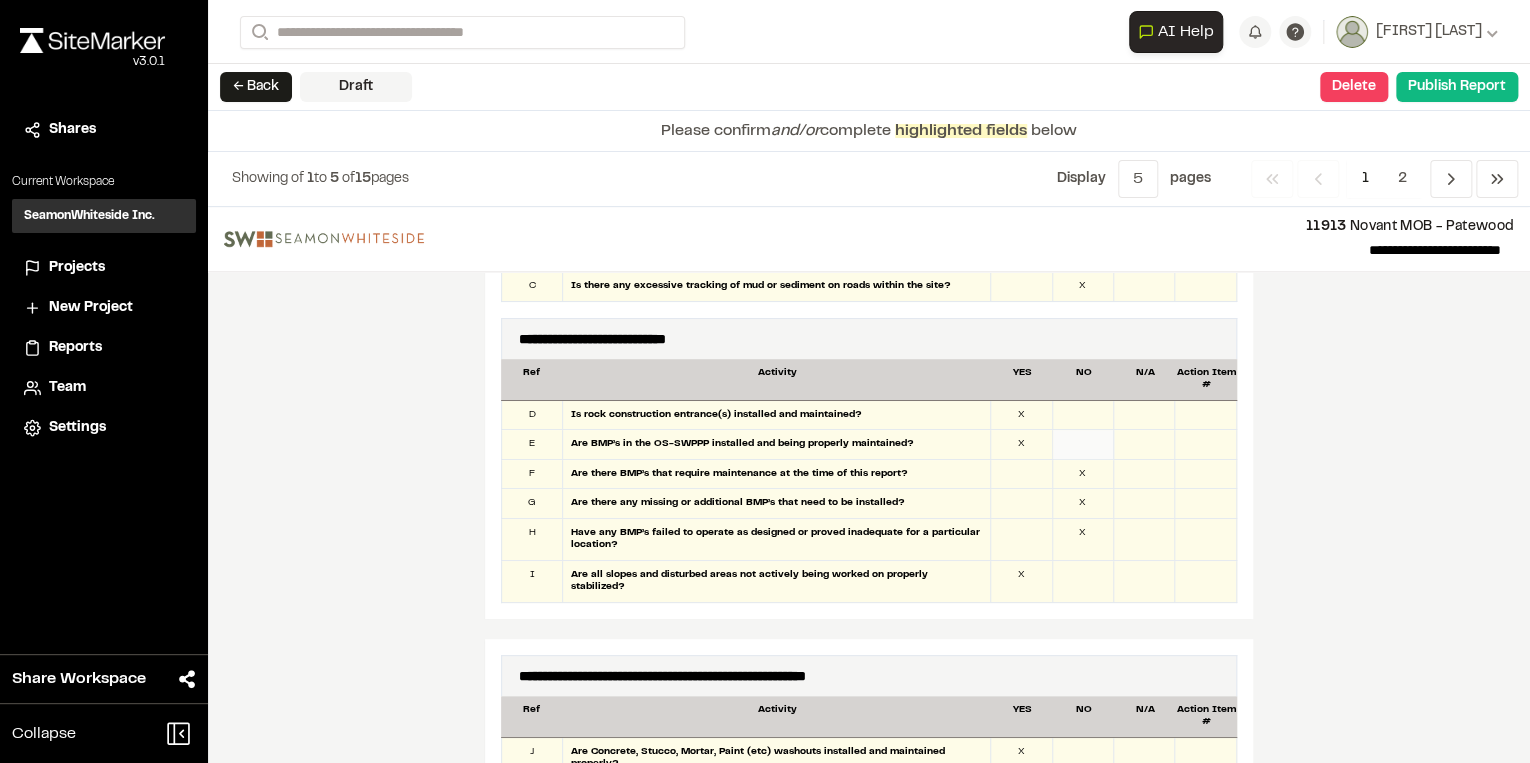 click at bounding box center [1083, 444] 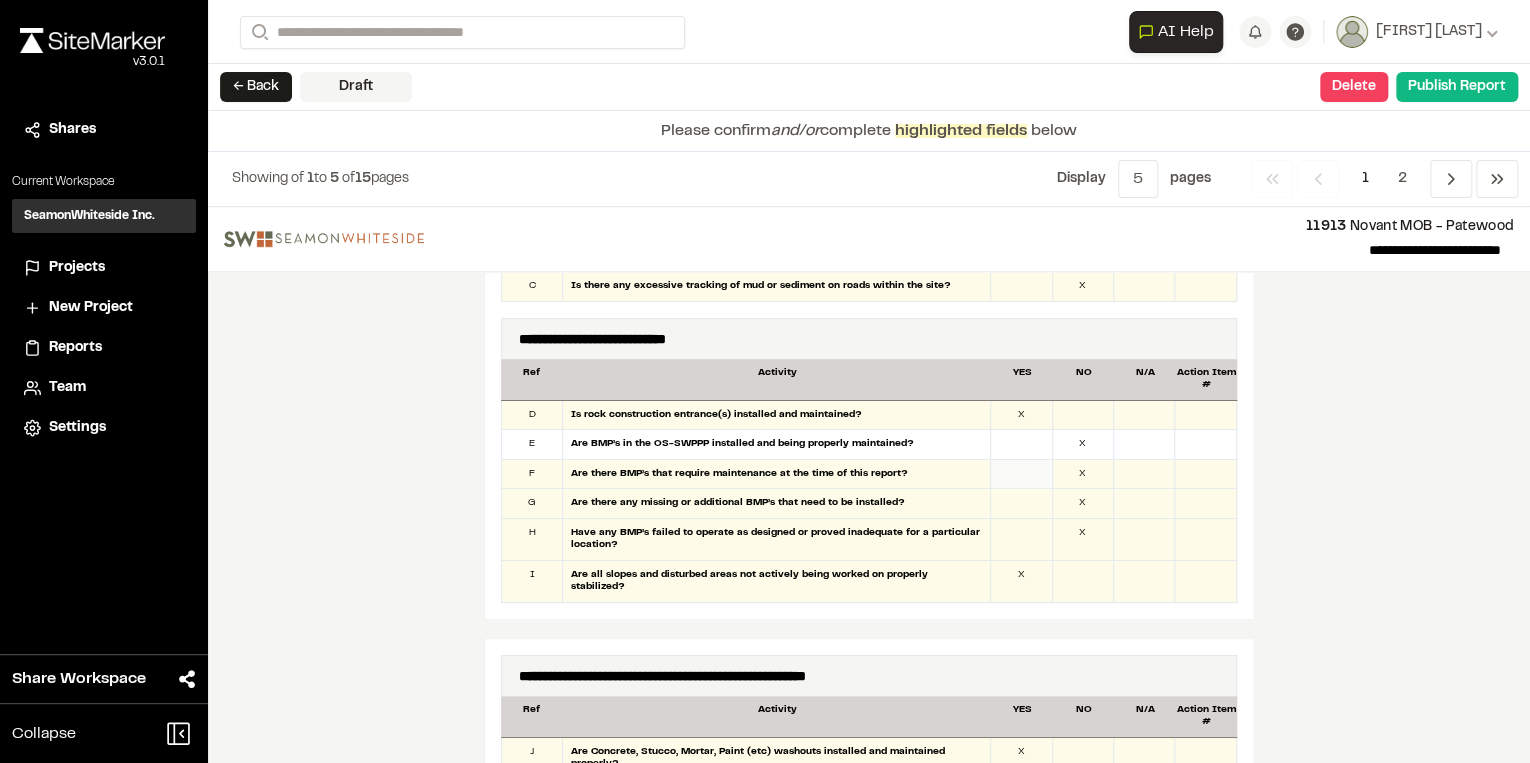 click at bounding box center [1021, 474] 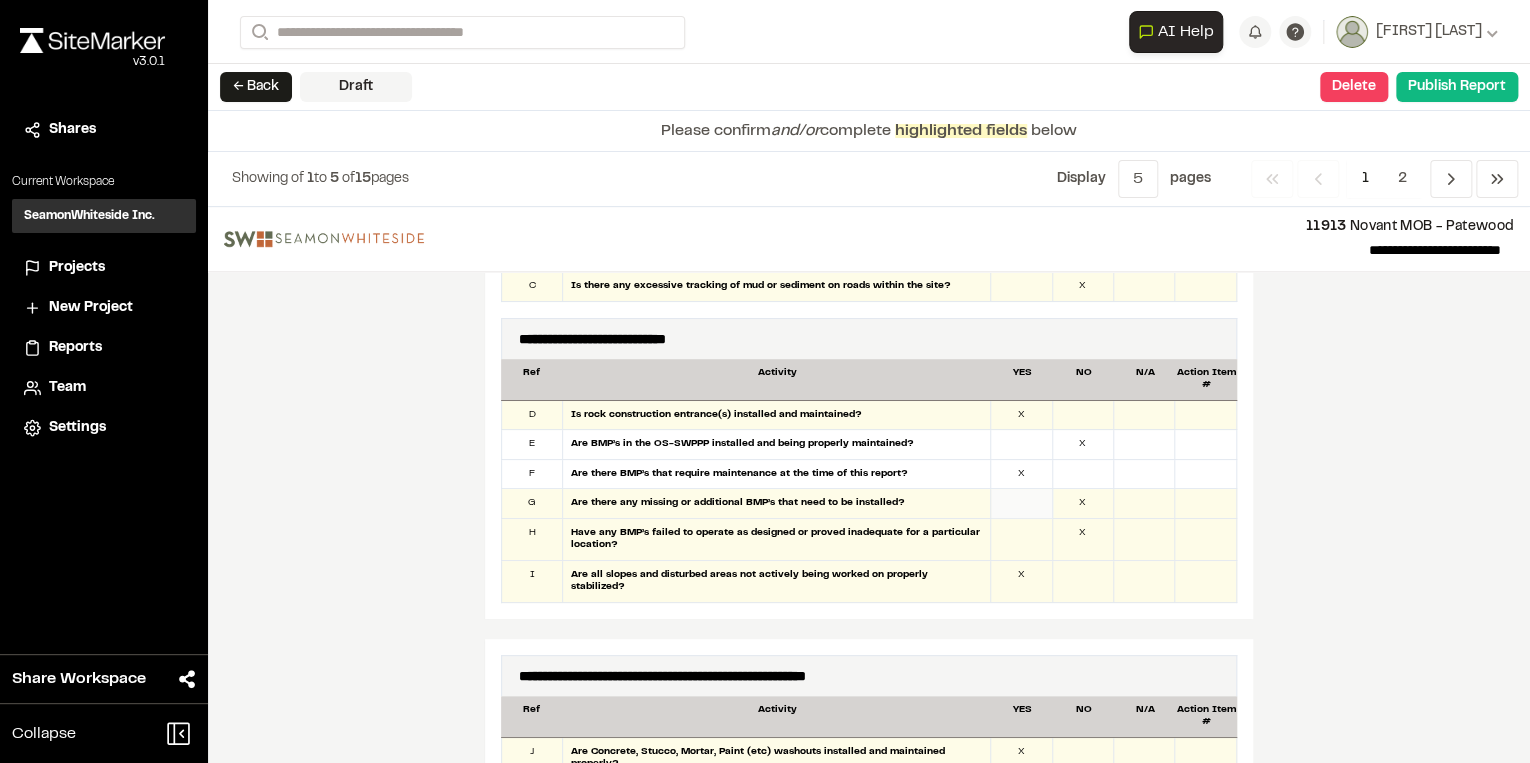 click at bounding box center [1021, 503] 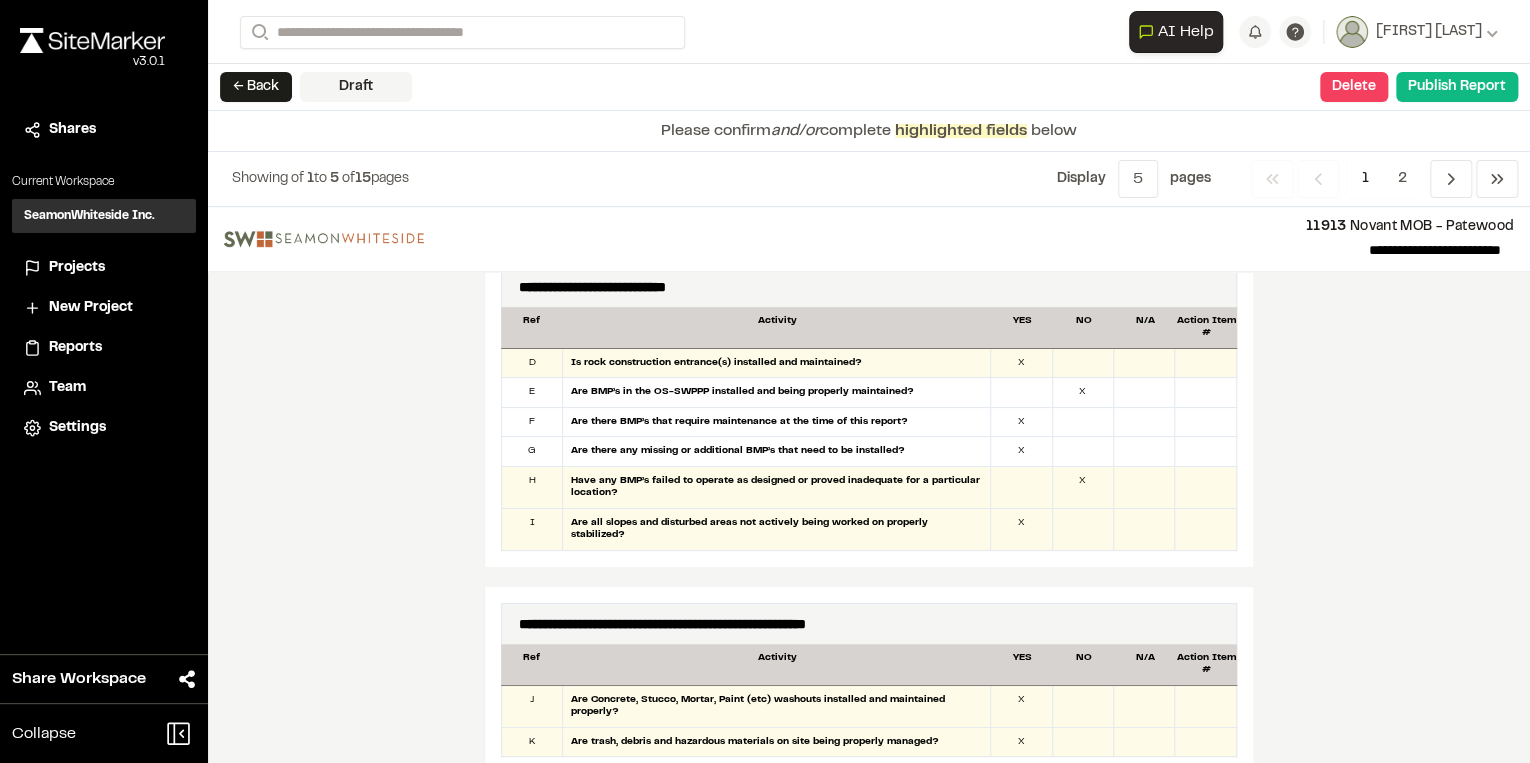 scroll, scrollTop: 1440, scrollLeft: 0, axis: vertical 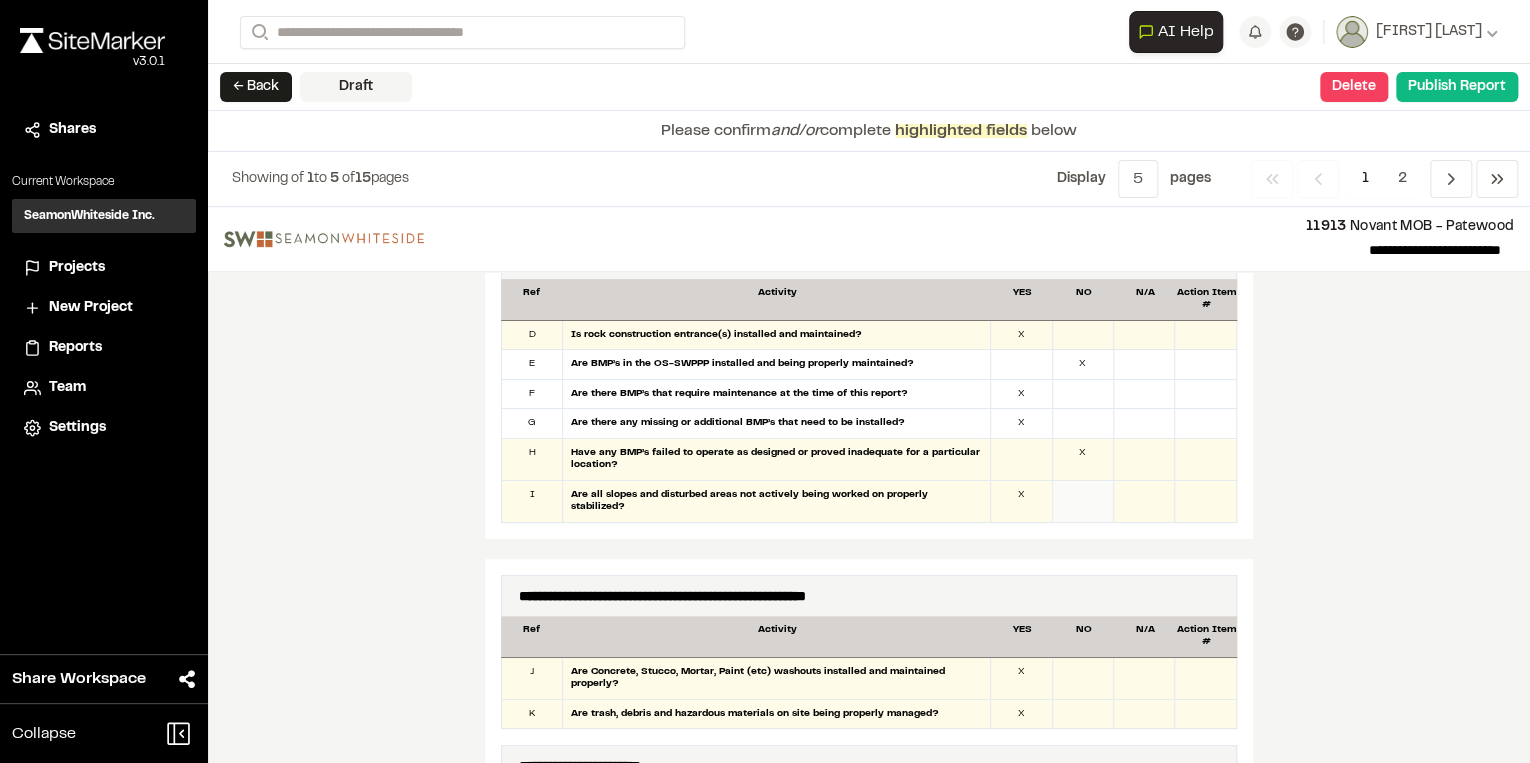 click at bounding box center (1083, 501) 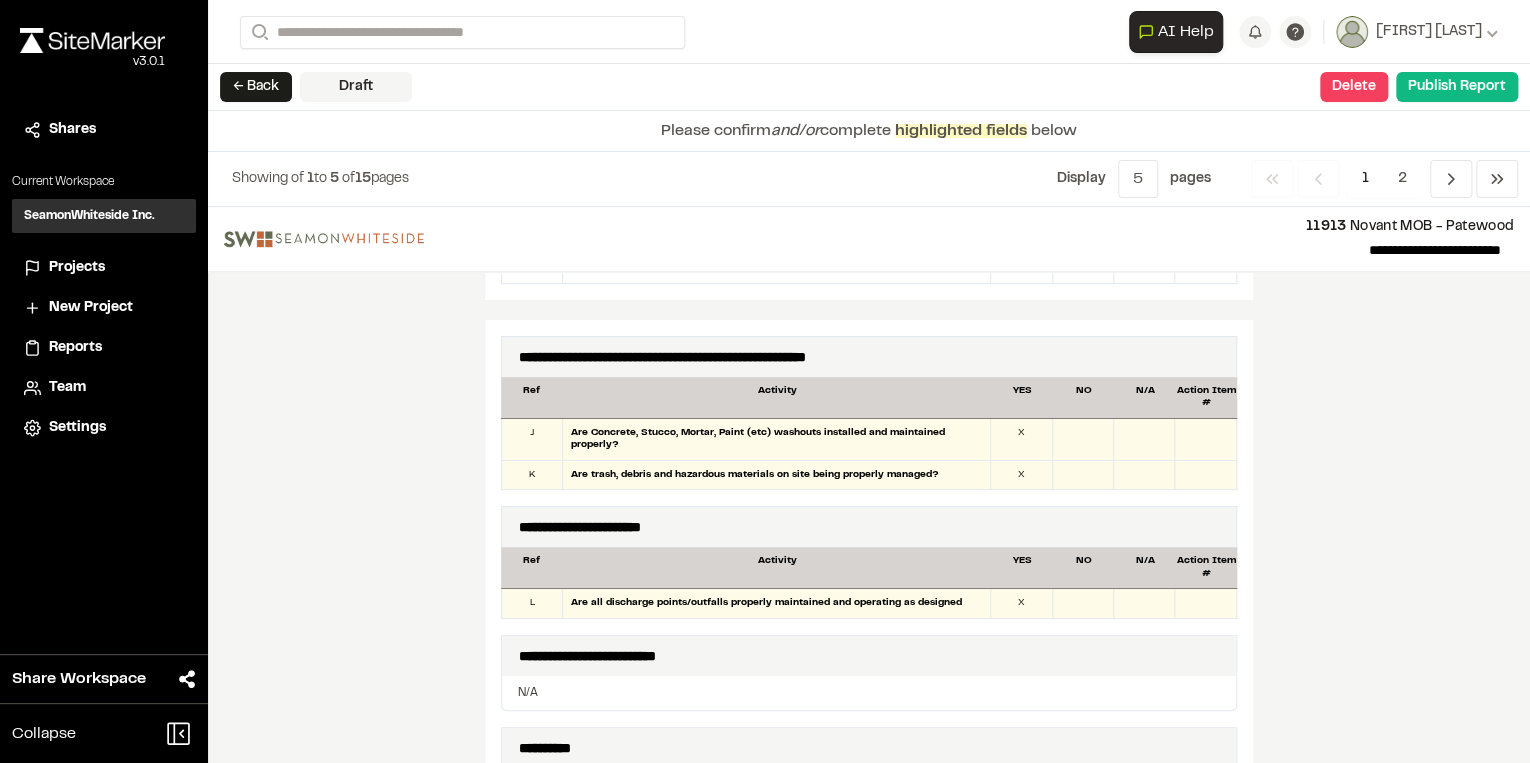 scroll, scrollTop: 1680, scrollLeft: 0, axis: vertical 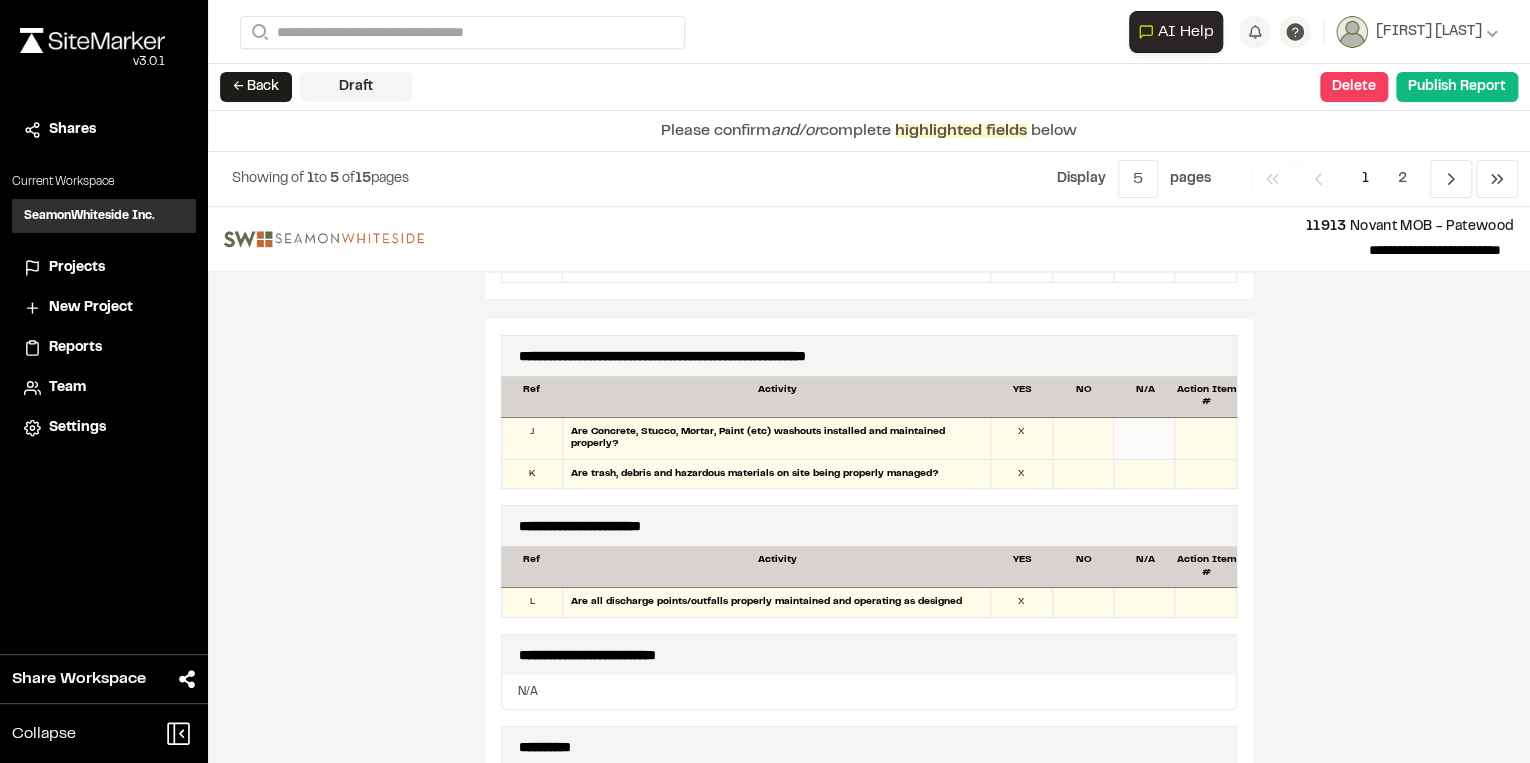click at bounding box center (1144, 438) 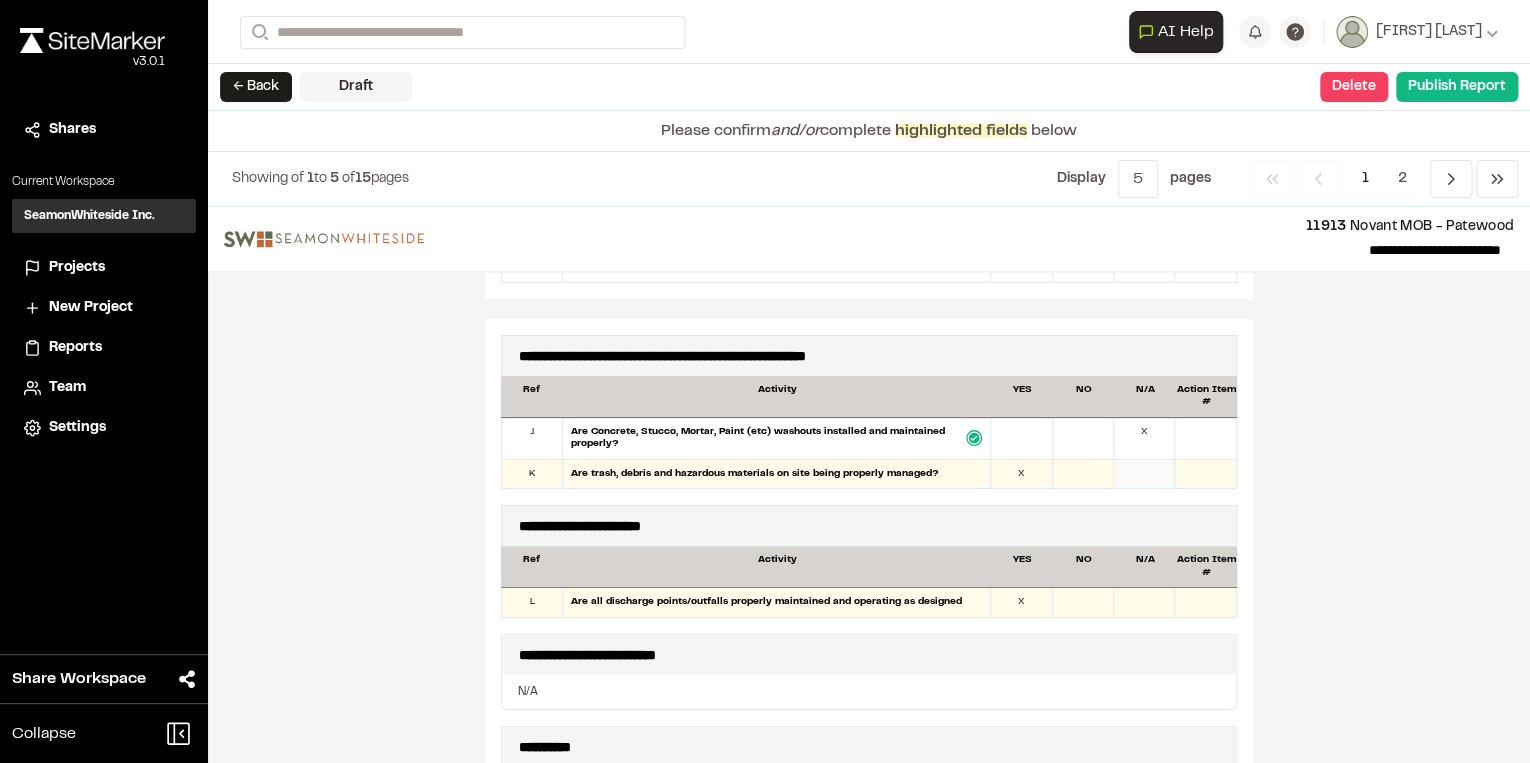 click at bounding box center (1144, 474) 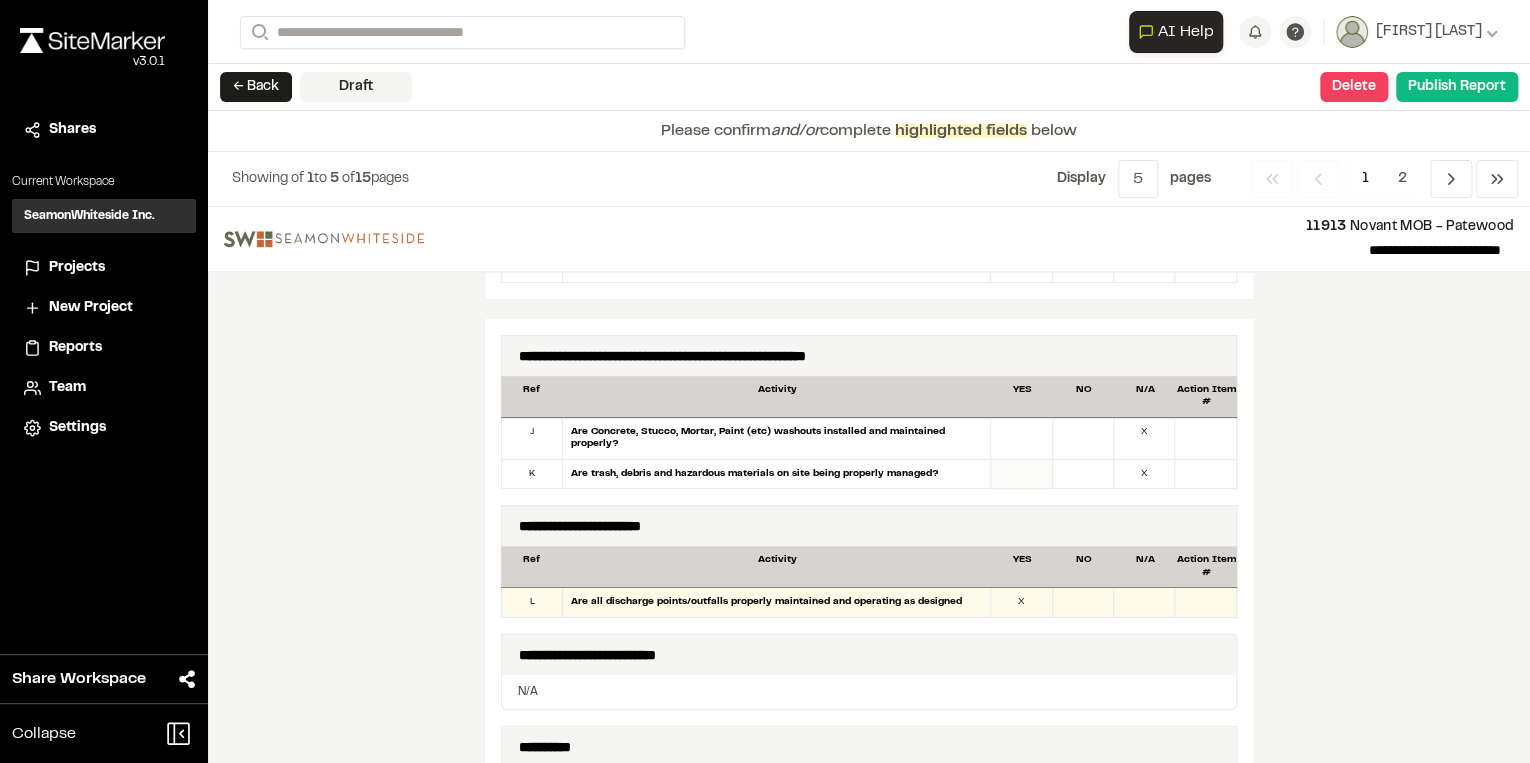 click at bounding box center (1021, 474) 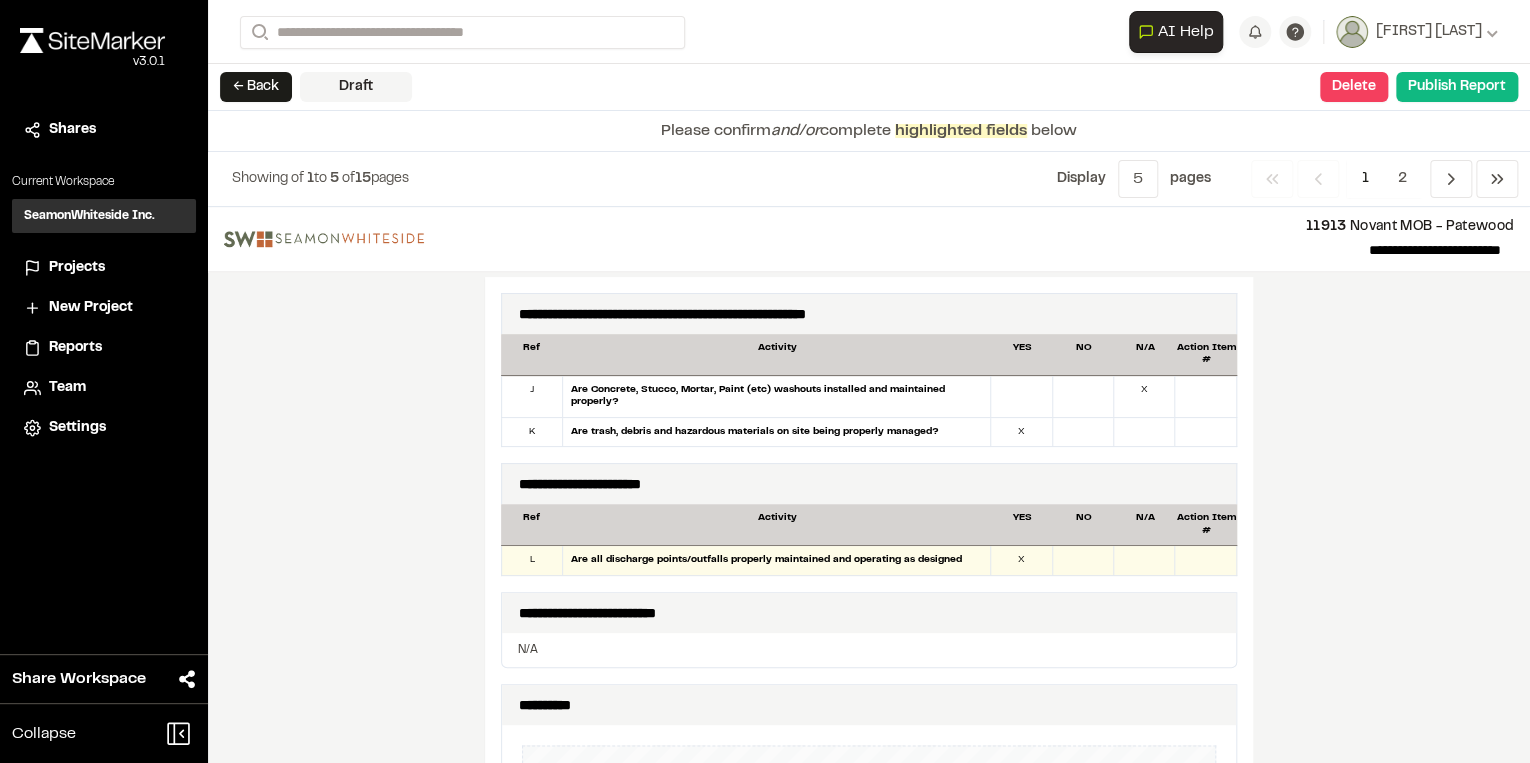 scroll, scrollTop: 1760, scrollLeft: 0, axis: vertical 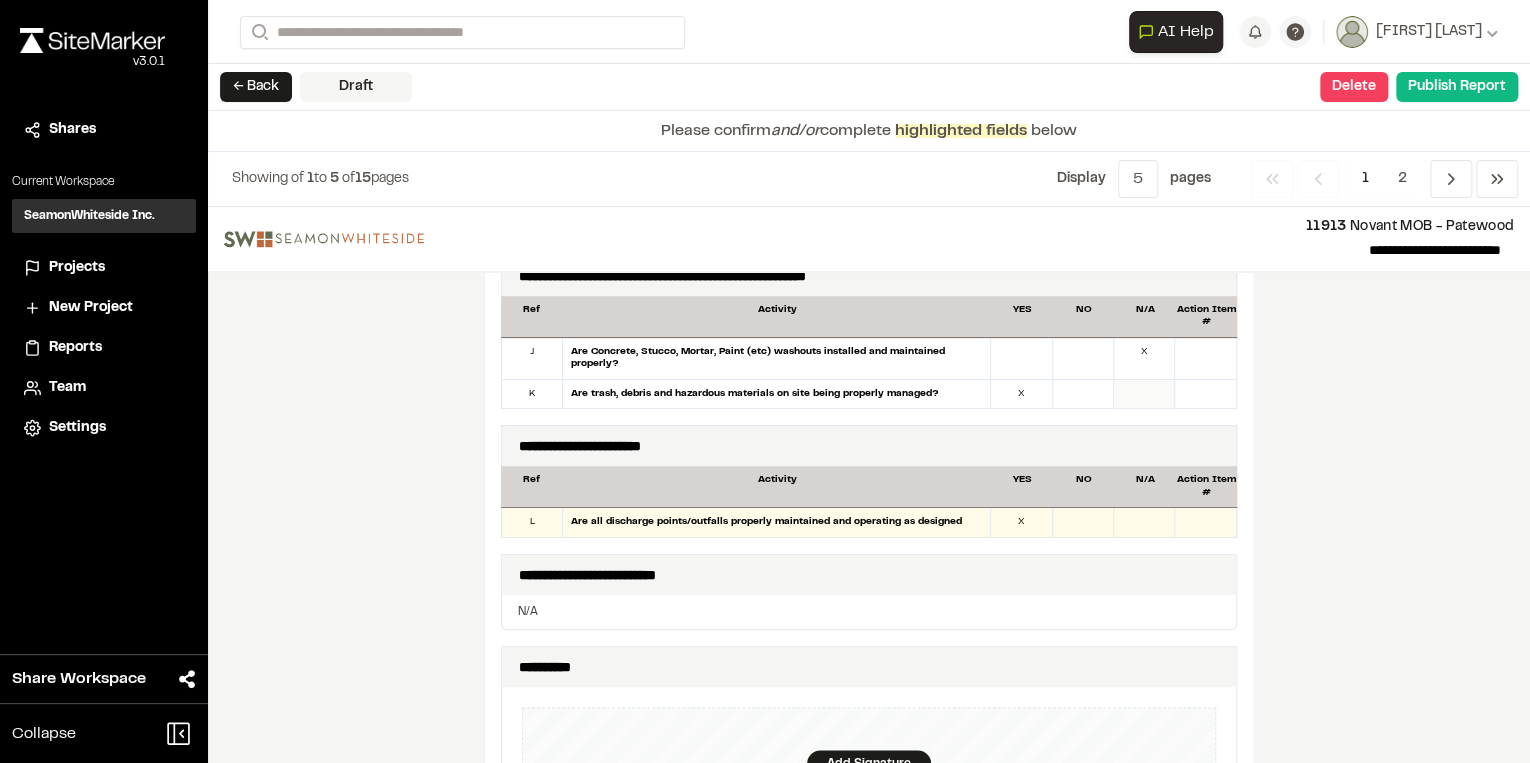 click at bounding box center [1144, 394] 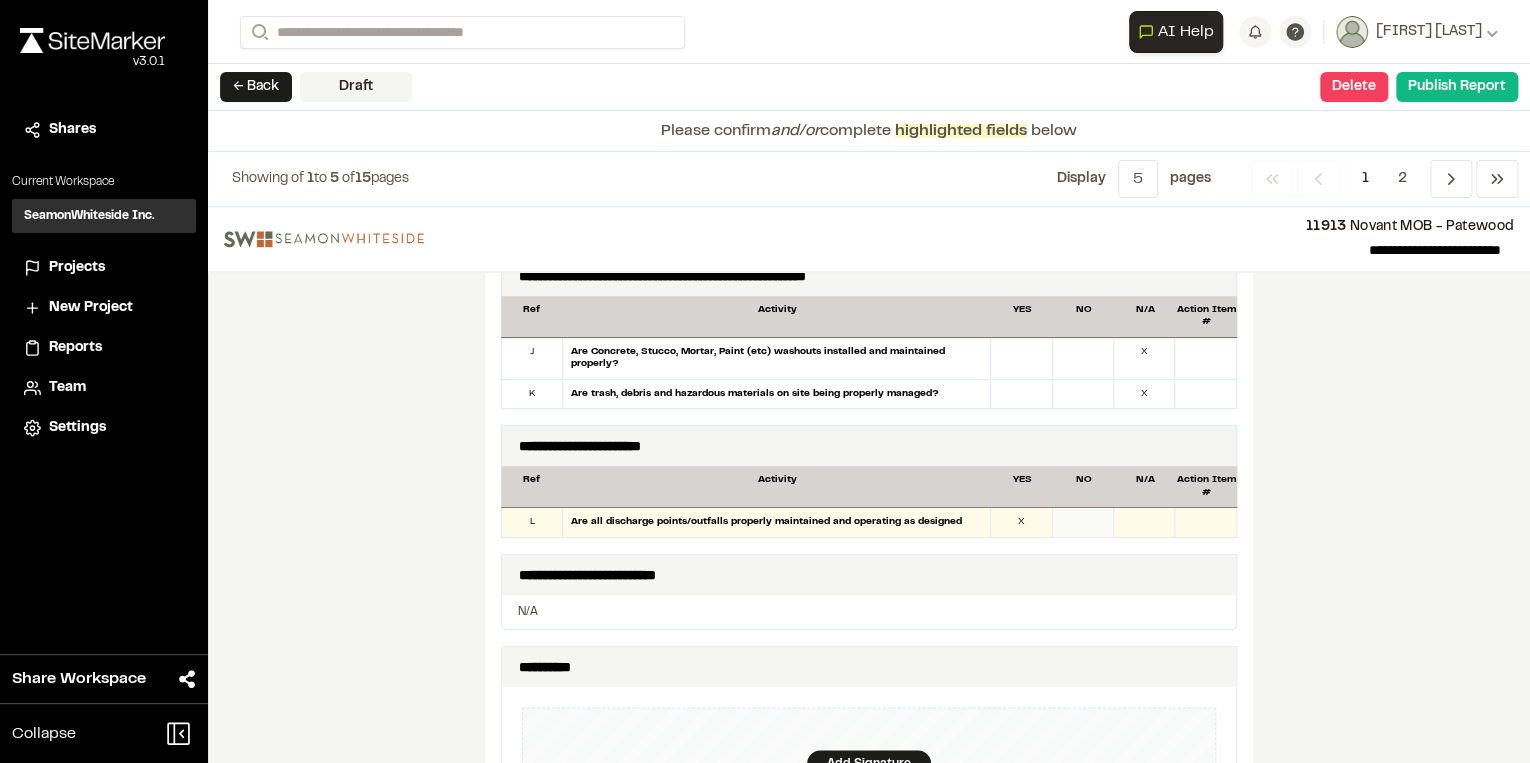 click at bounding box center (1083, 522) 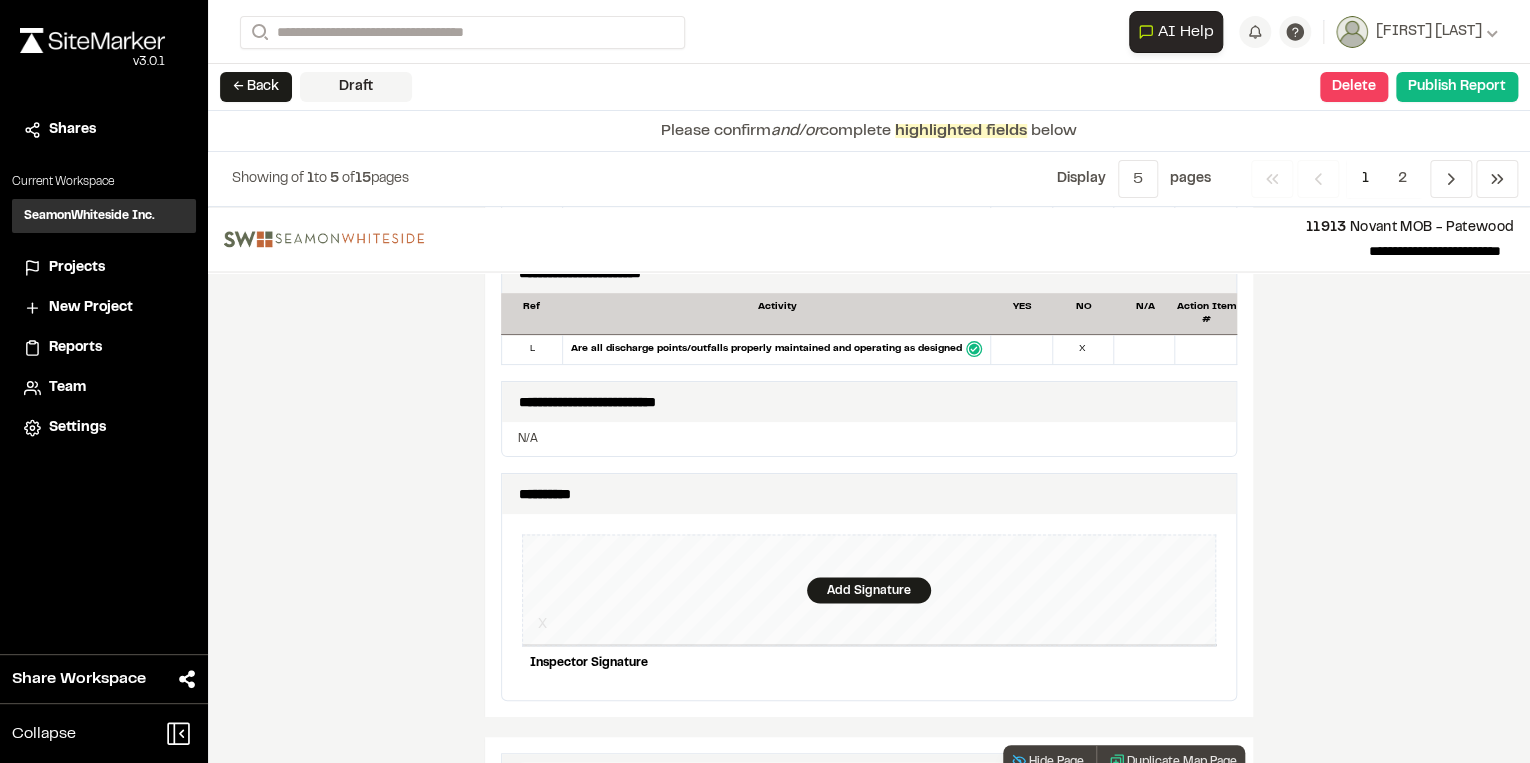 scroll, scrollTop: 2080, scrollLeft: 0, axis: vertical 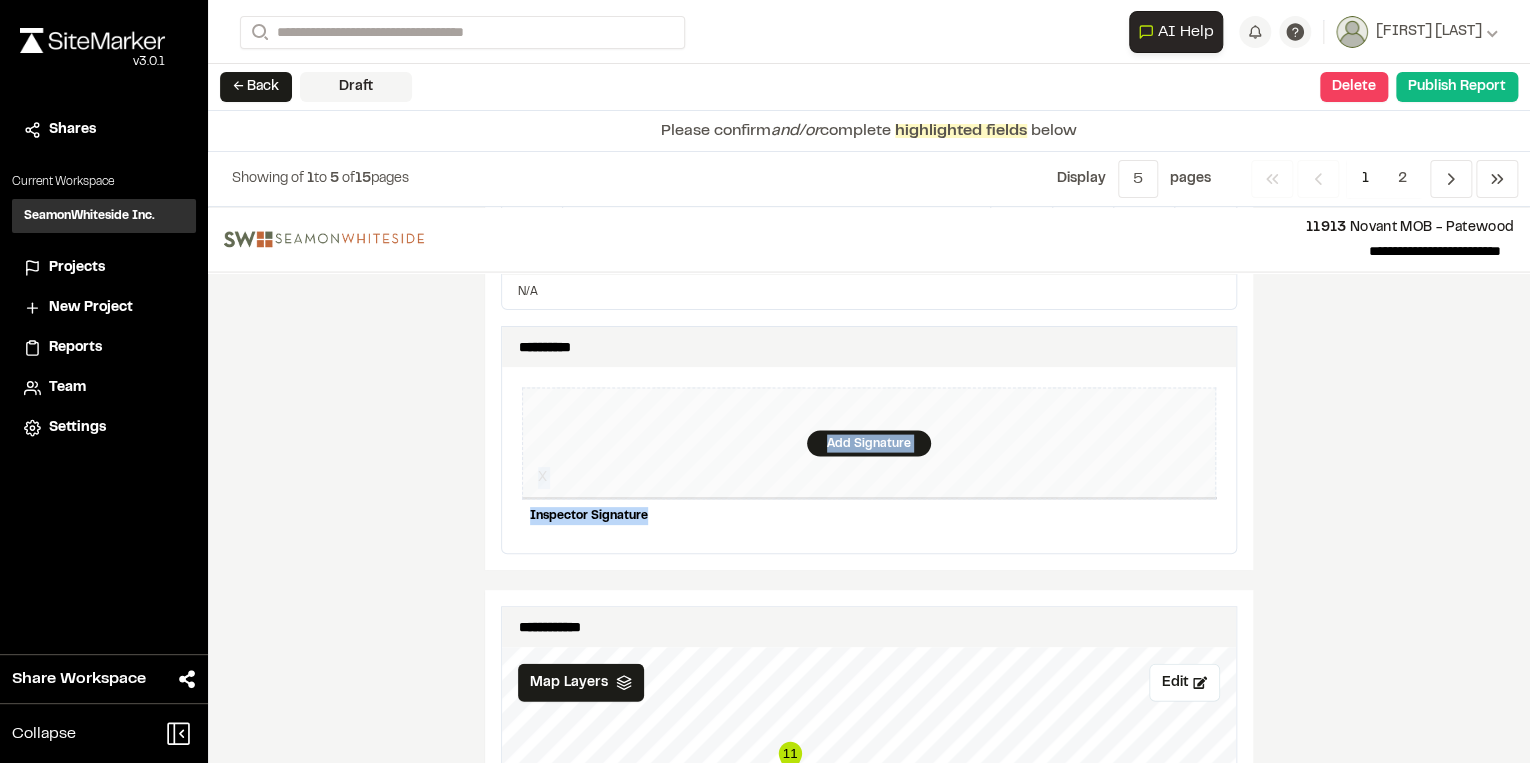 drag, startPoint x: 583, startPoint y: 363, endPoint x: 643, endPoint y: 477, distance: 128.82547 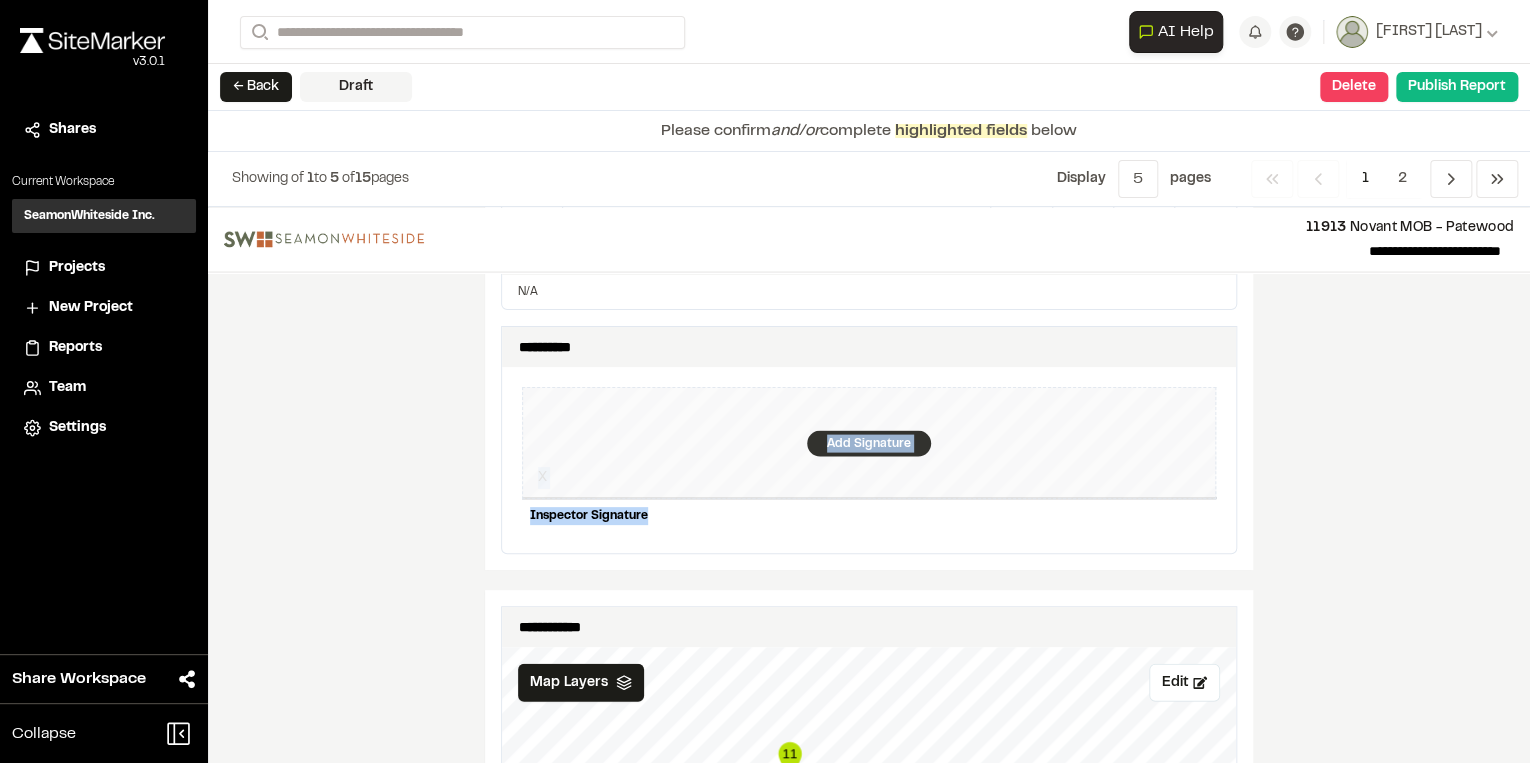 click on "Add Signature" at bounding box center (869, 443) 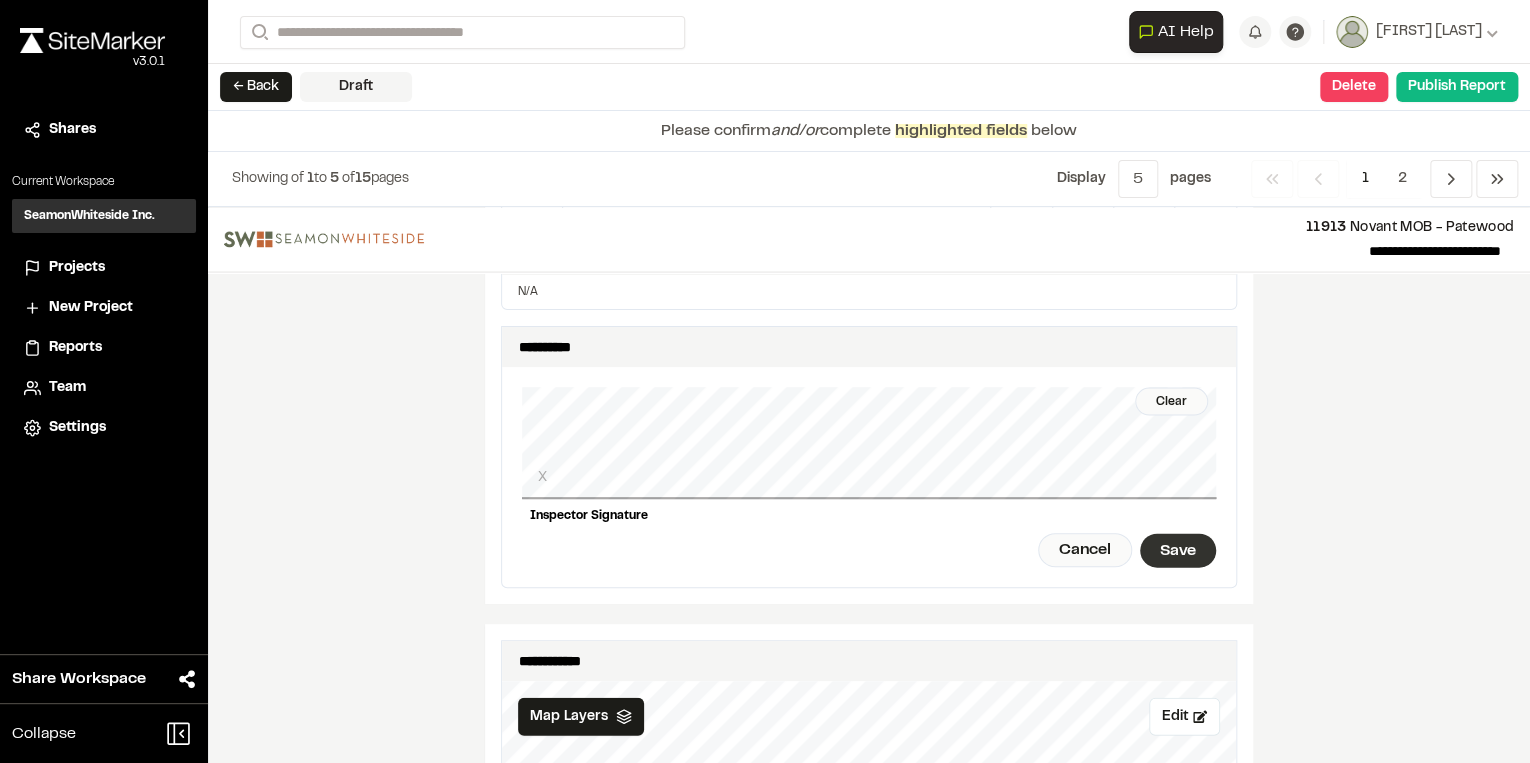 click on "Save" at bounding box center (1178, 550) 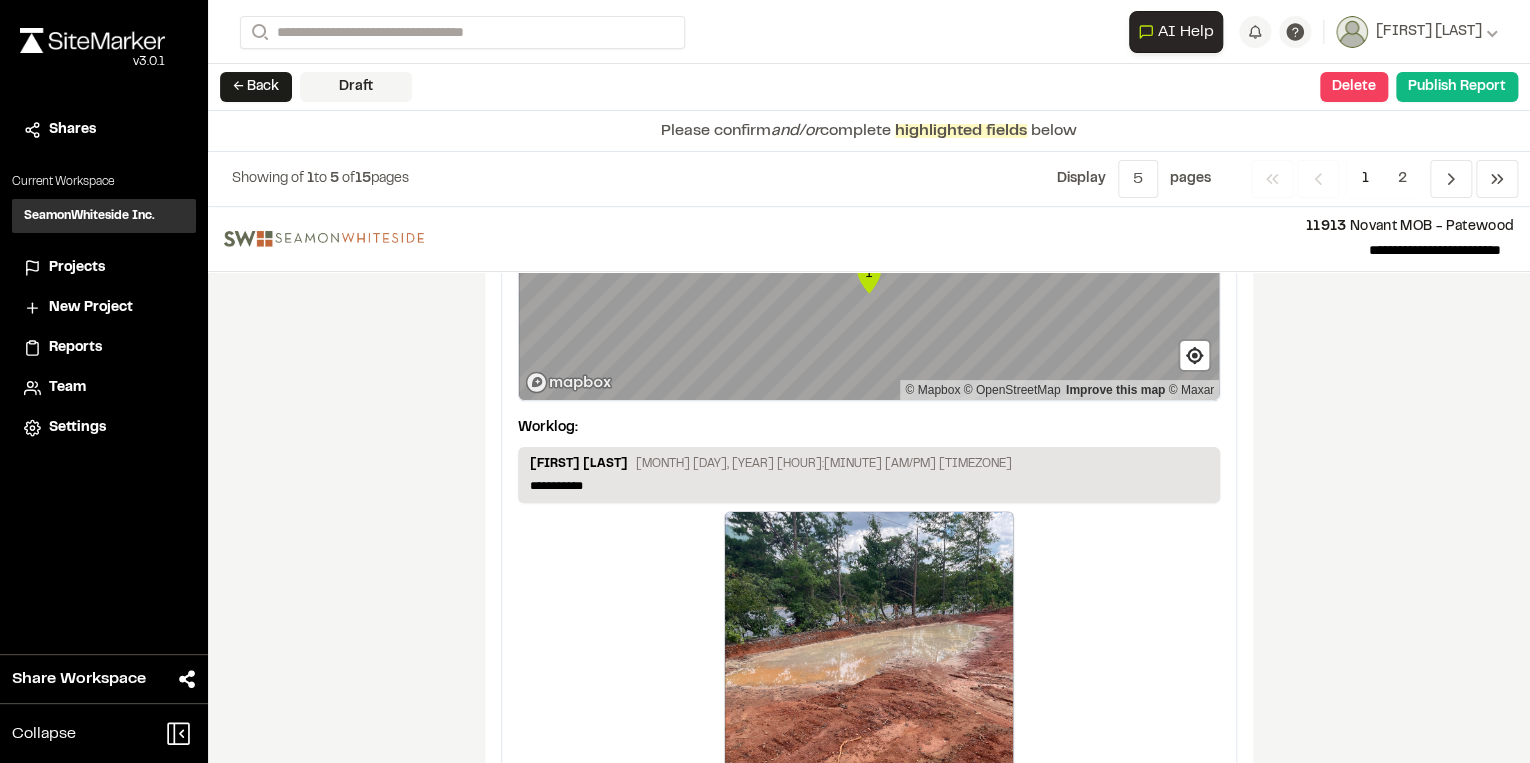 scroll, scrollTop: 3680, scrollLeft: 0, axis: vertical 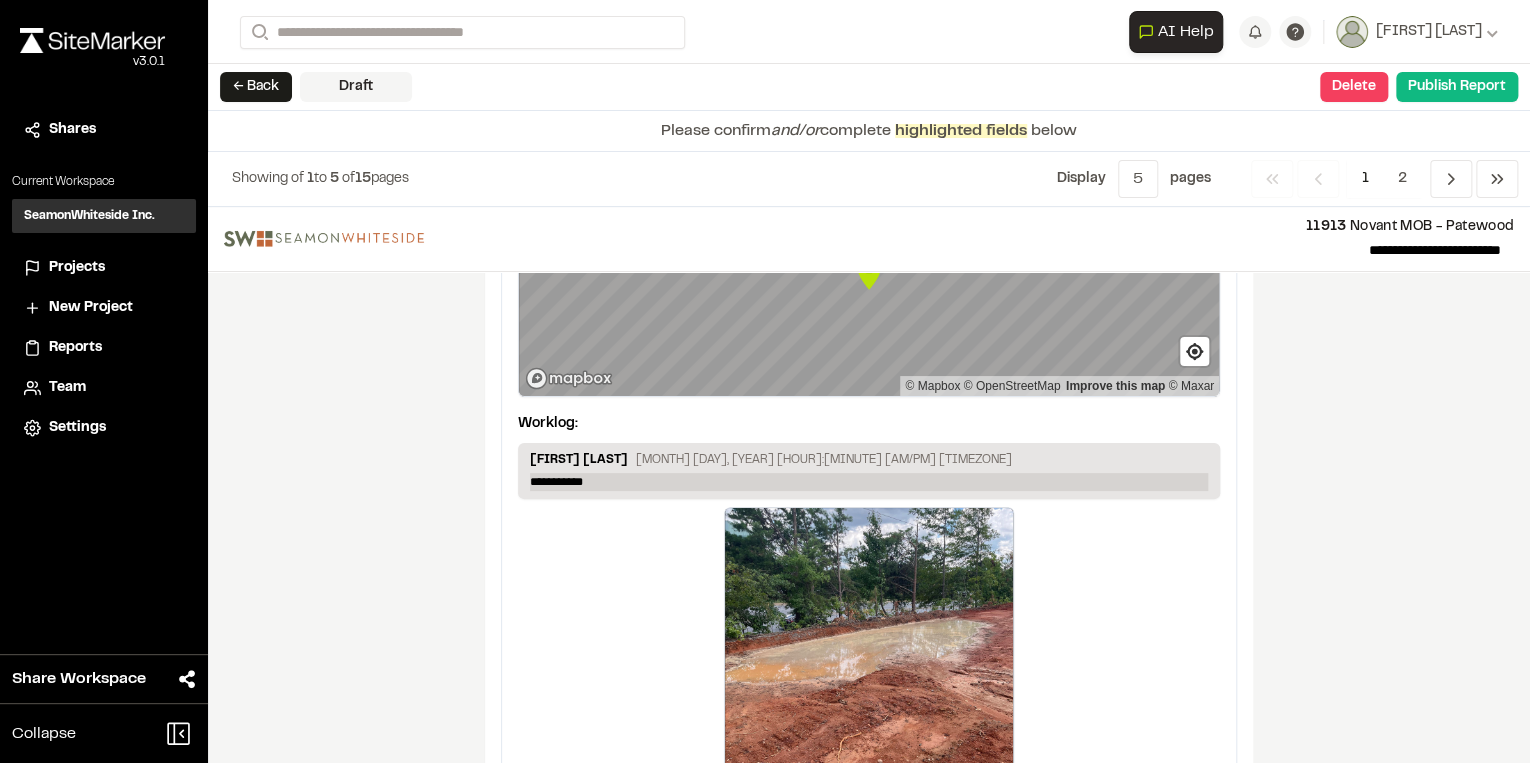click on "**********" at bounding box center (869, 482) 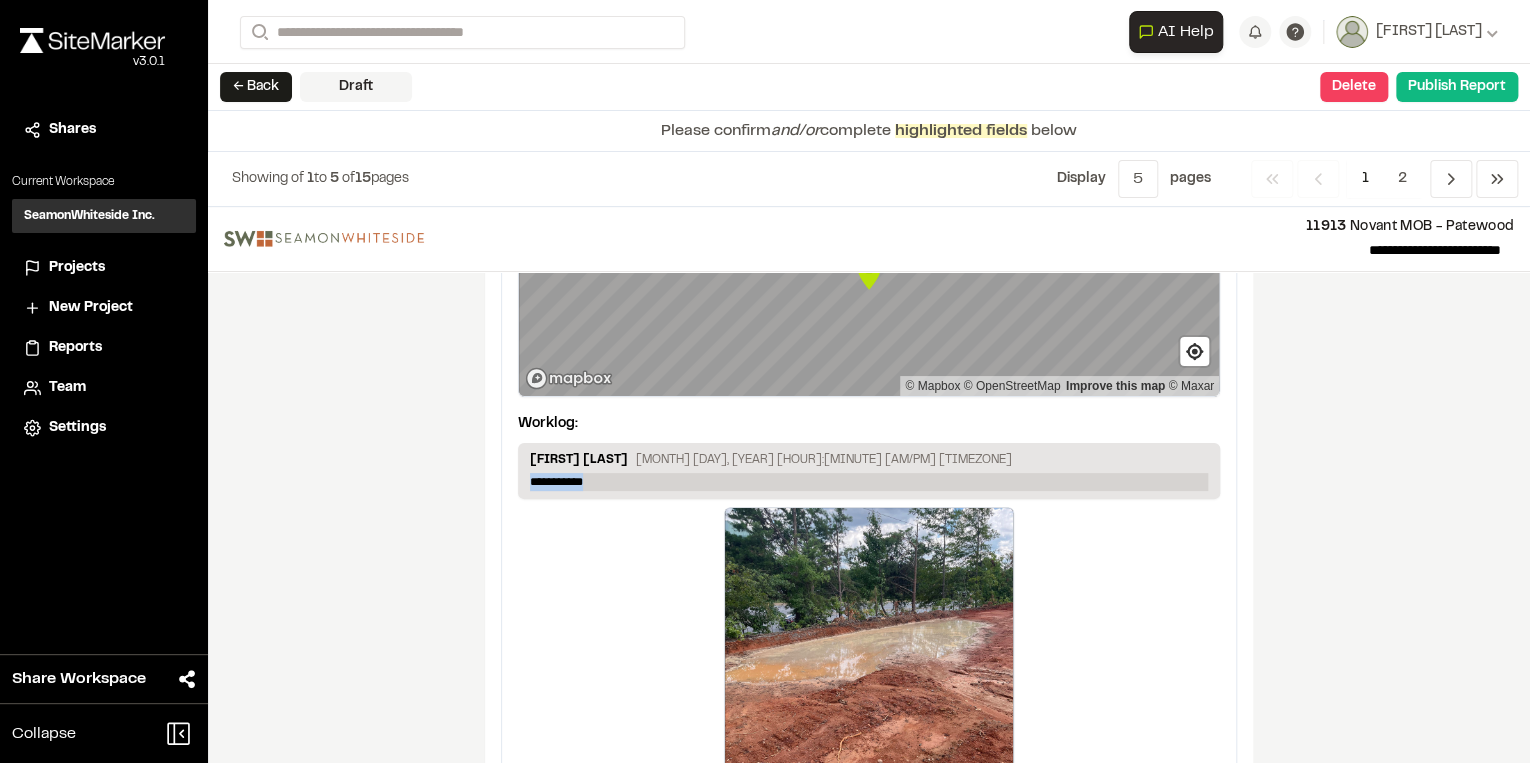 click on "**********" at bounding box center (869, 482) 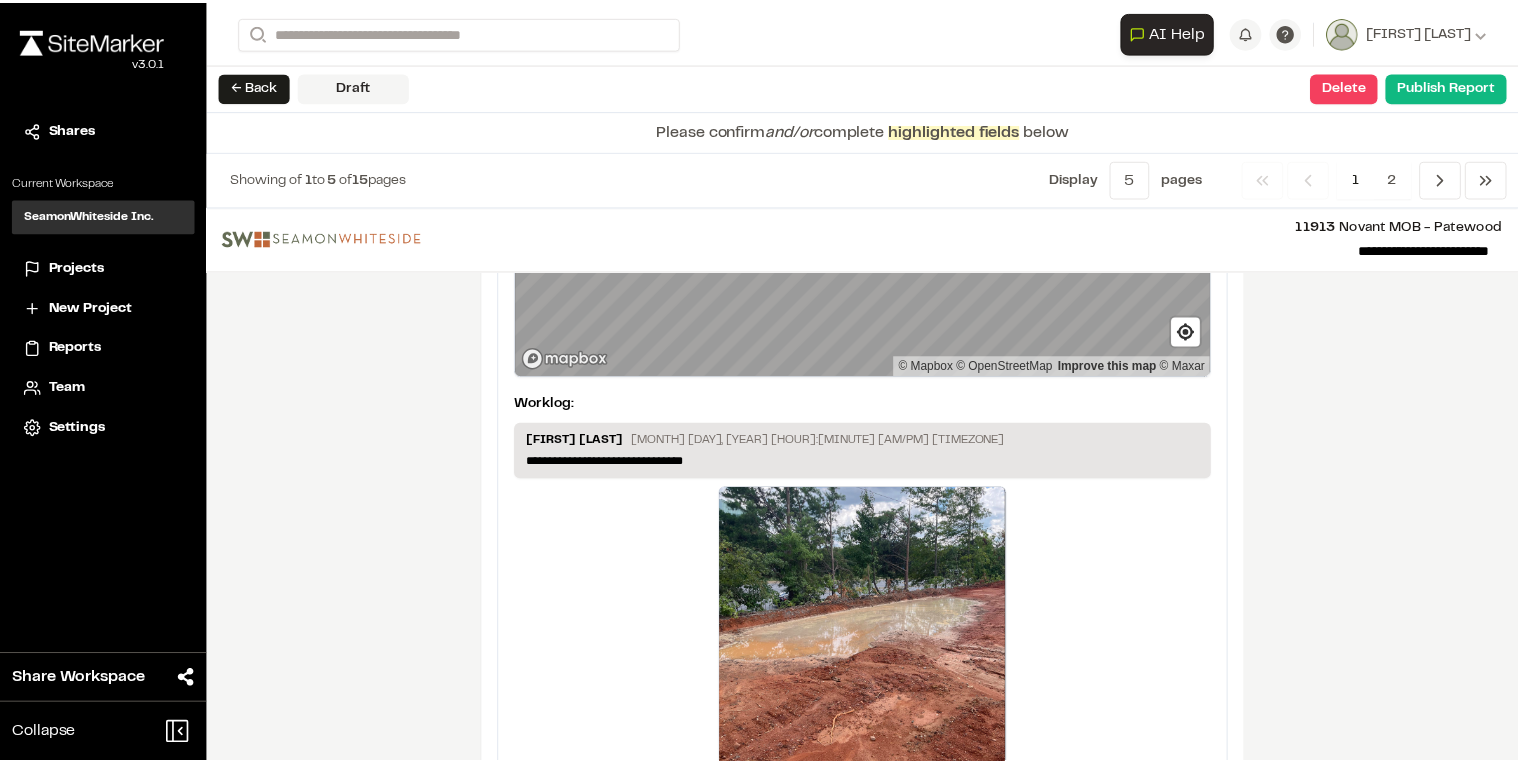 scroll, scrollTop: 3706, scrollLeft: 0, axis: vertical 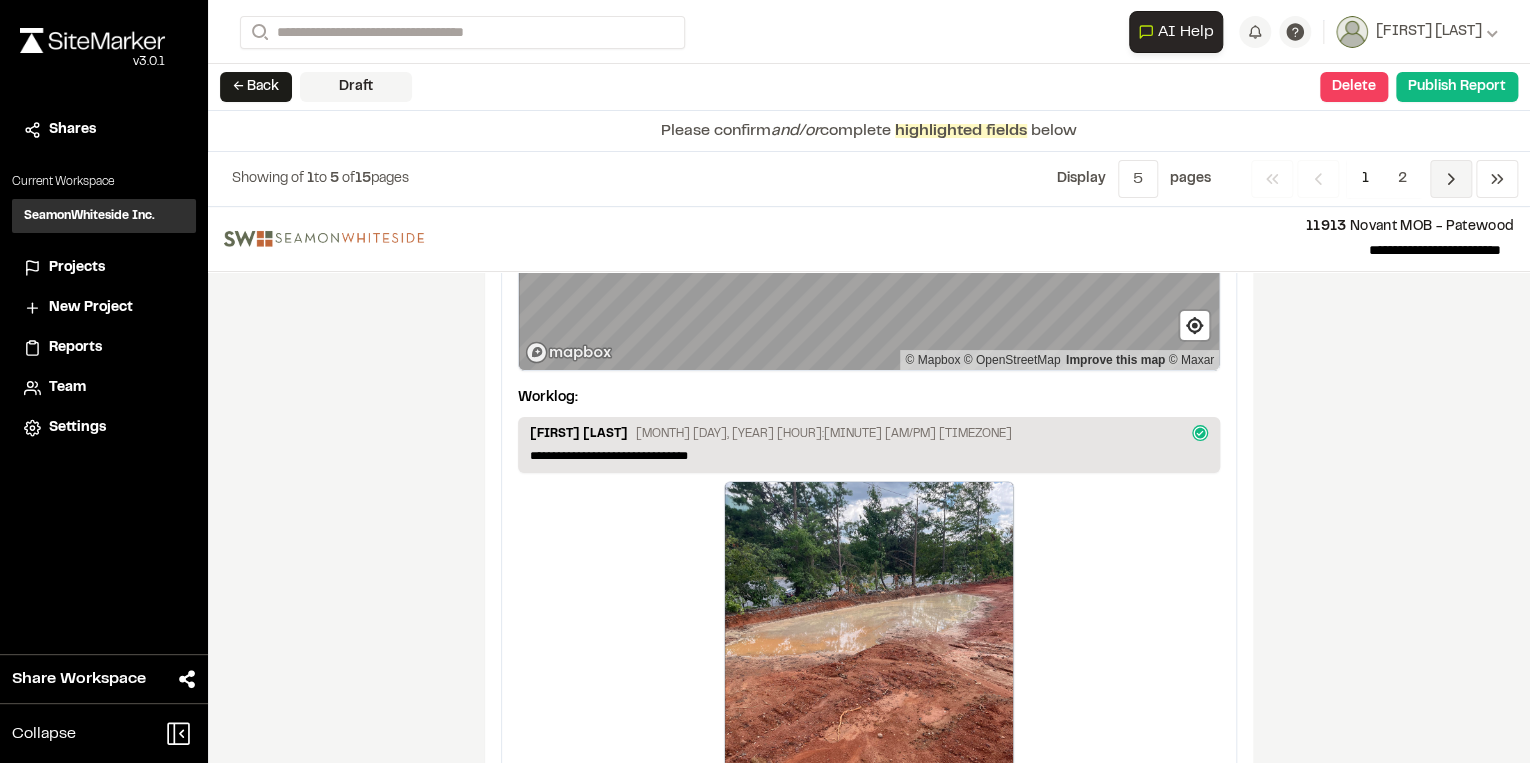 click 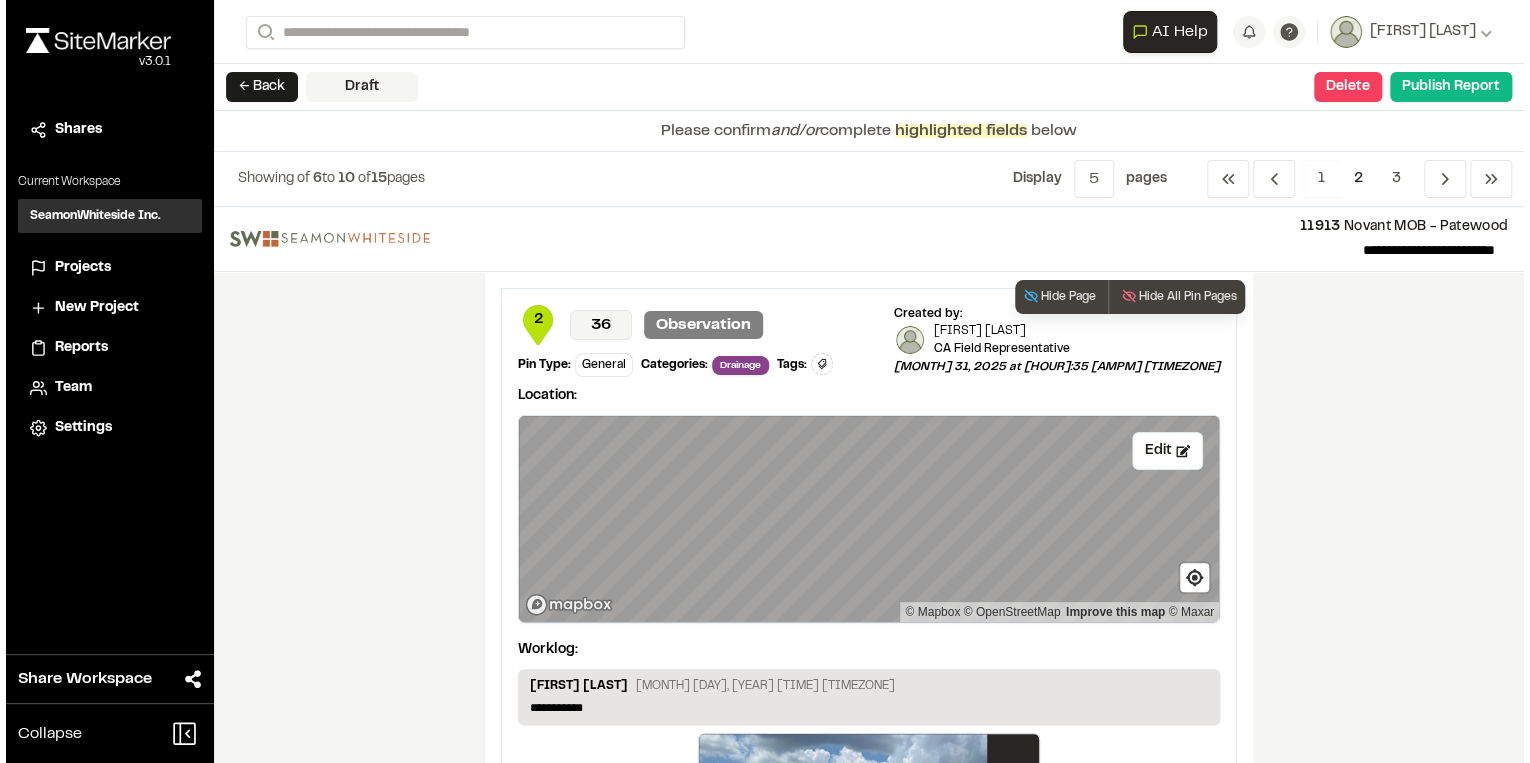 scroll, scrollTop: 160, scrollLeft: 0, axis: vertical 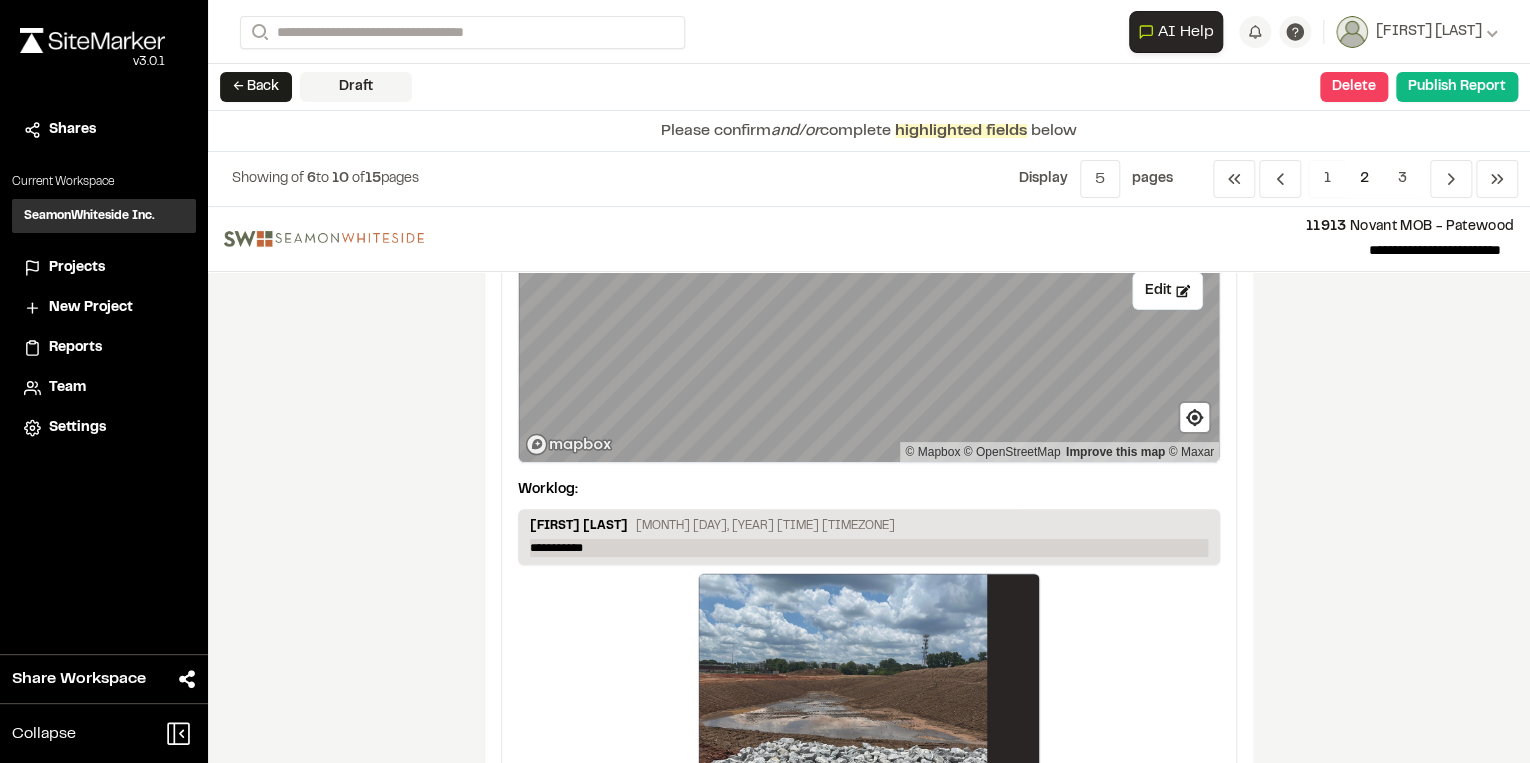 click on "**********" at bounding box center [869, 548] 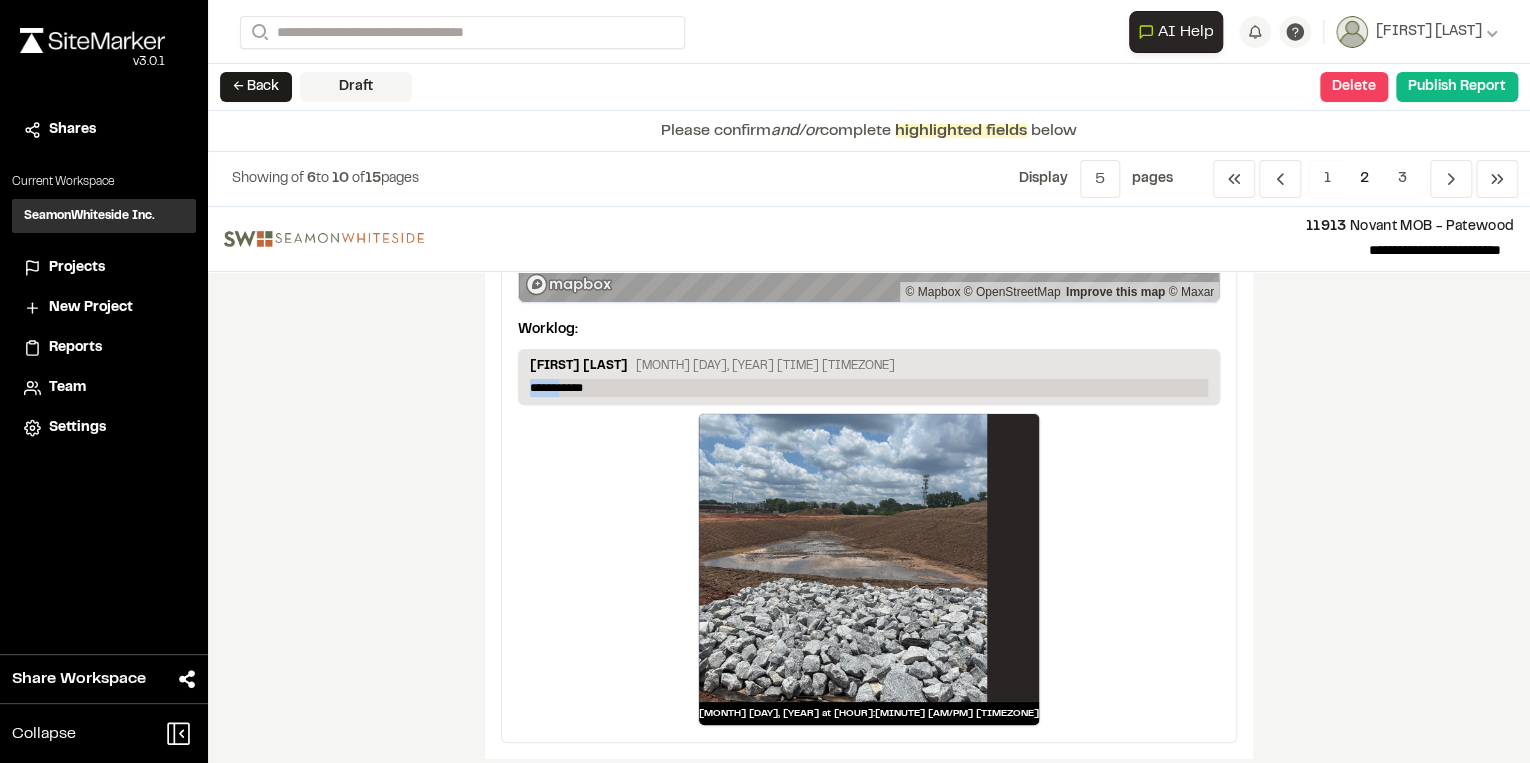 click on "**********" at bounding box center [869, 388] 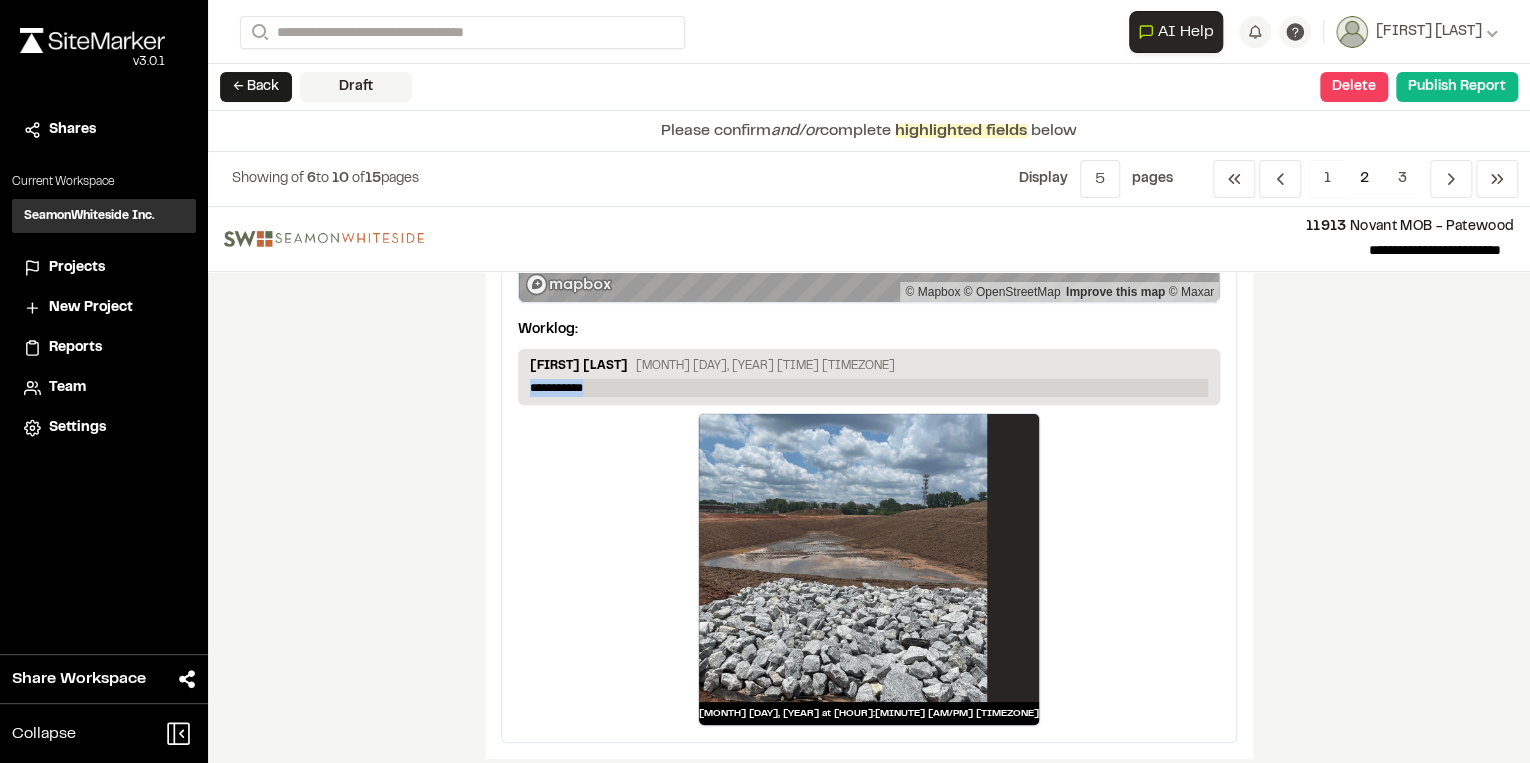 click on "**********" at bounding box center (869, 388) 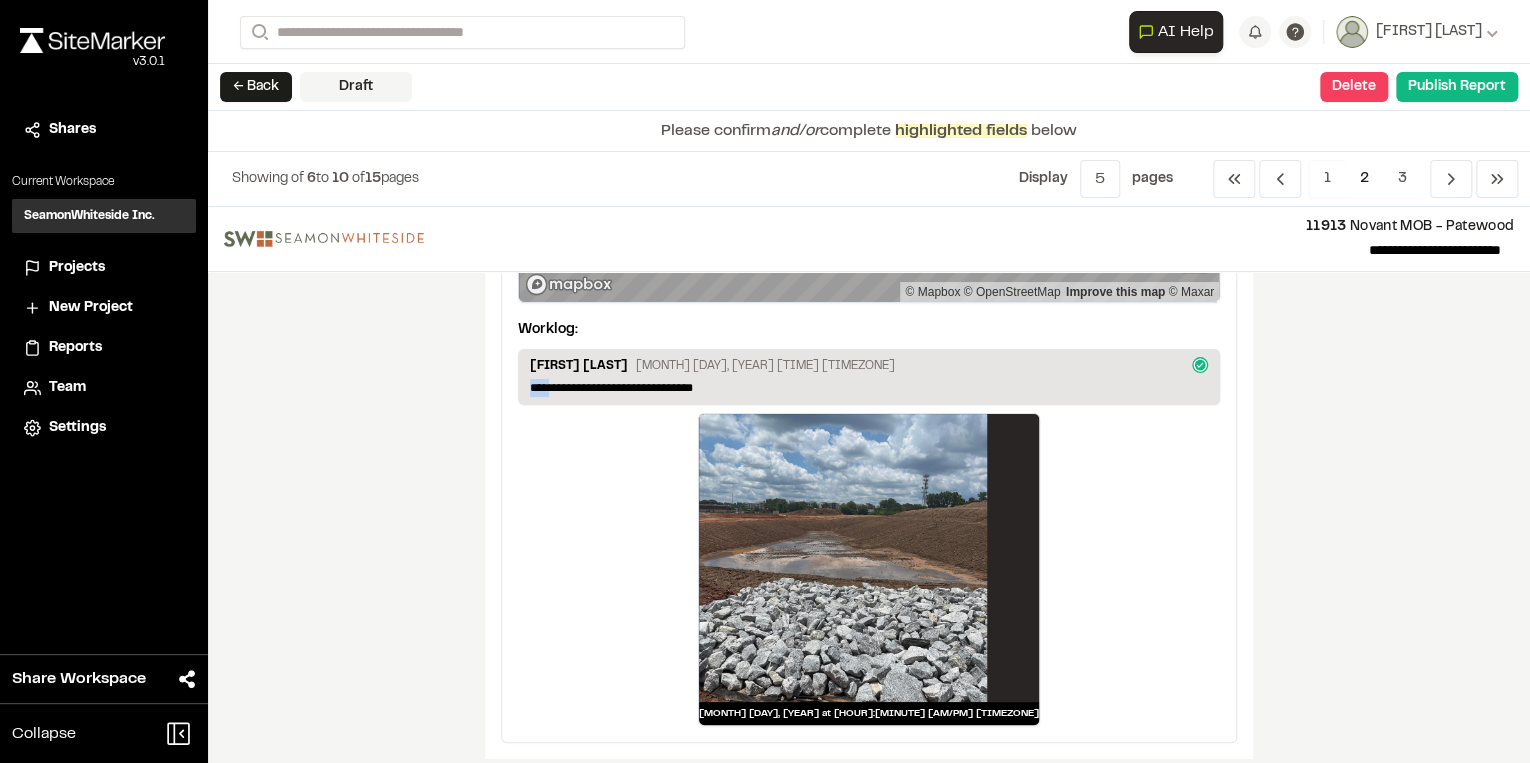 drag, startPoint x: 546, startPoint y: 379, endPoint x: 520, endPoint y: 380, distance: 26.019224 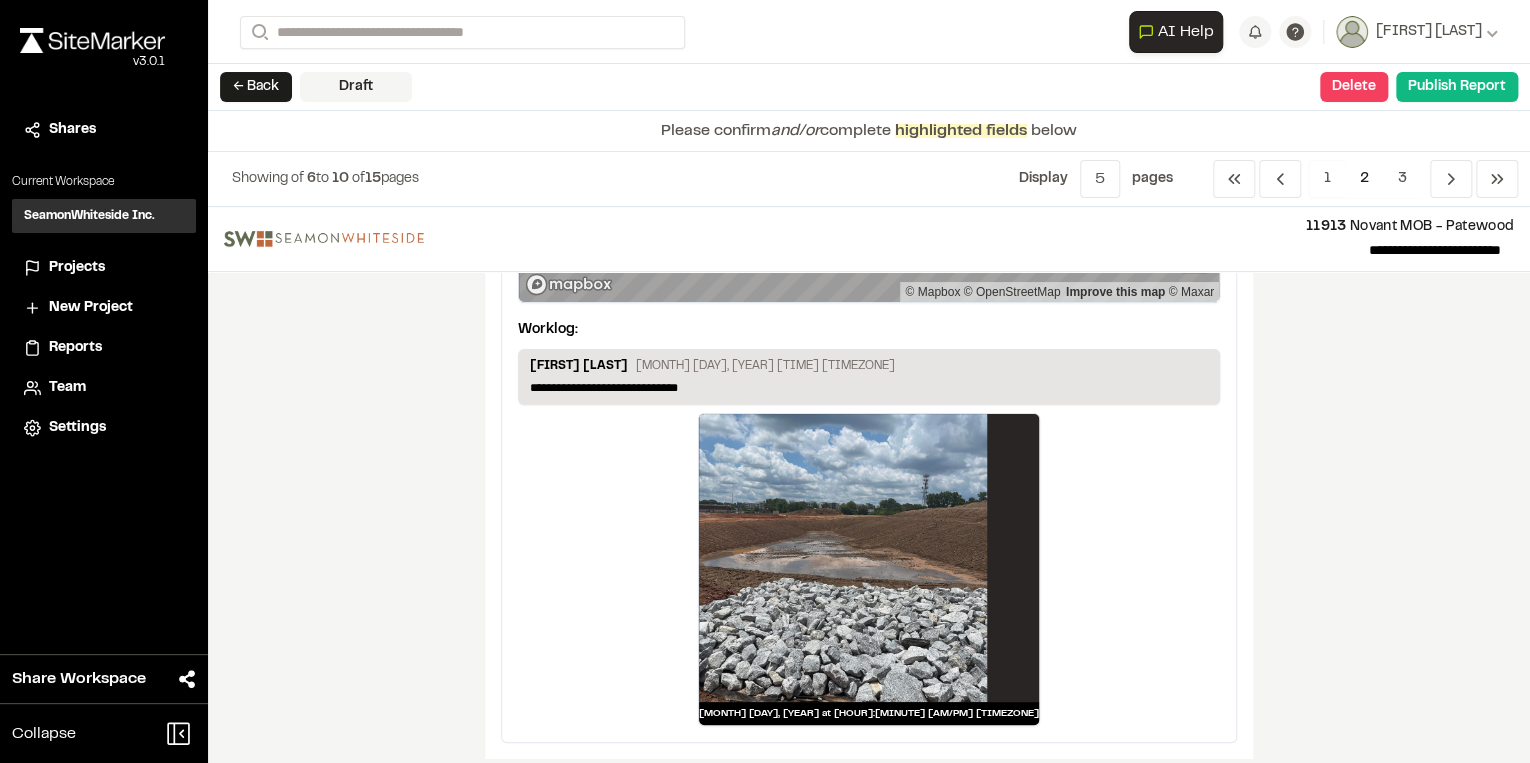 click on "[FIRST] [LAST]" at bounding box center (579, 368) 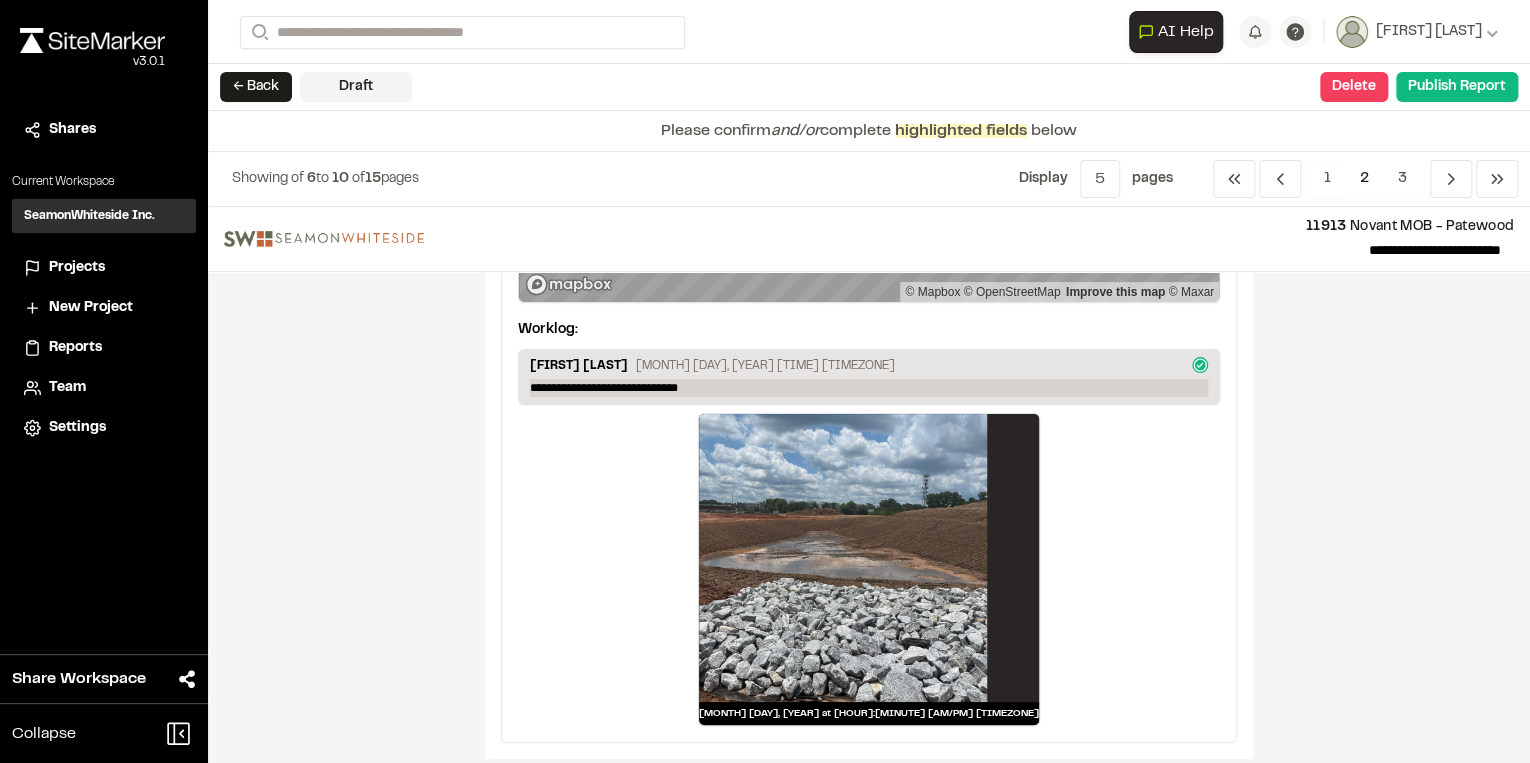 click on "**********" at bounding box center (869, 388) 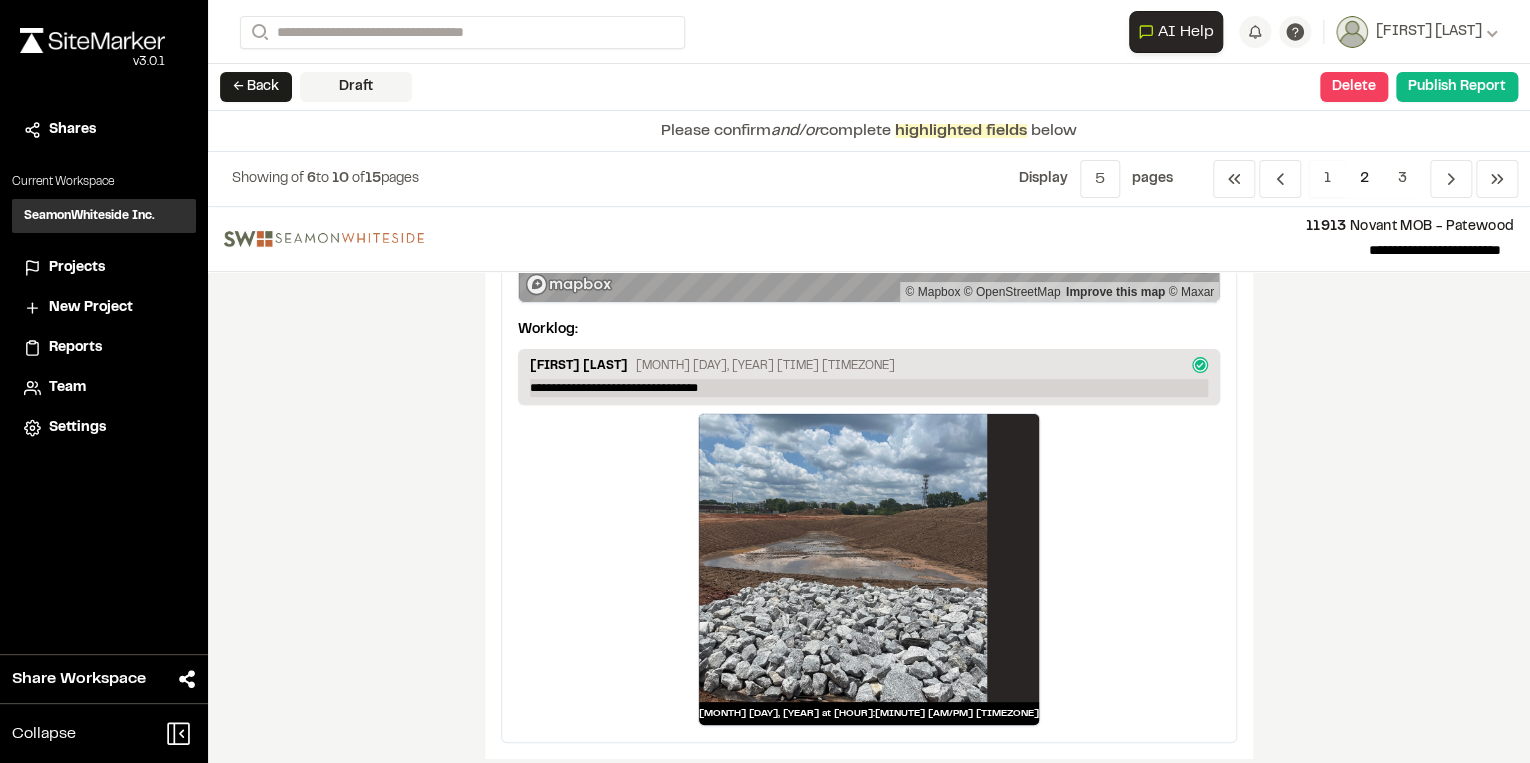 click on "**********" at bounding box center (869, 388) 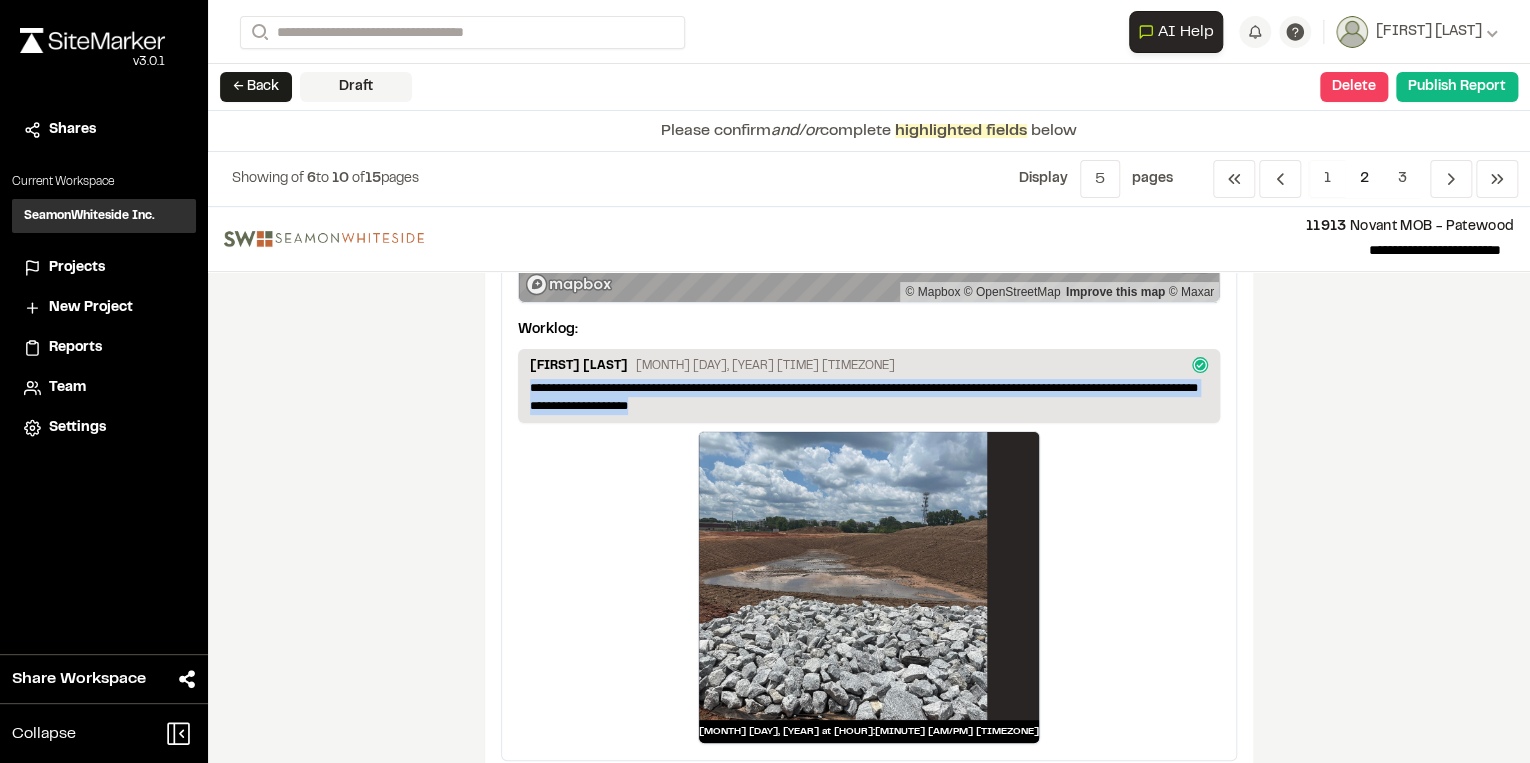 drag, startPoint x: 1094, startPoint y: 414, endPoint x: 823, endPoint y: 413, distance: 271.00183 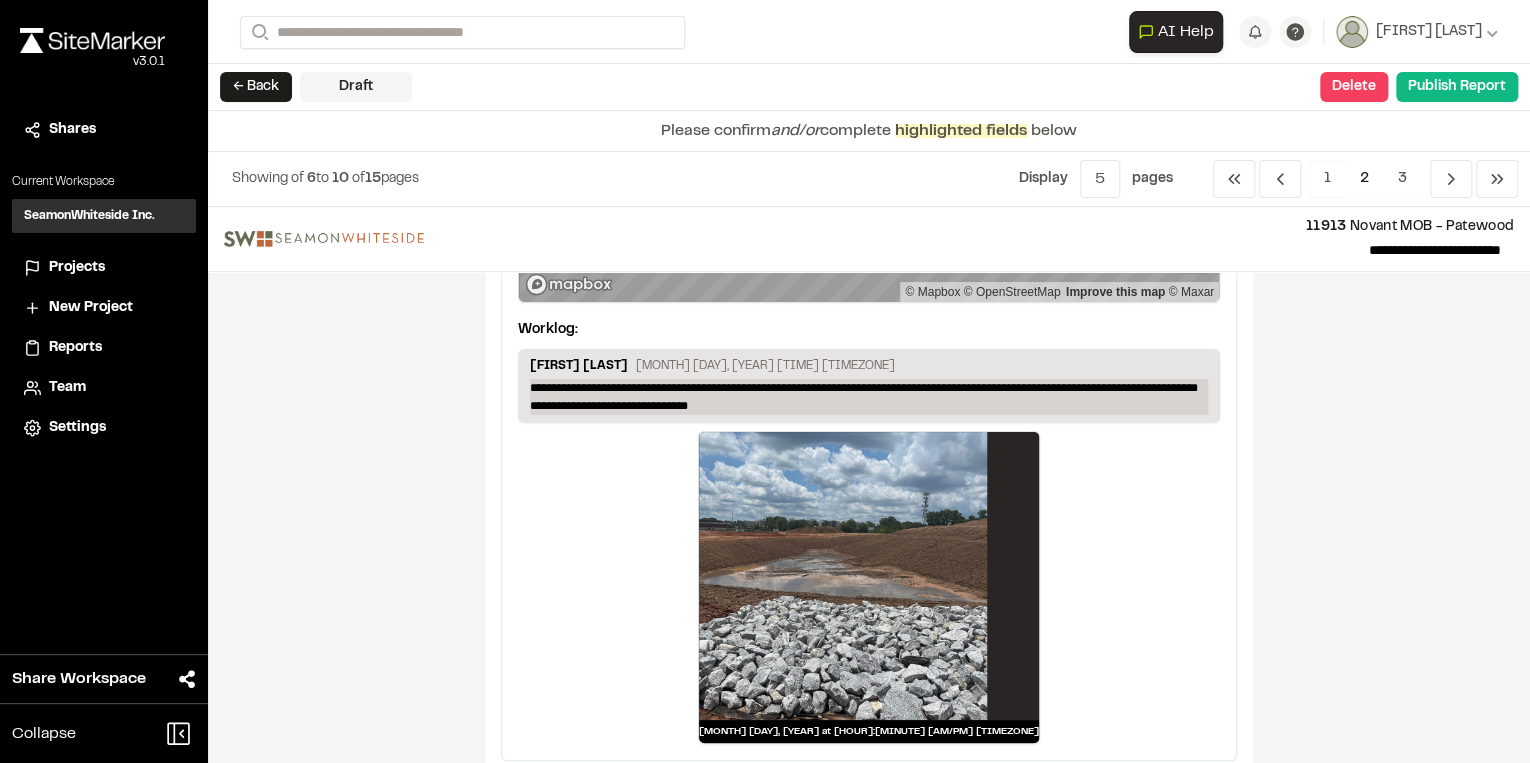 click on "**********" at bounding box center [869, 397] 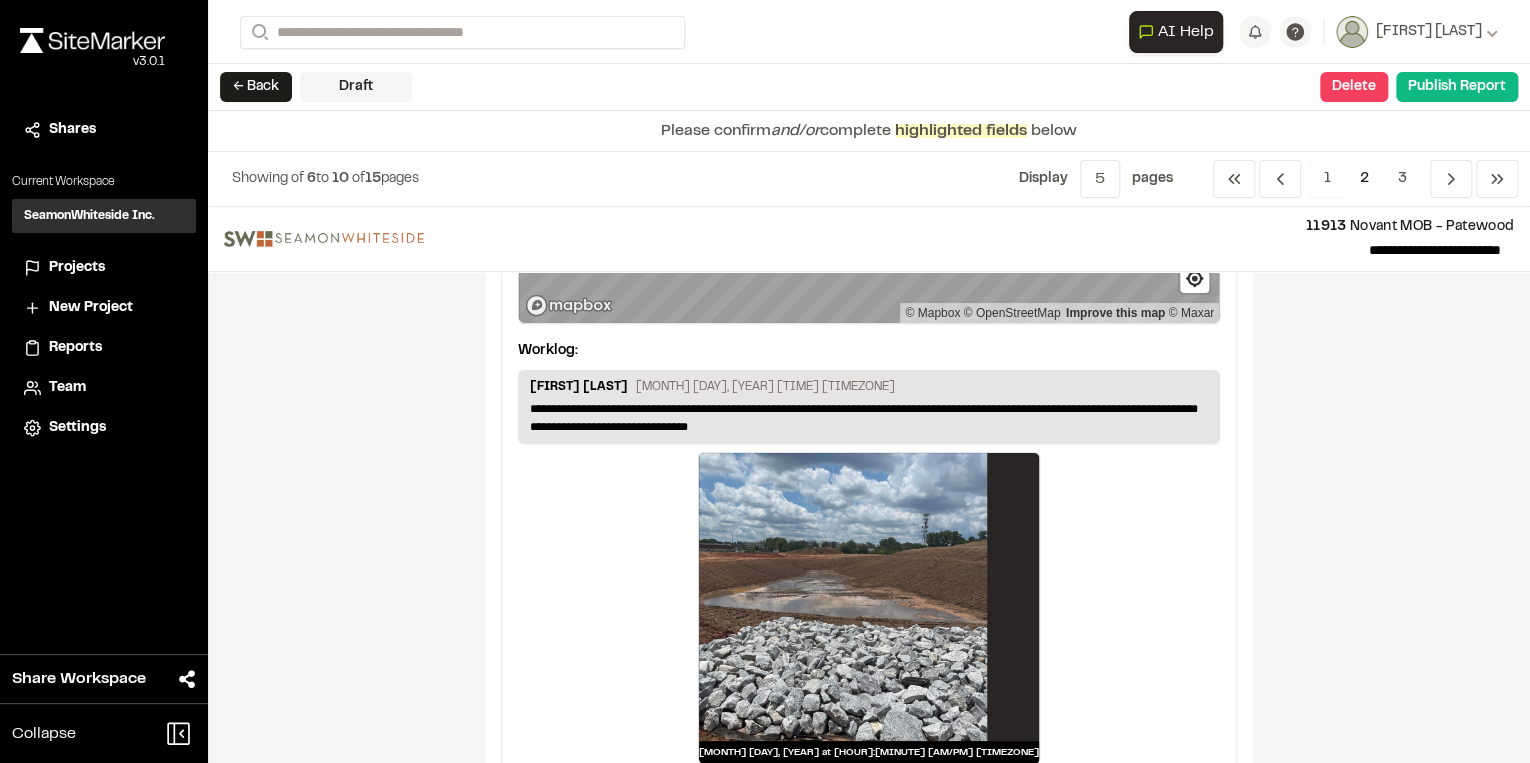 scroll, scrollTop: 160, scrollLeft: 0, axis: vertical 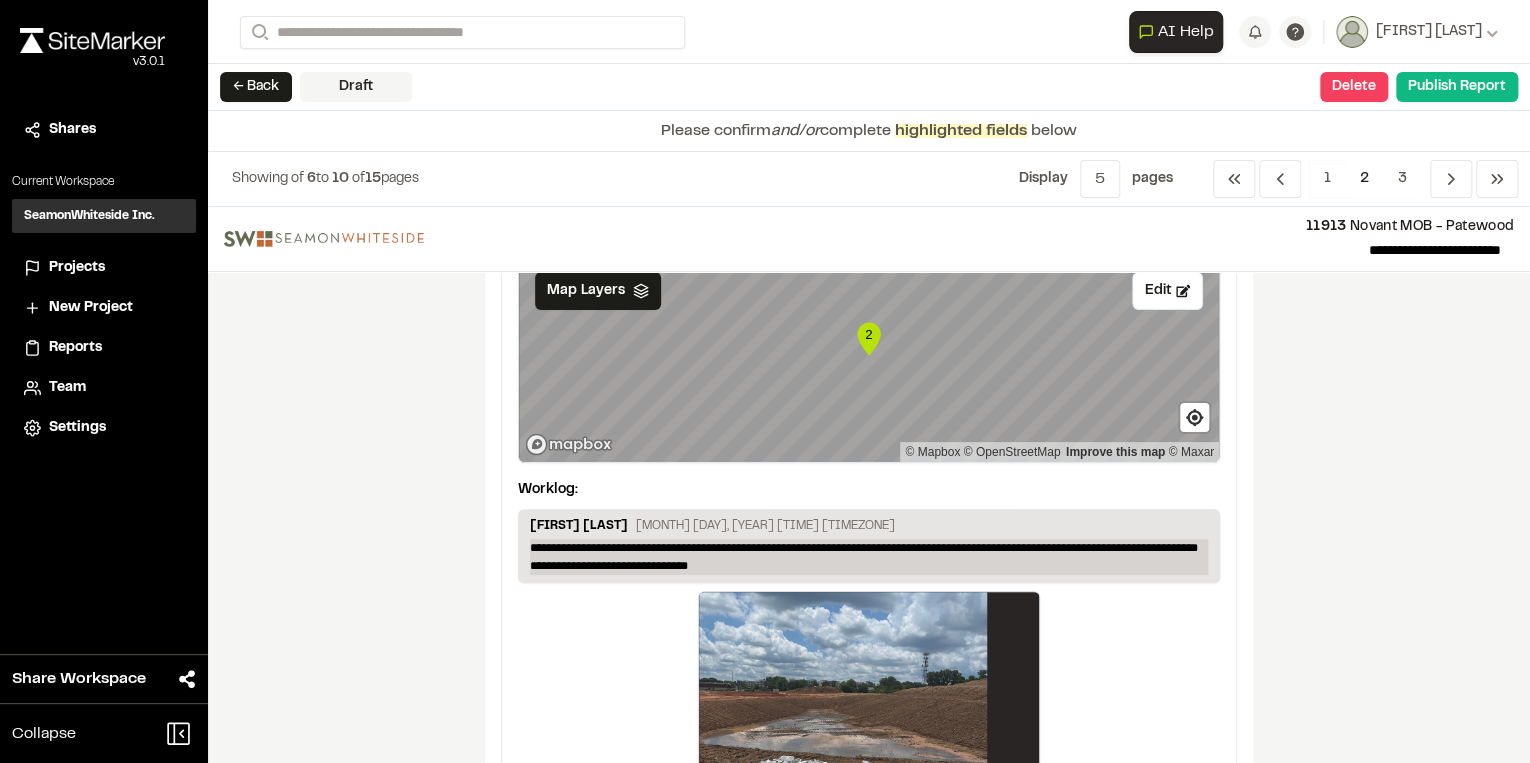 click on "**********" at bounding box center (869, 557) 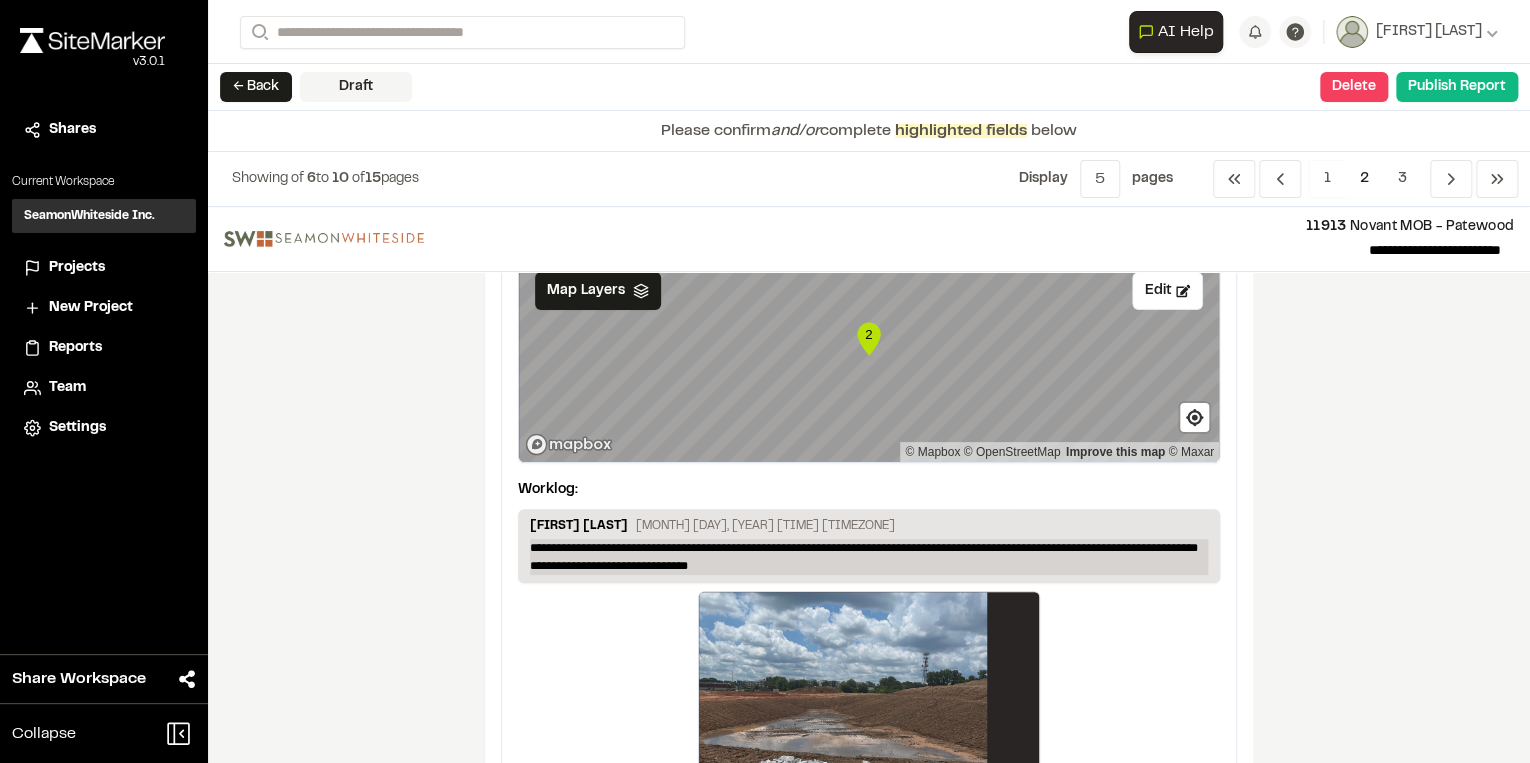 click on "**********" at bounding box center [869, 557] 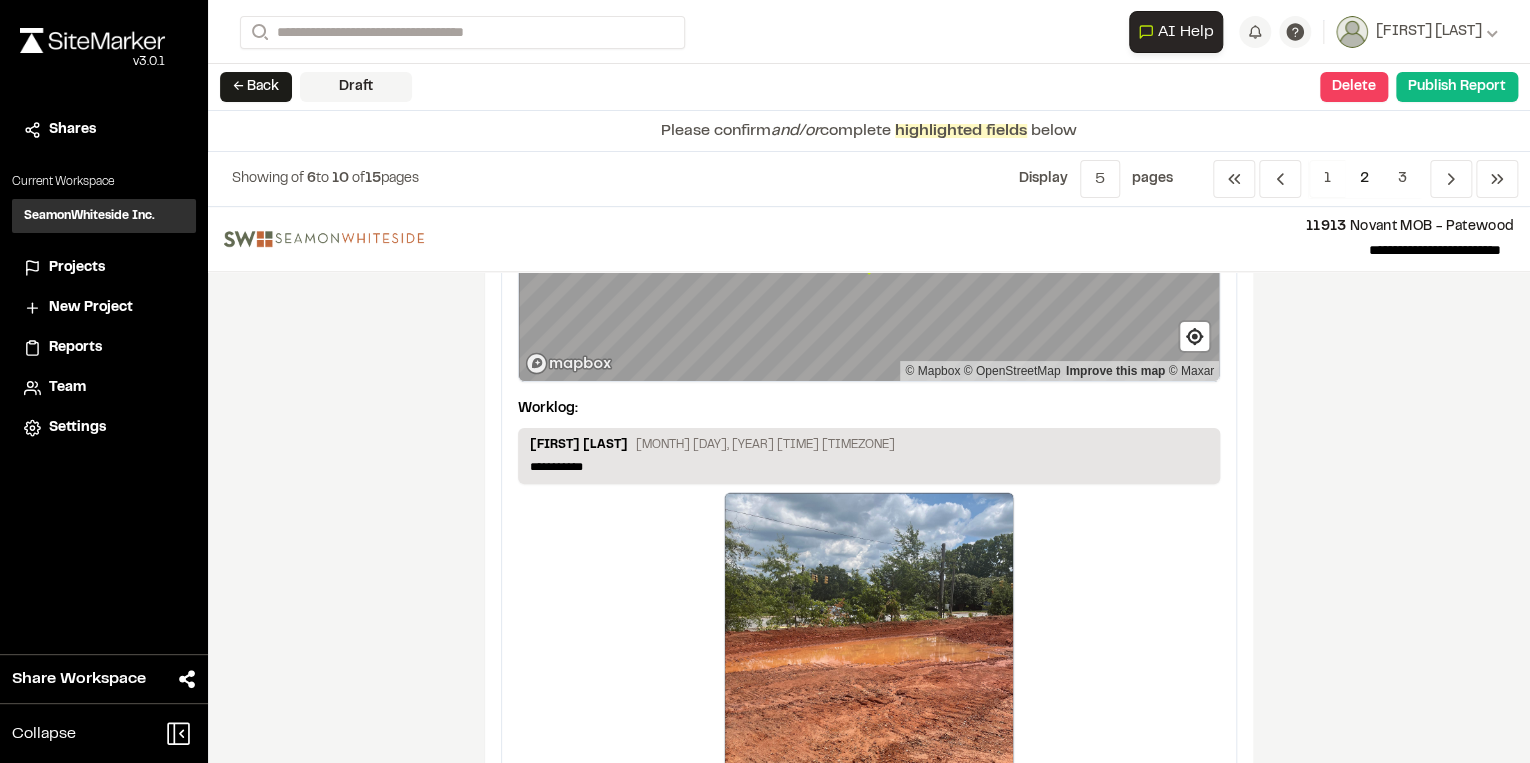 scroll, scrollTop: 1120, scrollLeft: 0, axis: vertical 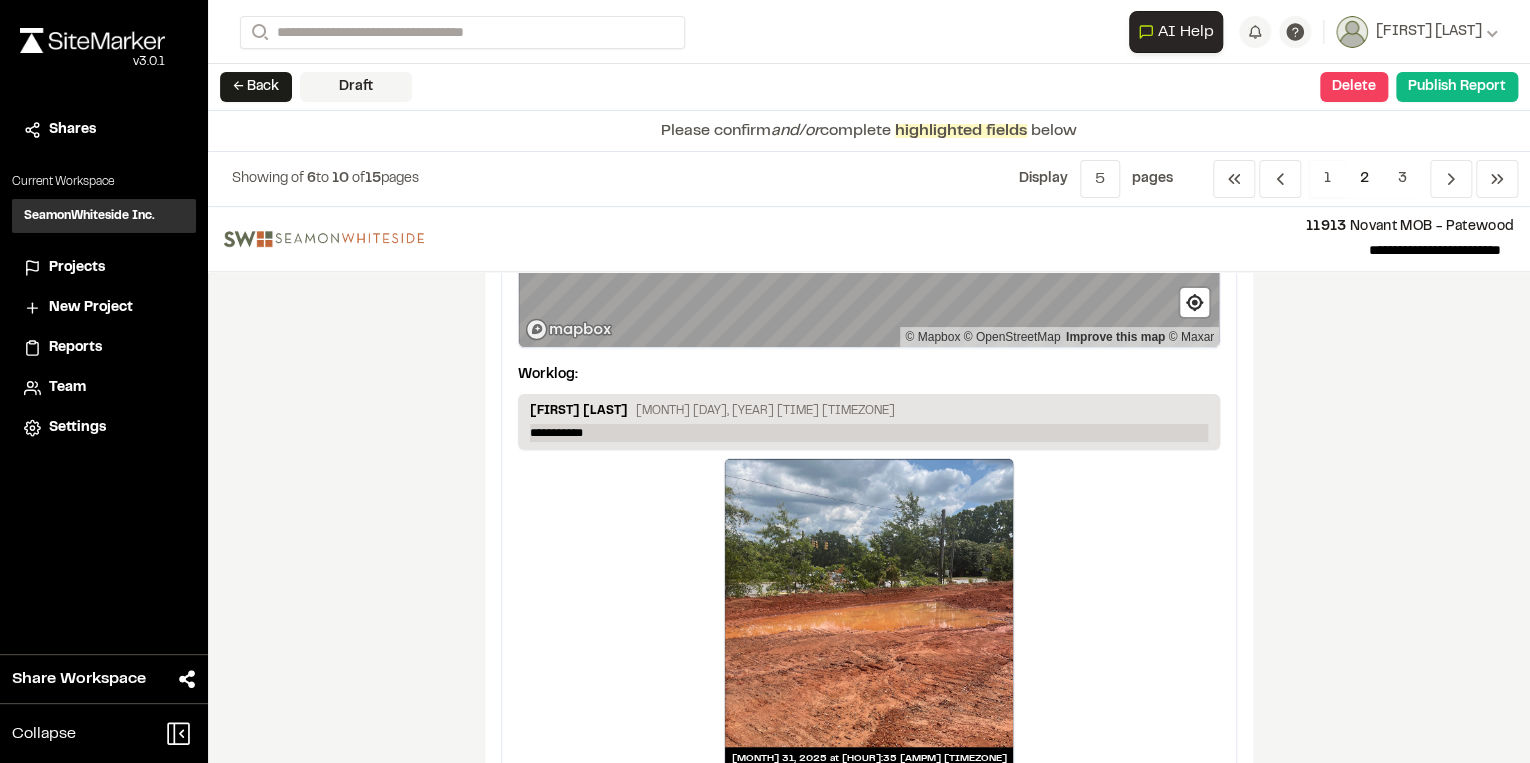 click on "**********" at bounding box center (869, 433) 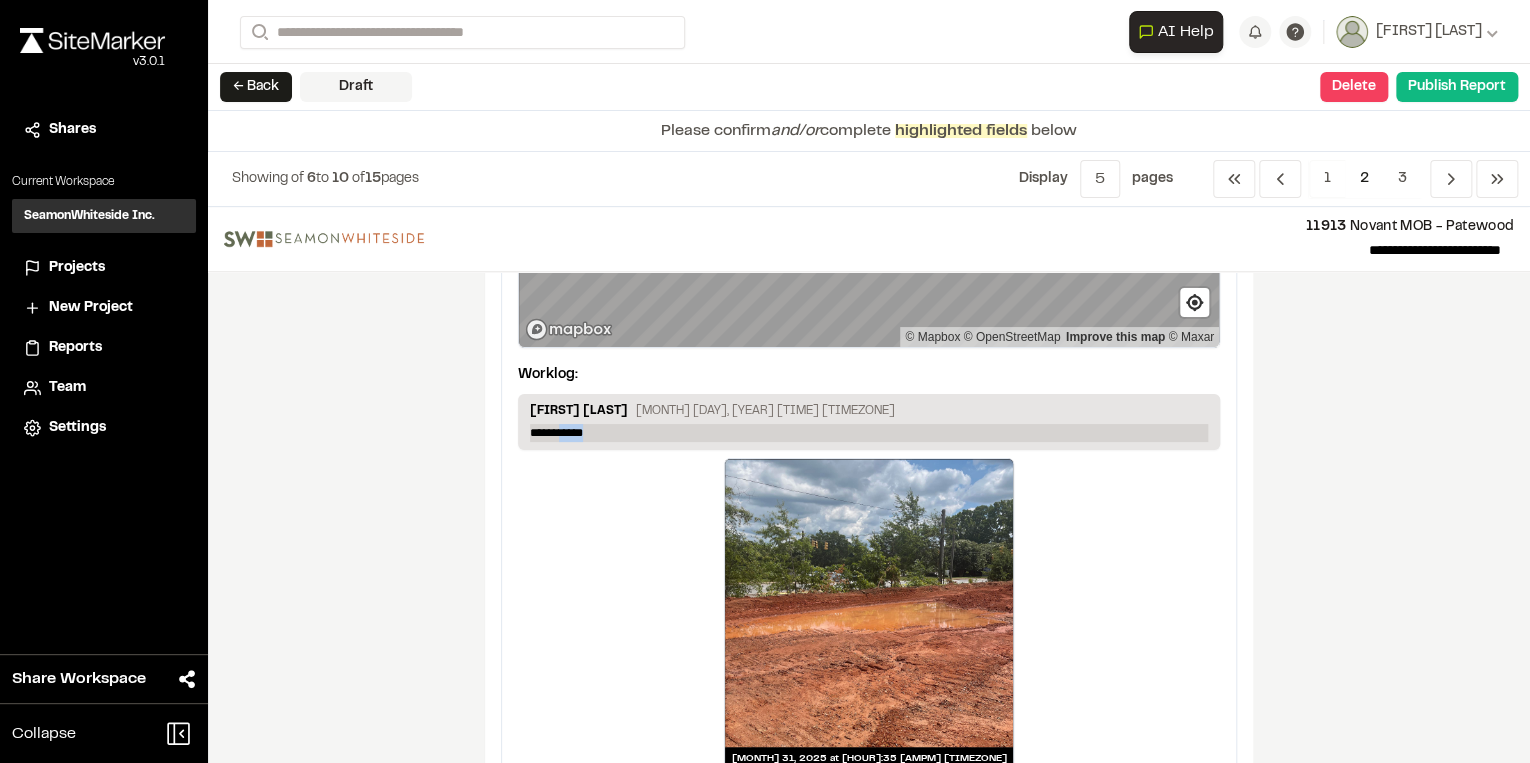 click on "**********" at bounding box center [869, 433] 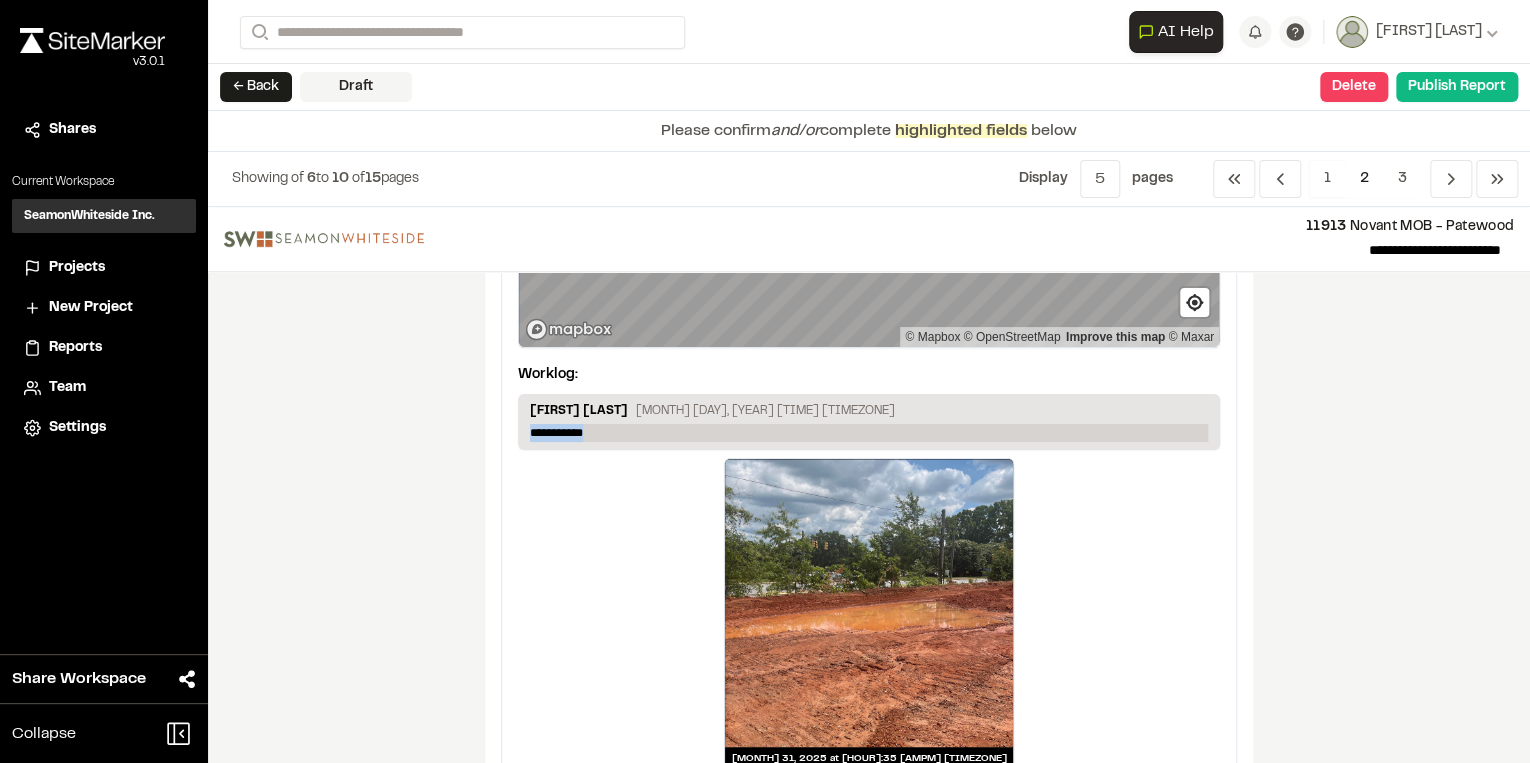 click on "**********" at bounding box center [869, 433] 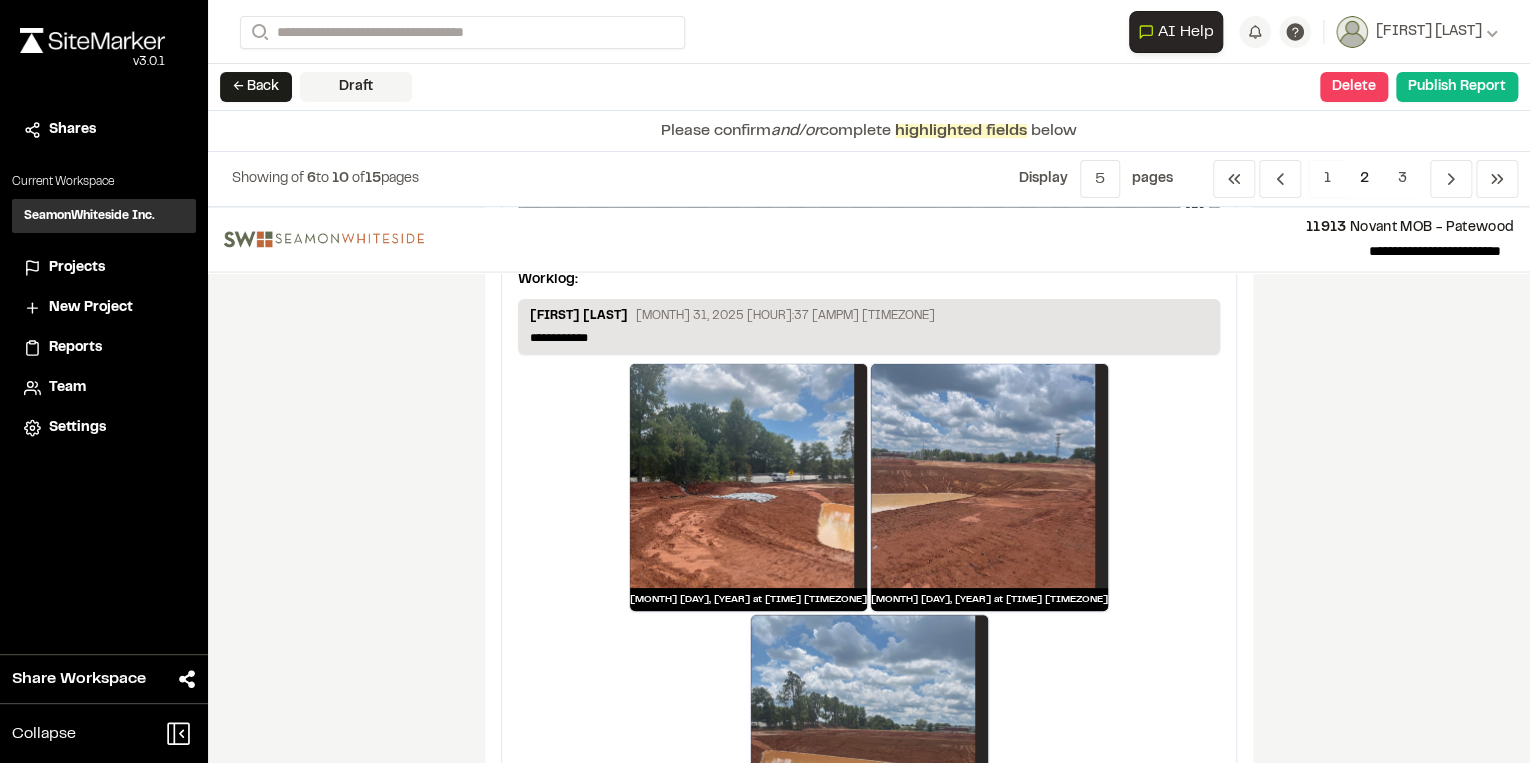 scroll, scrollTop: 2080, scrollLeft: 0, axis: vertical 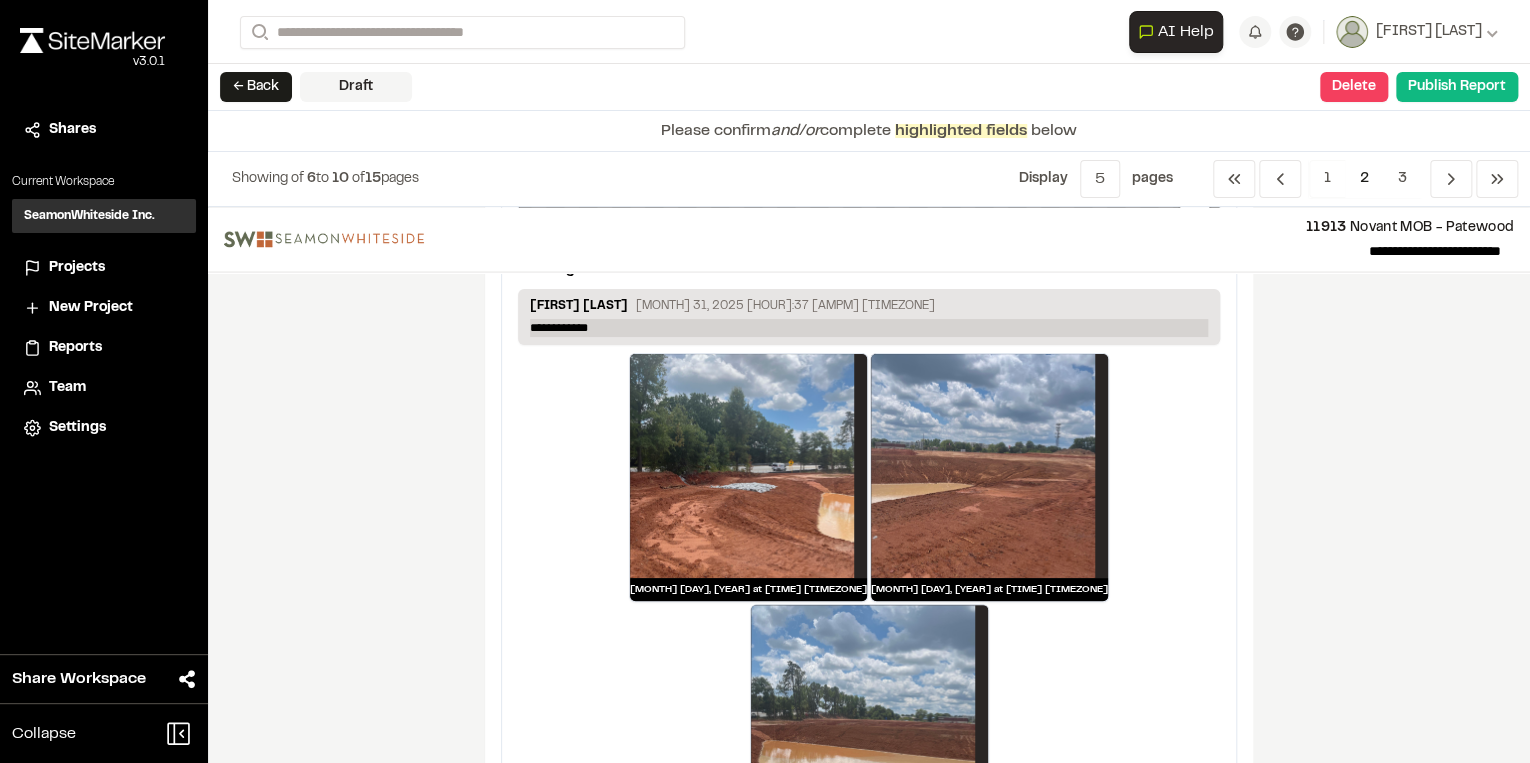 click on "**********" at bounding box center [869, 328] 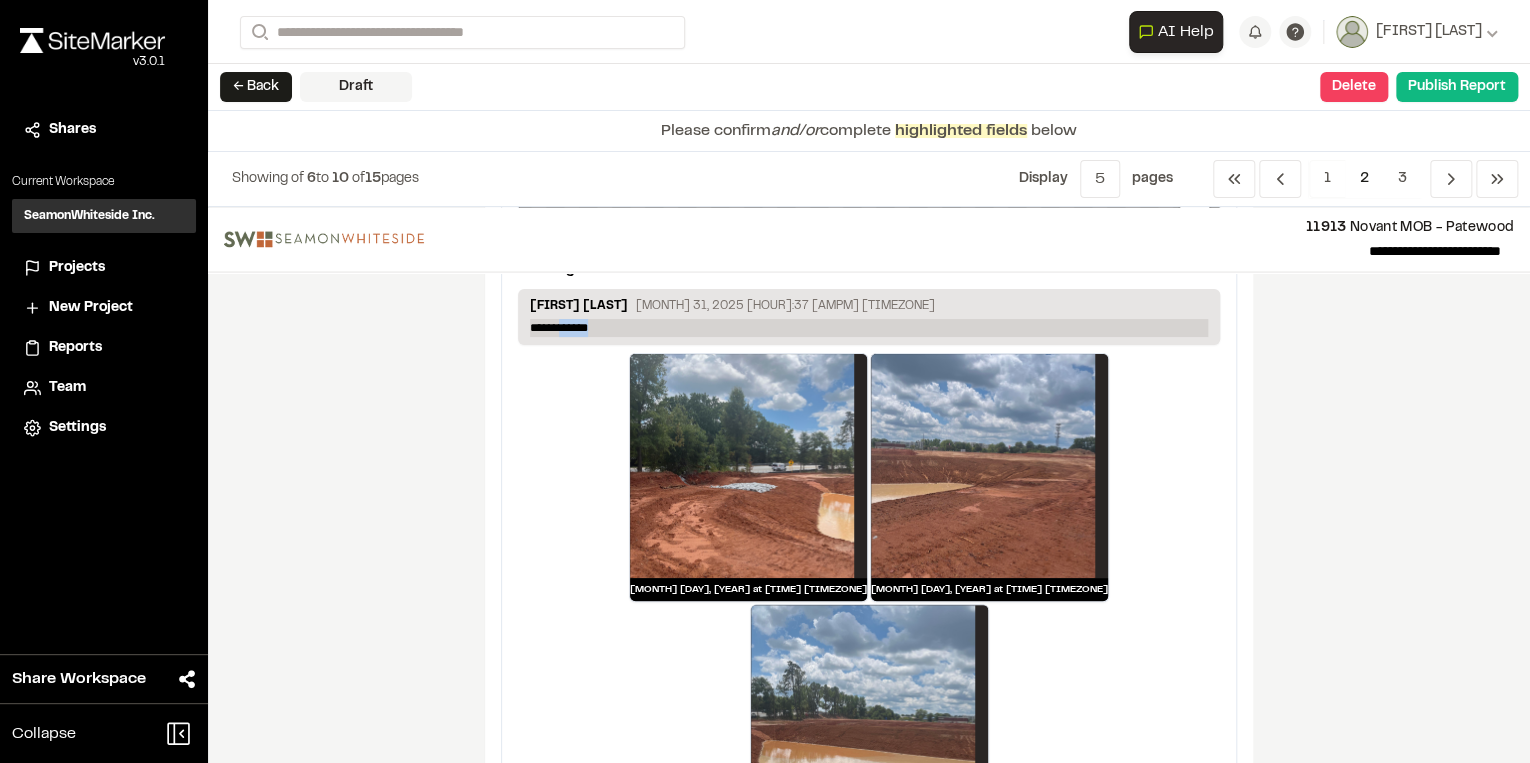 click on "**********" at bounding box center (869, 328) 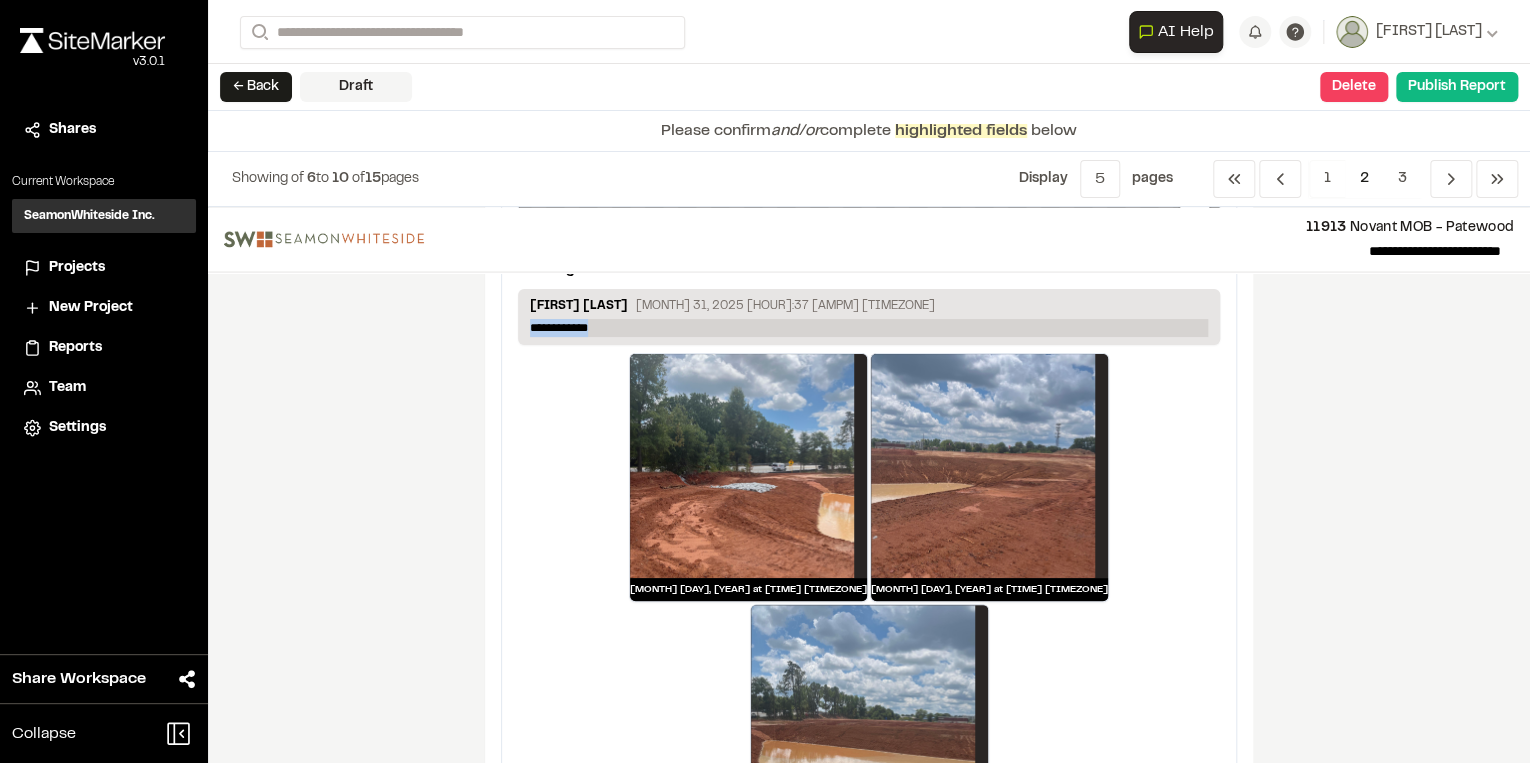 click on "**********" at bounding box center [869, 328] 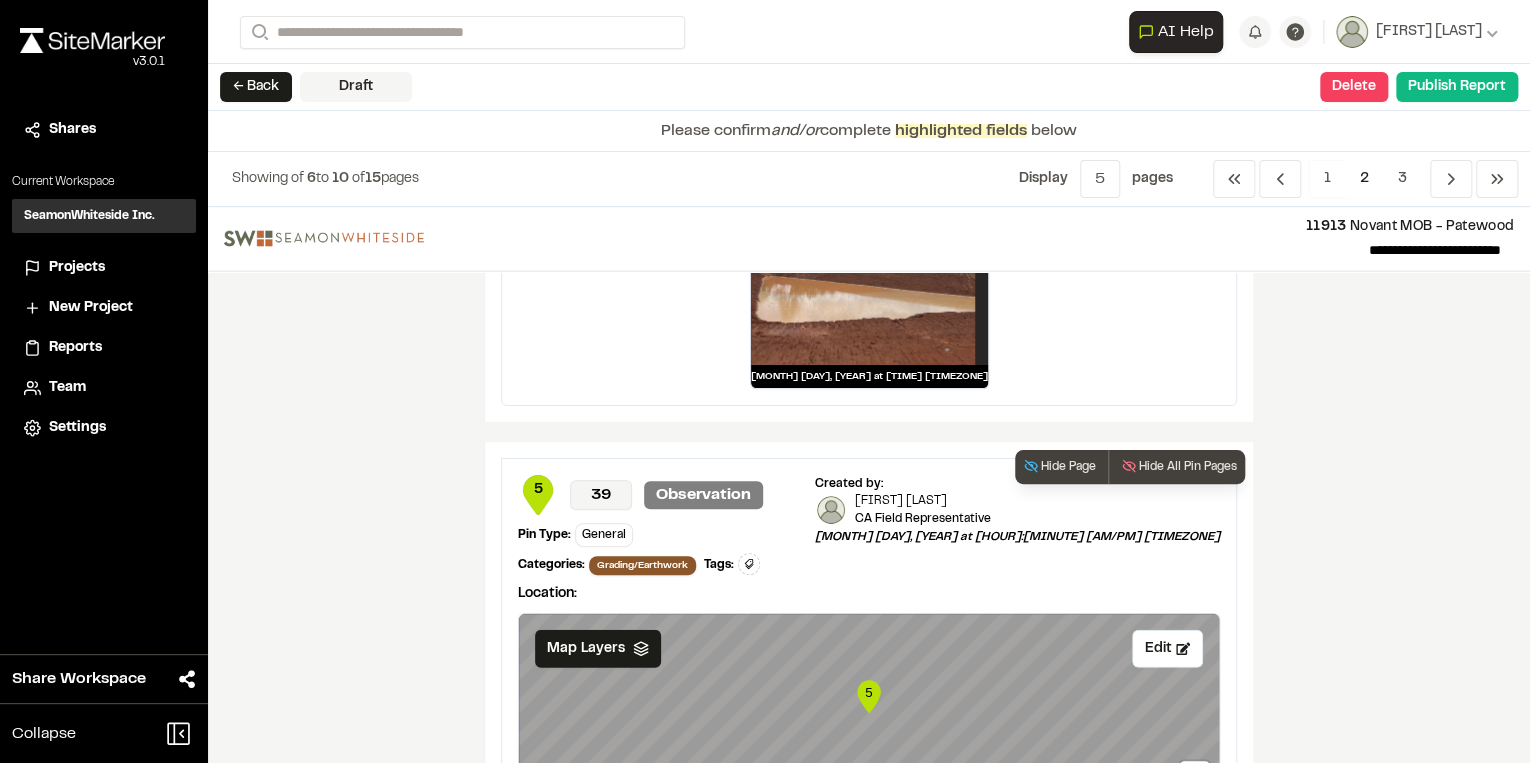 scroll, scrollTop: 2560, scrollLeft: 0, axis: vertical 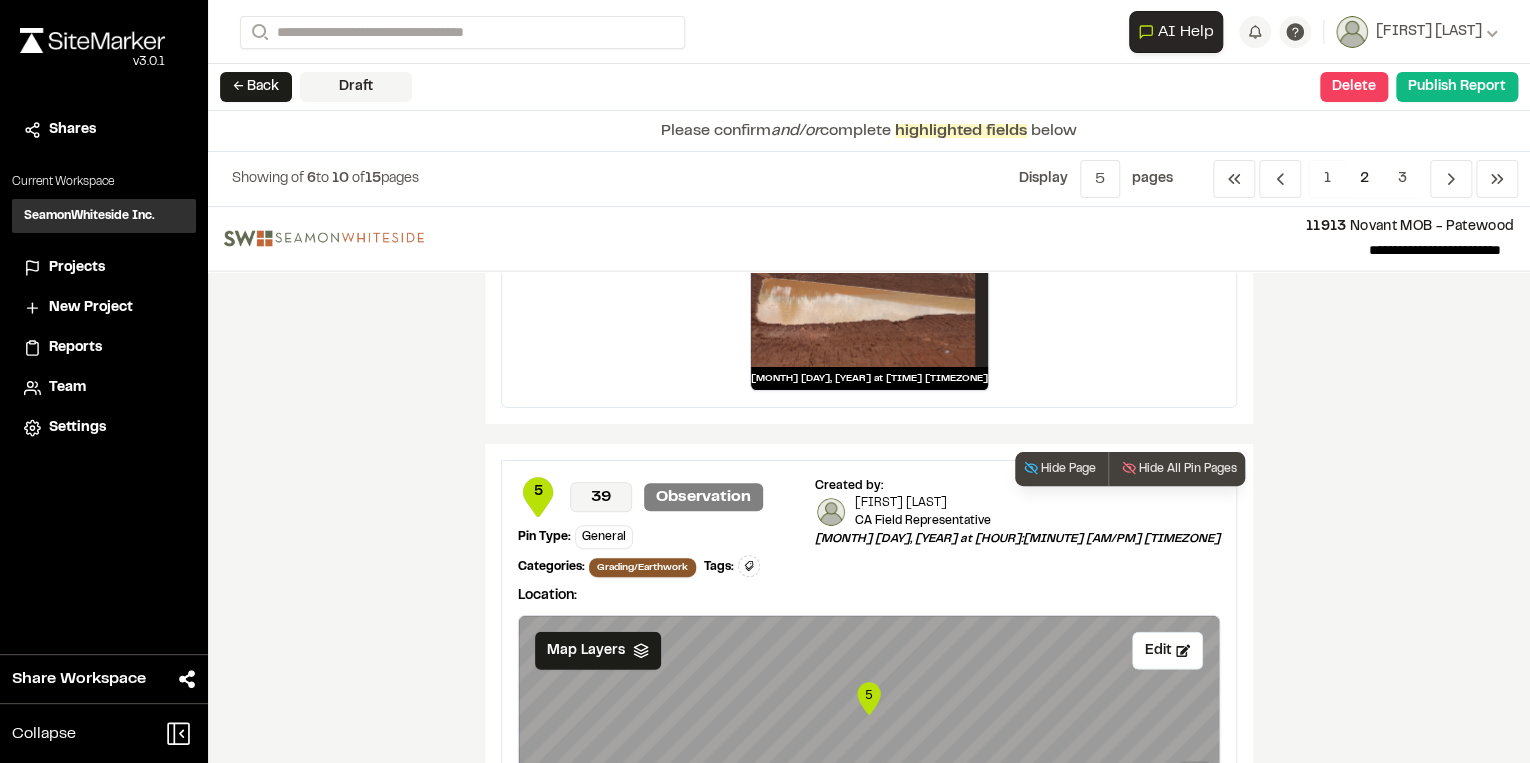click on "[FIRST] [LAST]" at bounding box center [579, 888] 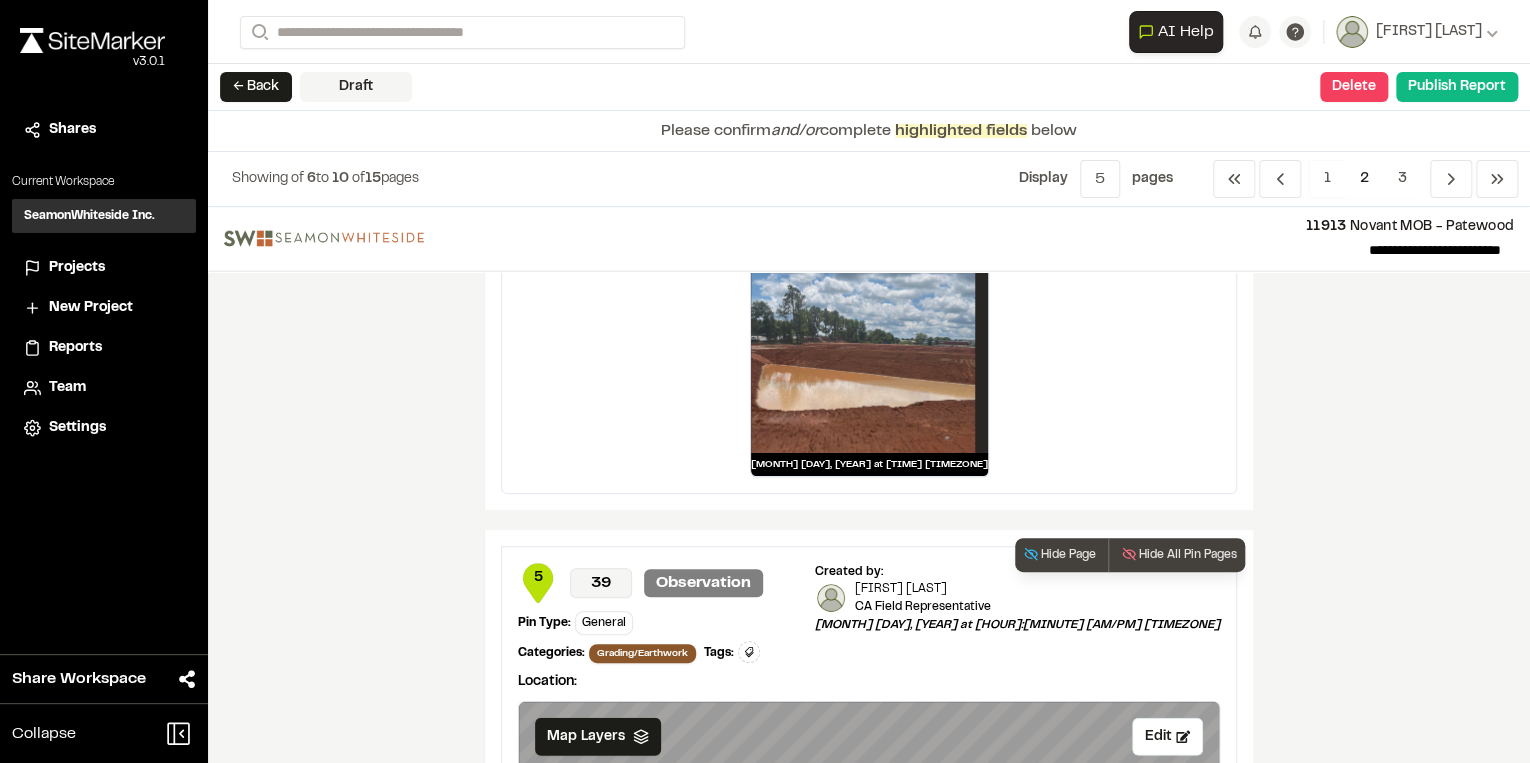 scroll, scrollTop: 2400, scrollLeft: 0, axis: vertical 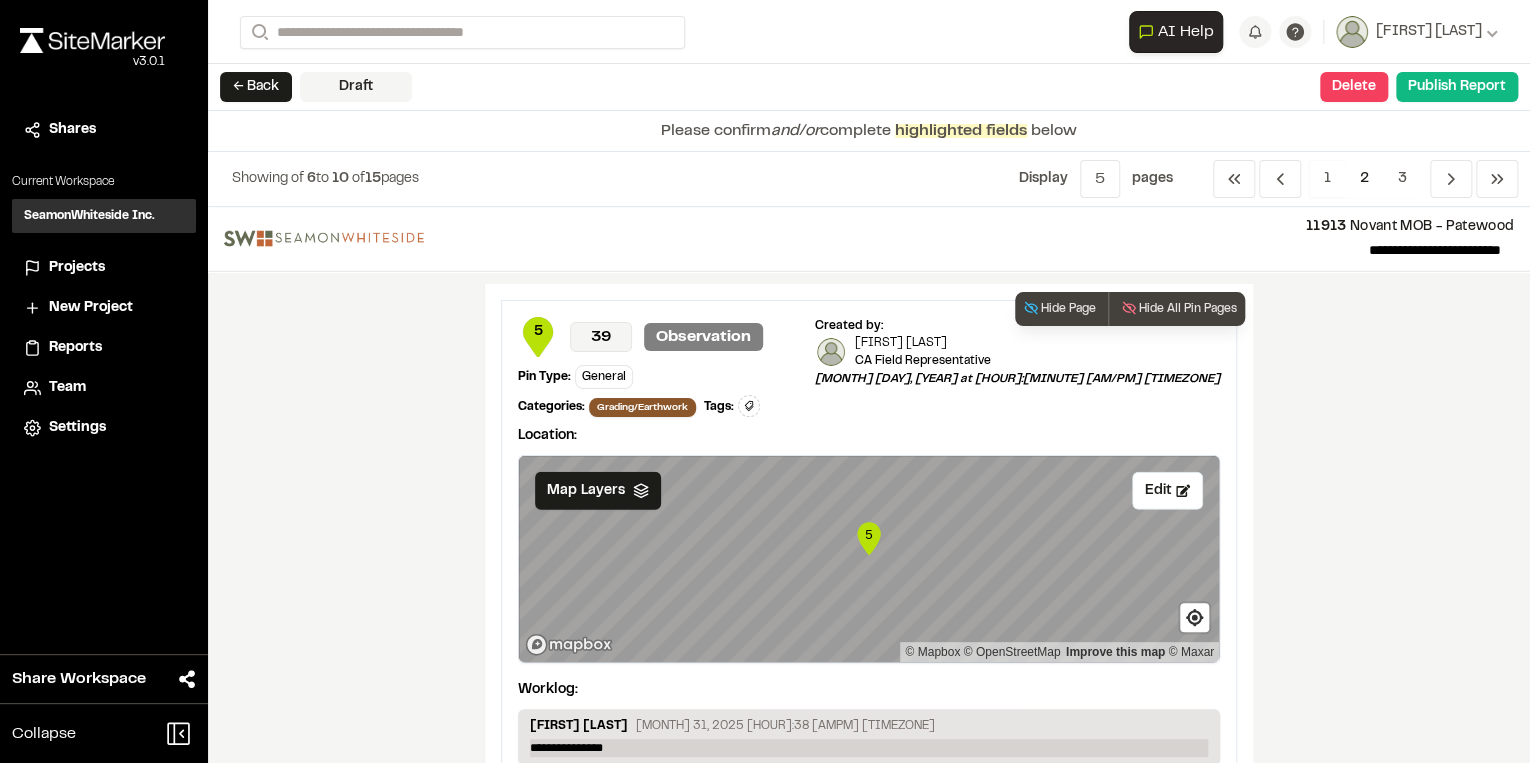 click on "**********" at bounding box center [869, 748] 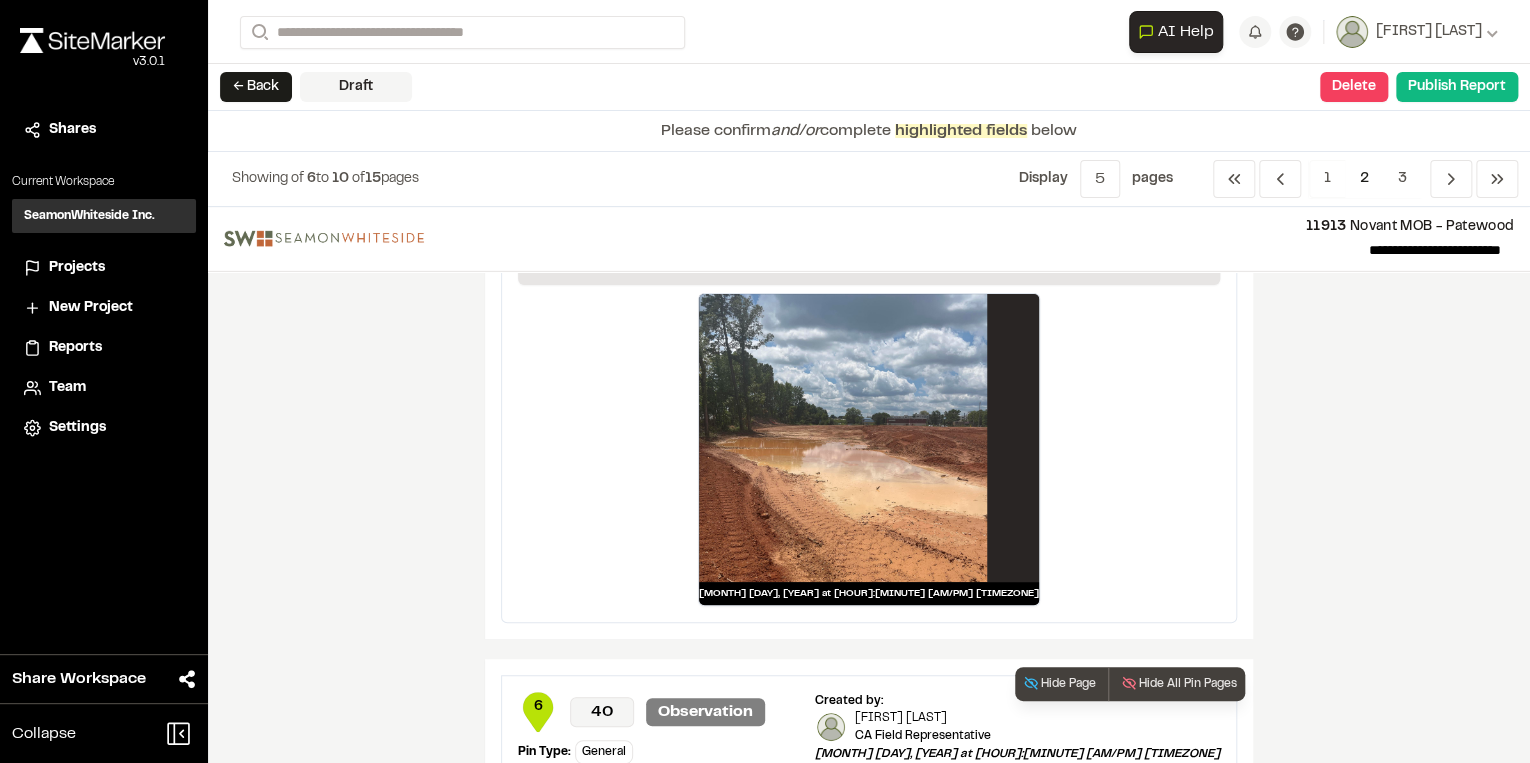 scroll, scrollTop: 3440, scrollLeft: 0, axis: vertical 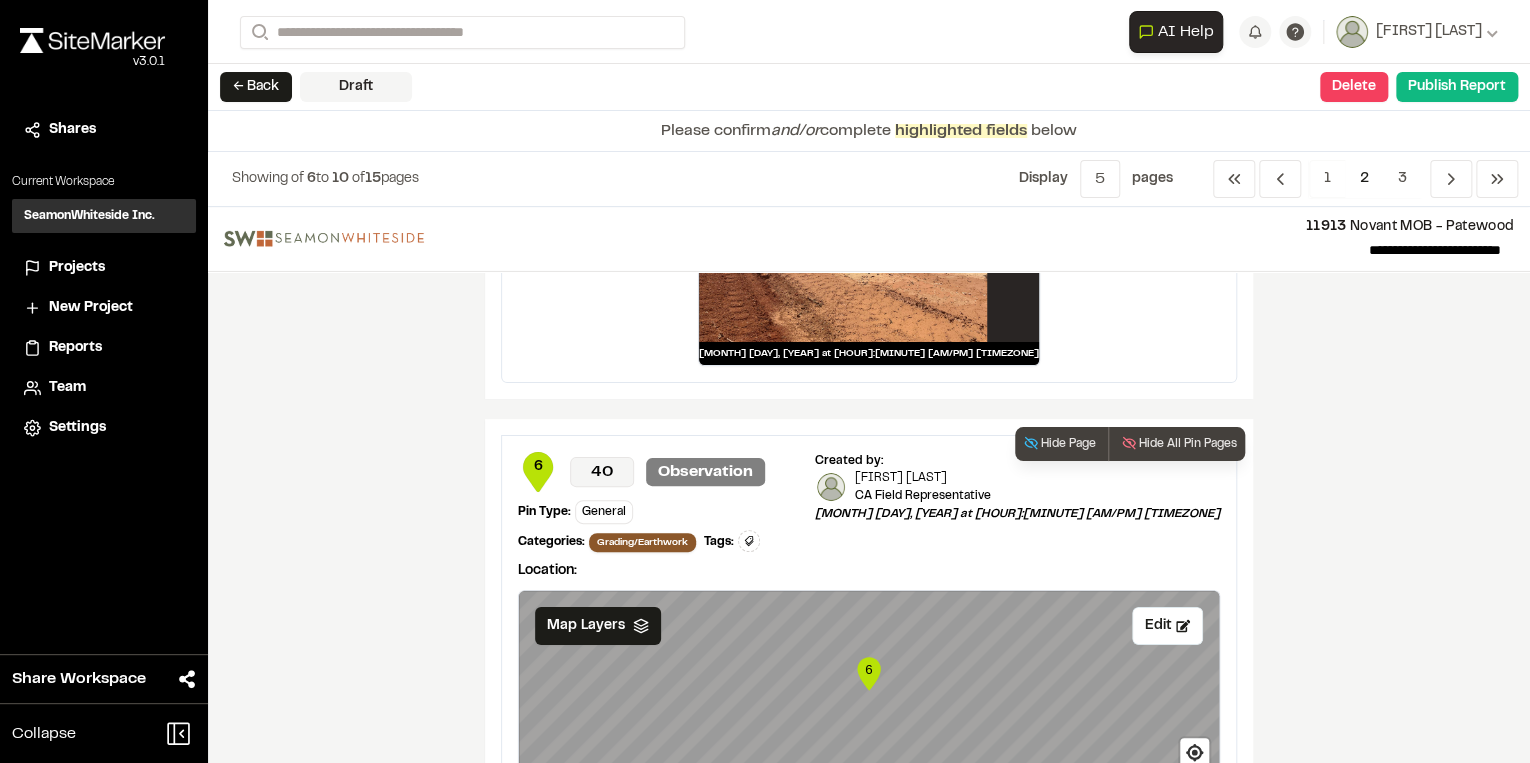 click on "**********" at bounding box center [869, 883] 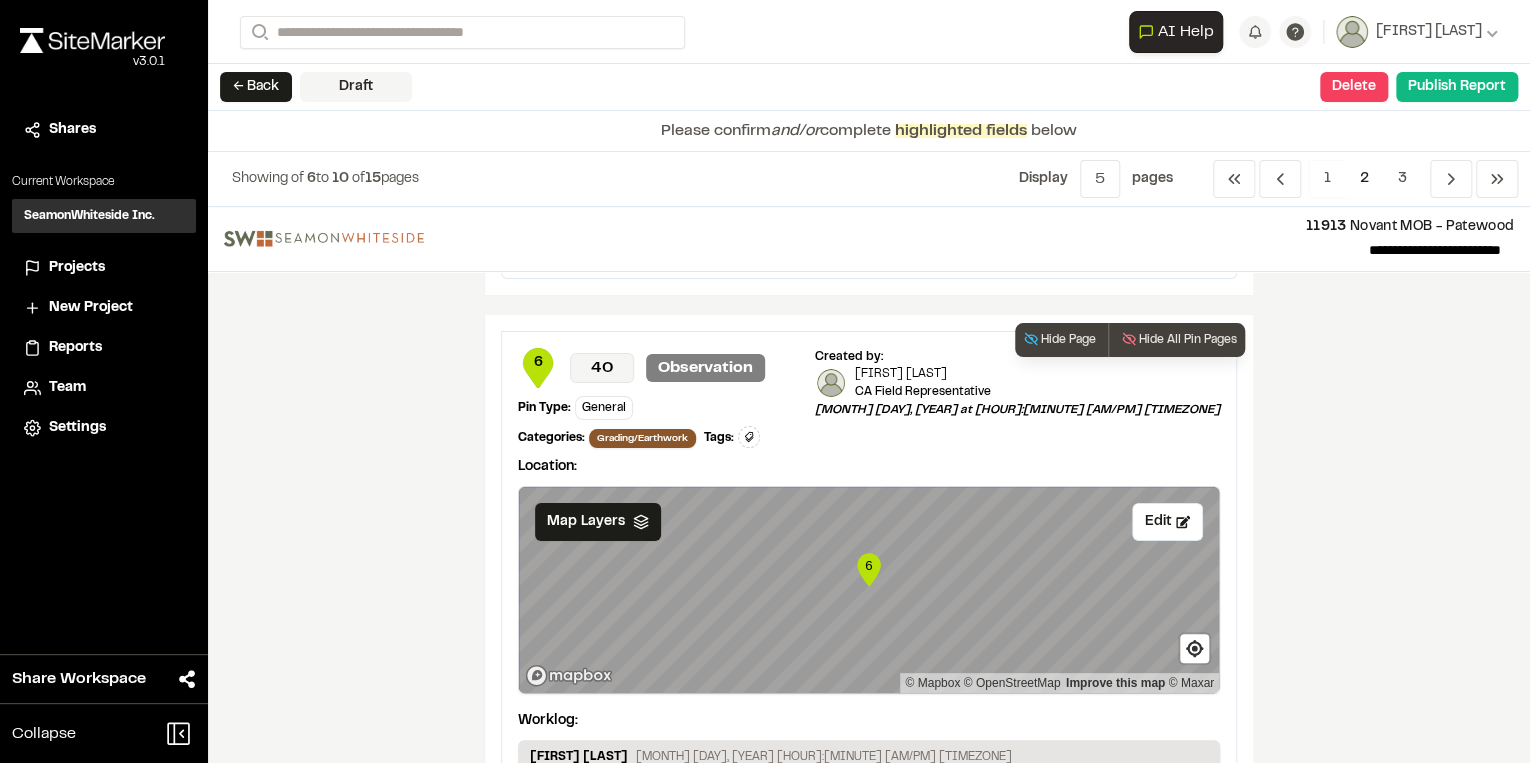 type 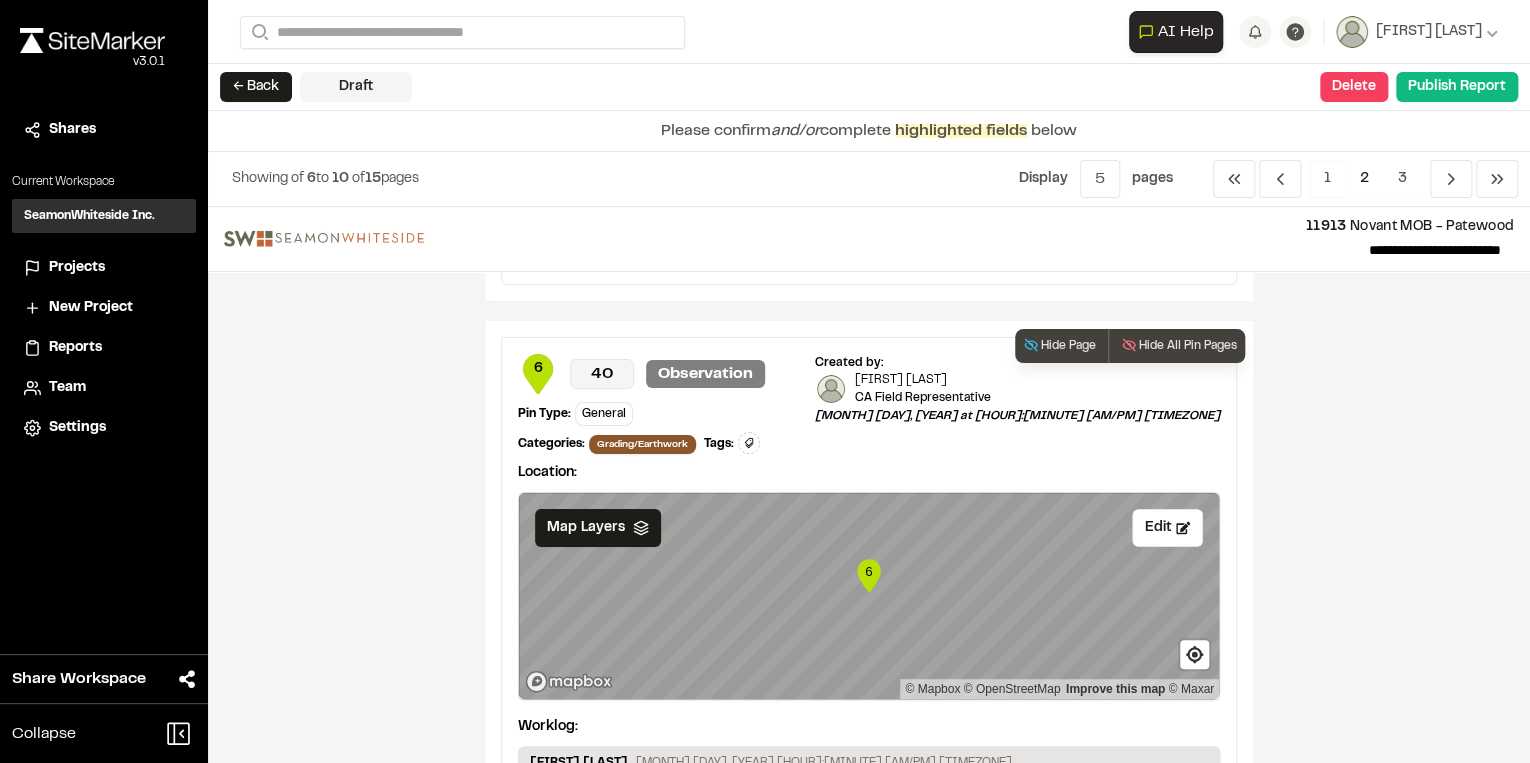 scroll, scrollTop: 3544, scrollLeft: 0, axis: vertical 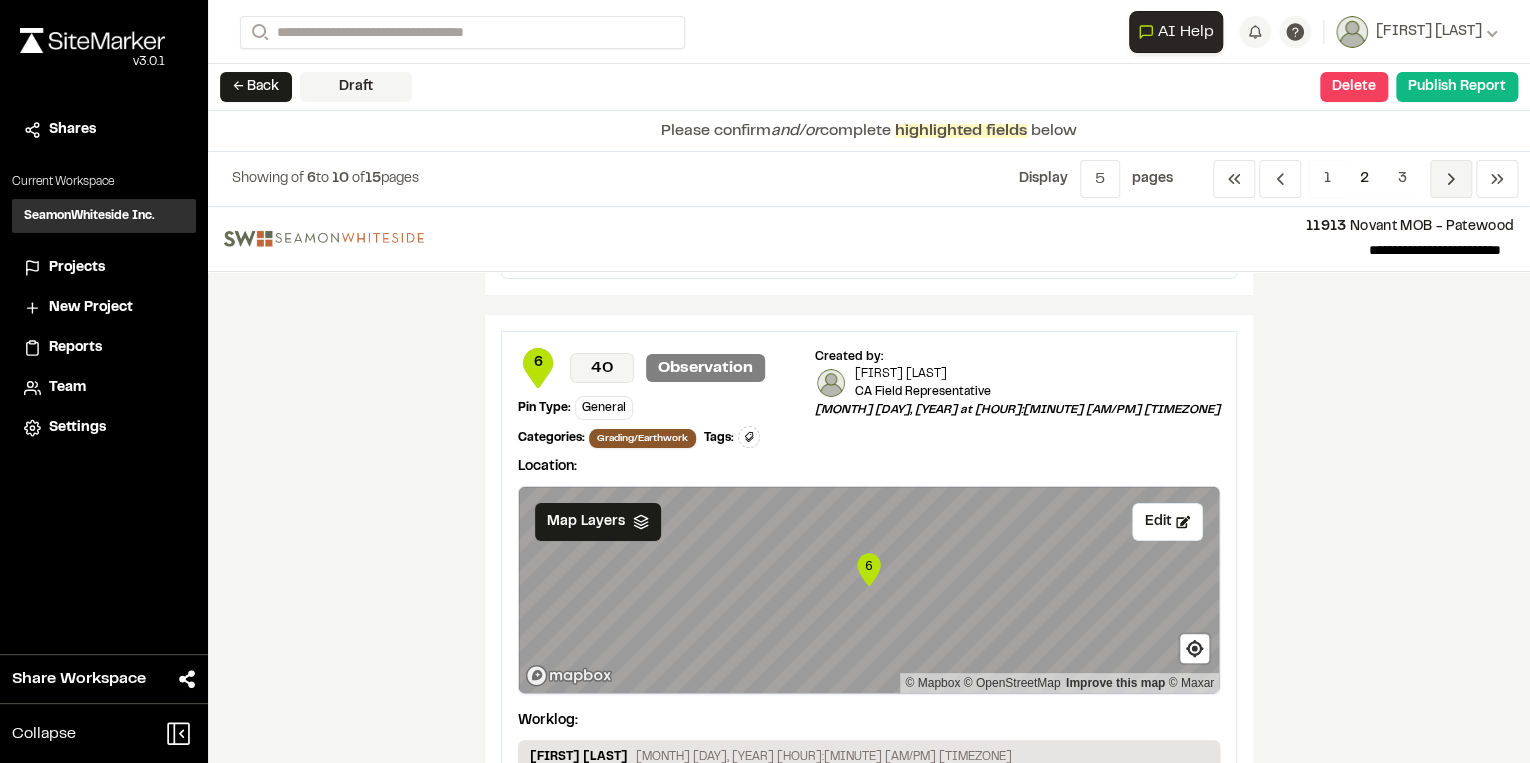 click 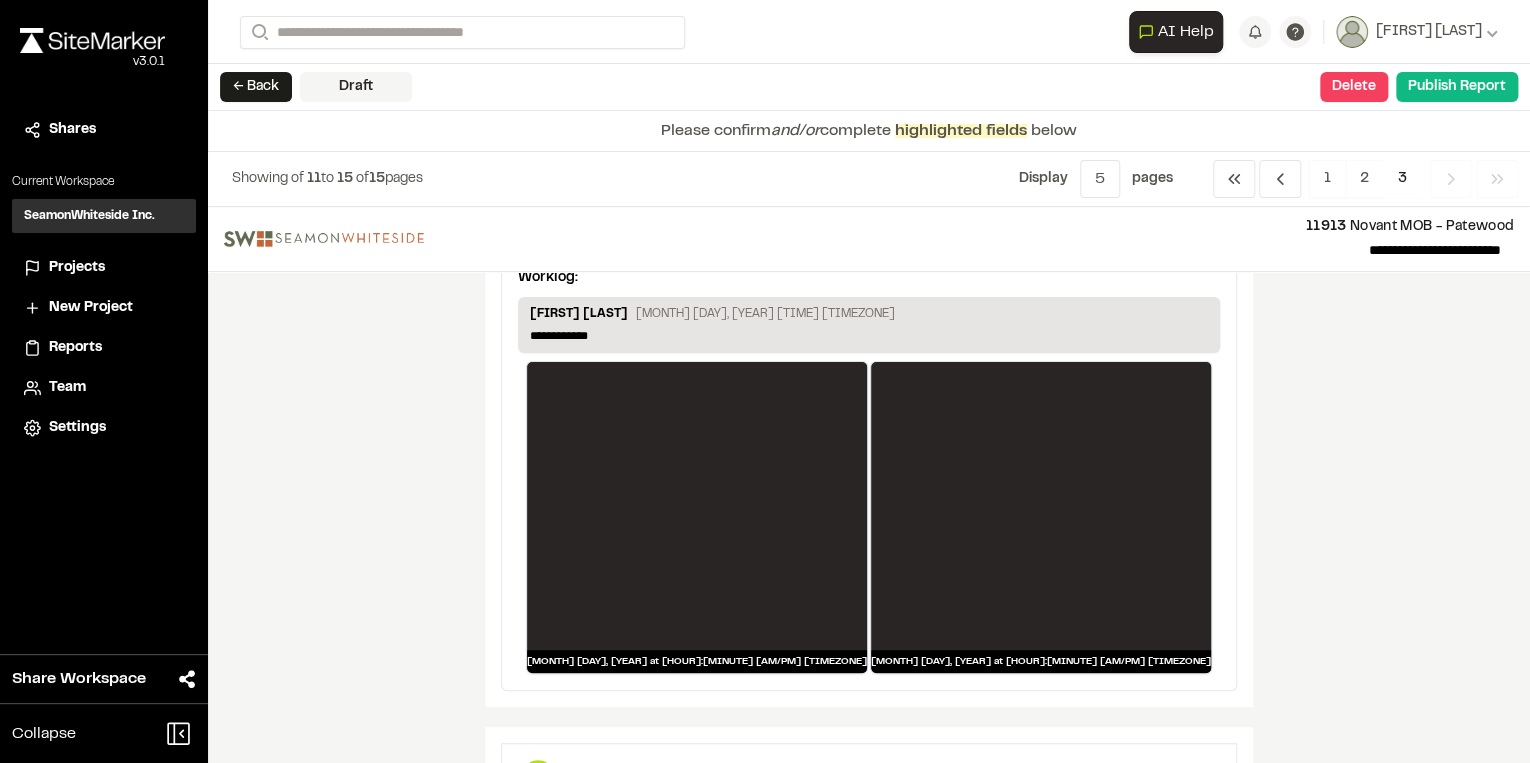 scroll, scrollTop: 320, scrollLeft: 0, axis: vertical 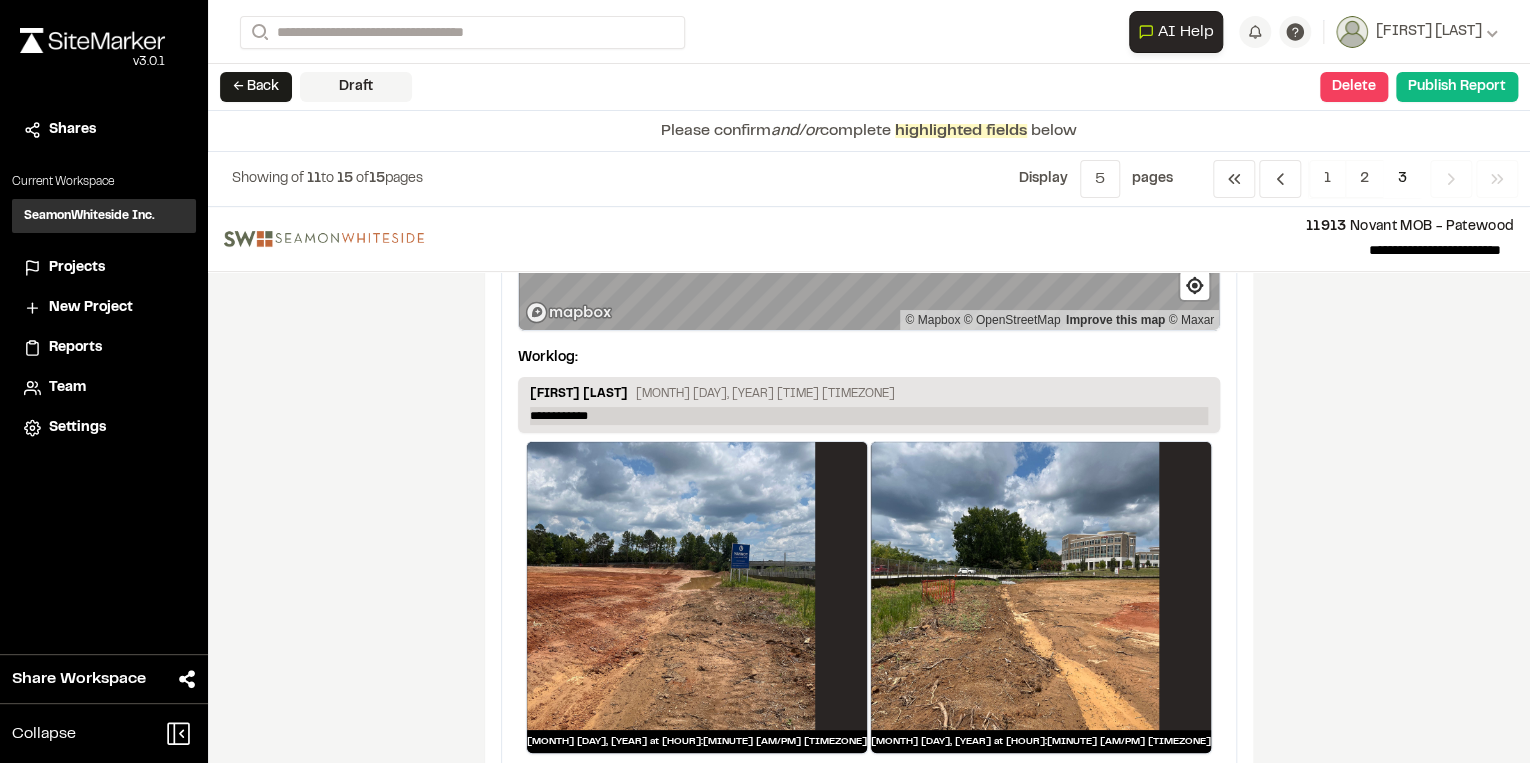 click on "**********" at bounding box center [869, 416] 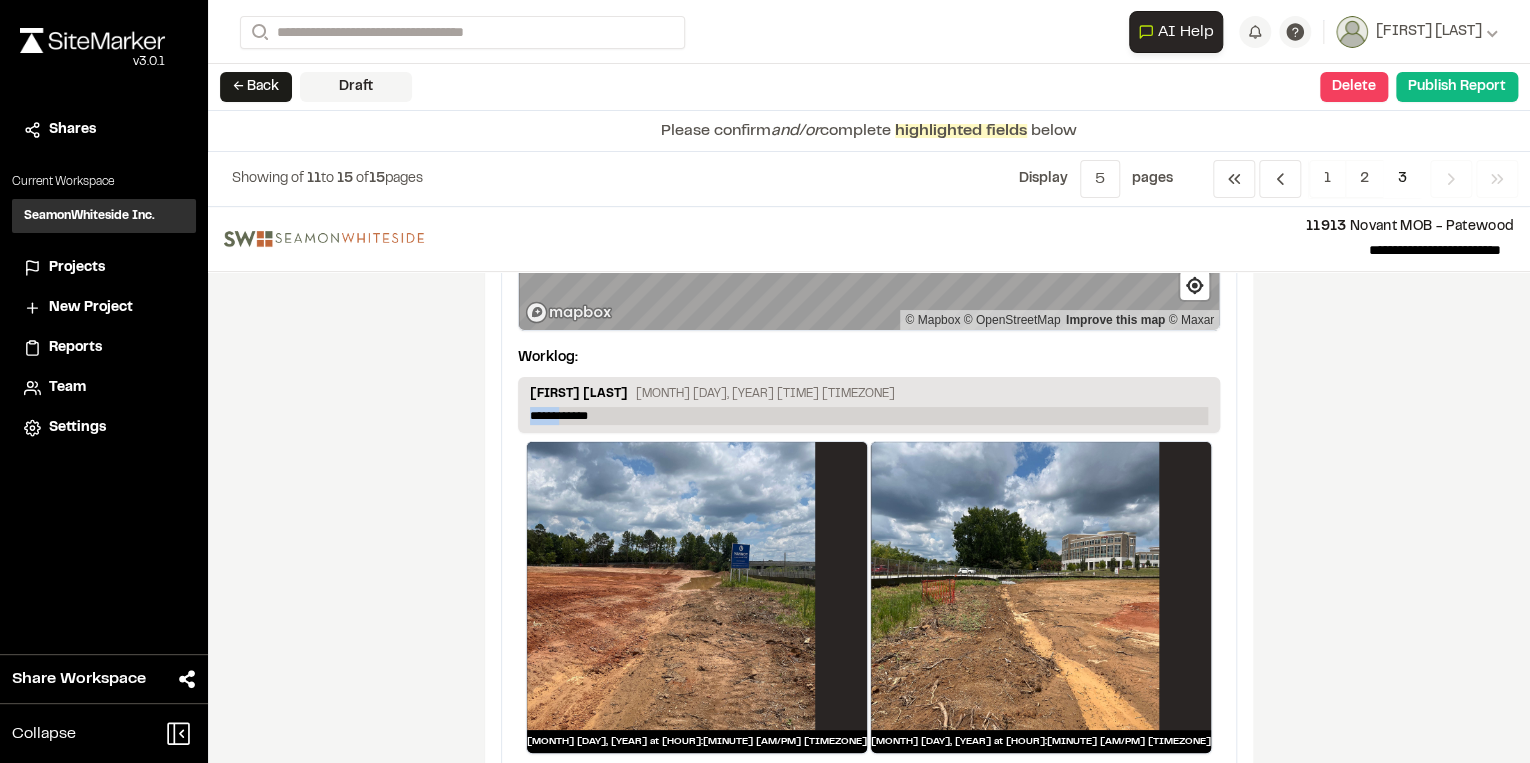 click on "**********" at bounding box center (869, 416) 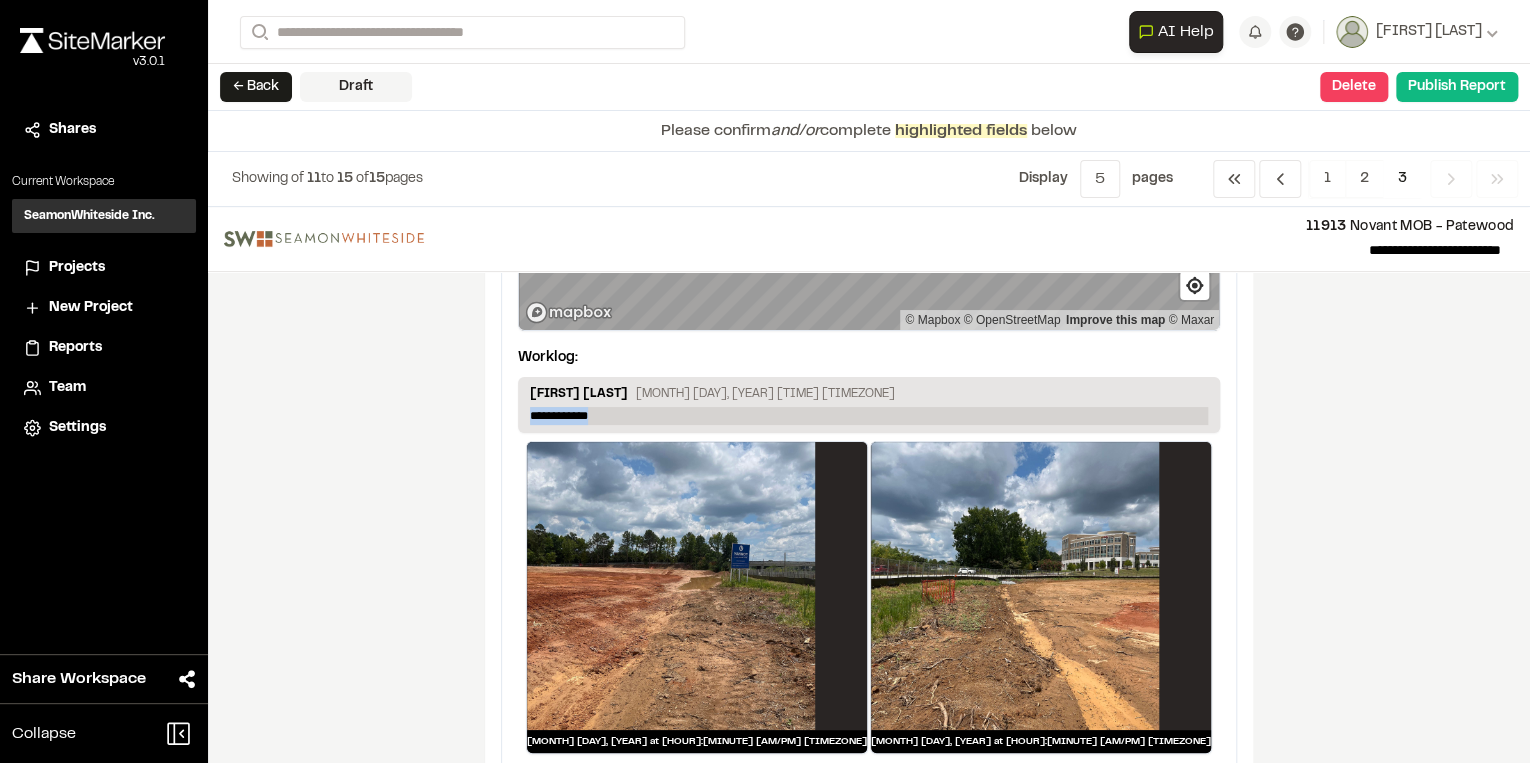 type 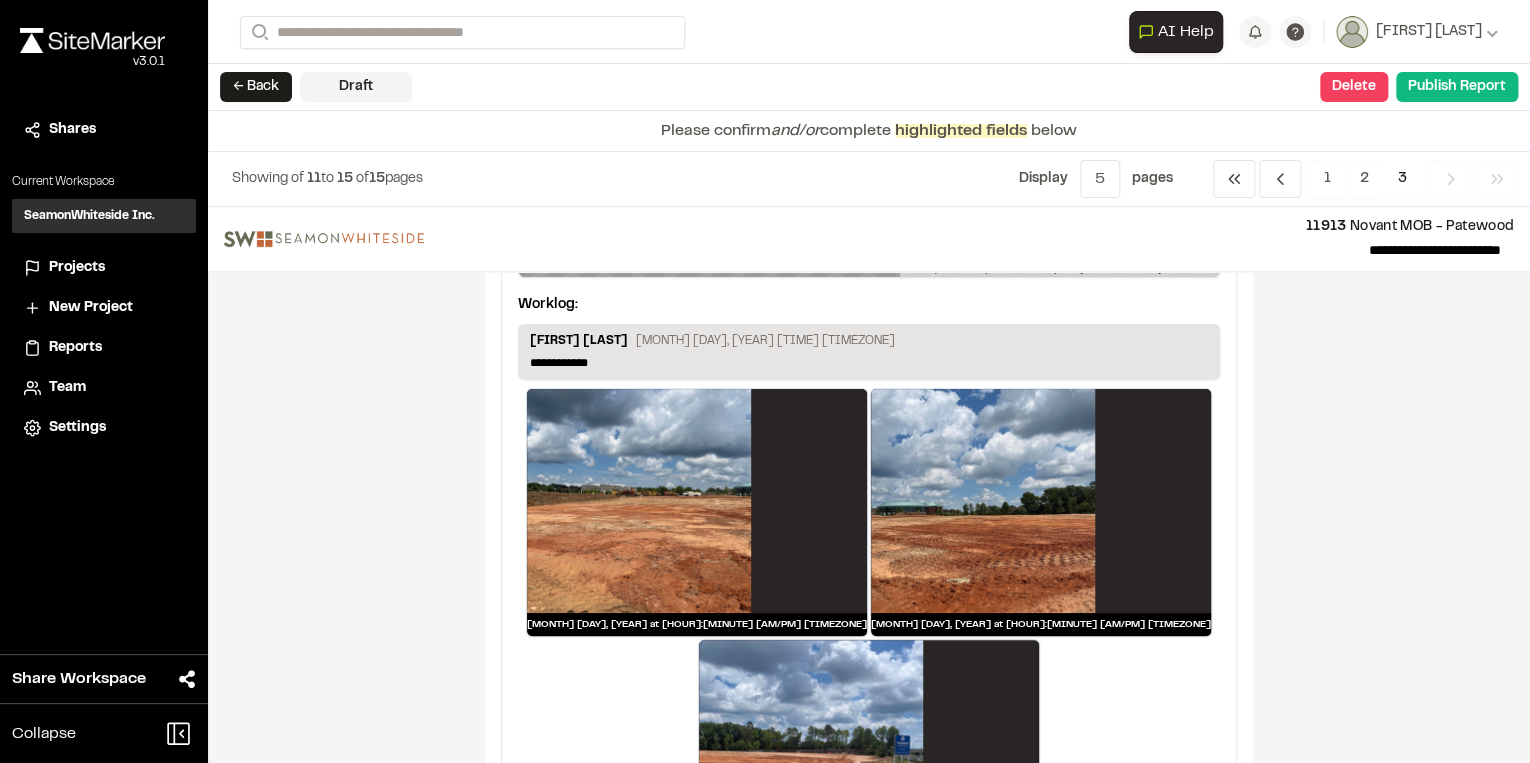scroll, scrollTop: 1120, scrollLeft: 0, axis: vertical 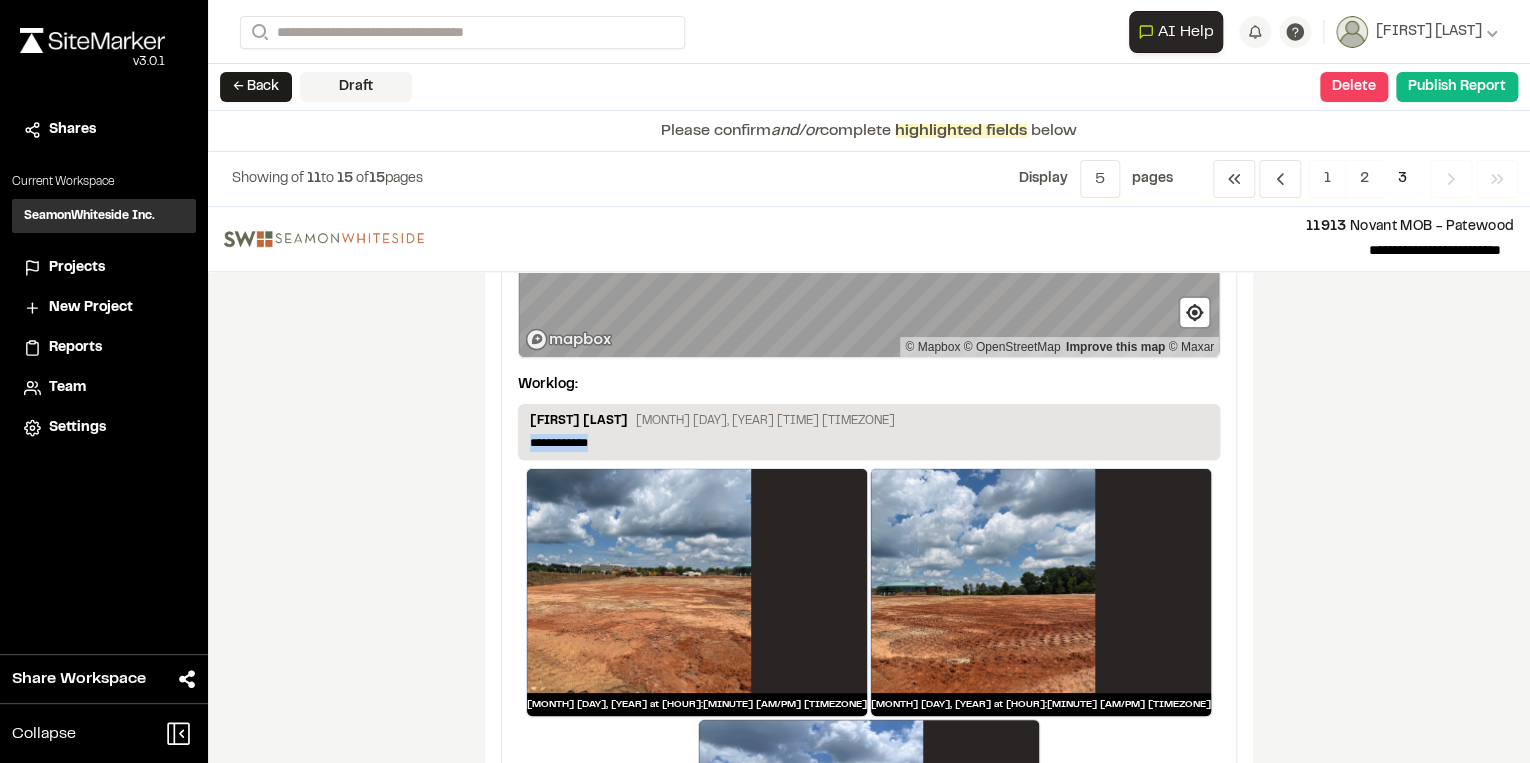 drag, startPoint x: 608, startPoint y: 413, endPoint x: 484, endPoint y: 396, distance: 125.1599 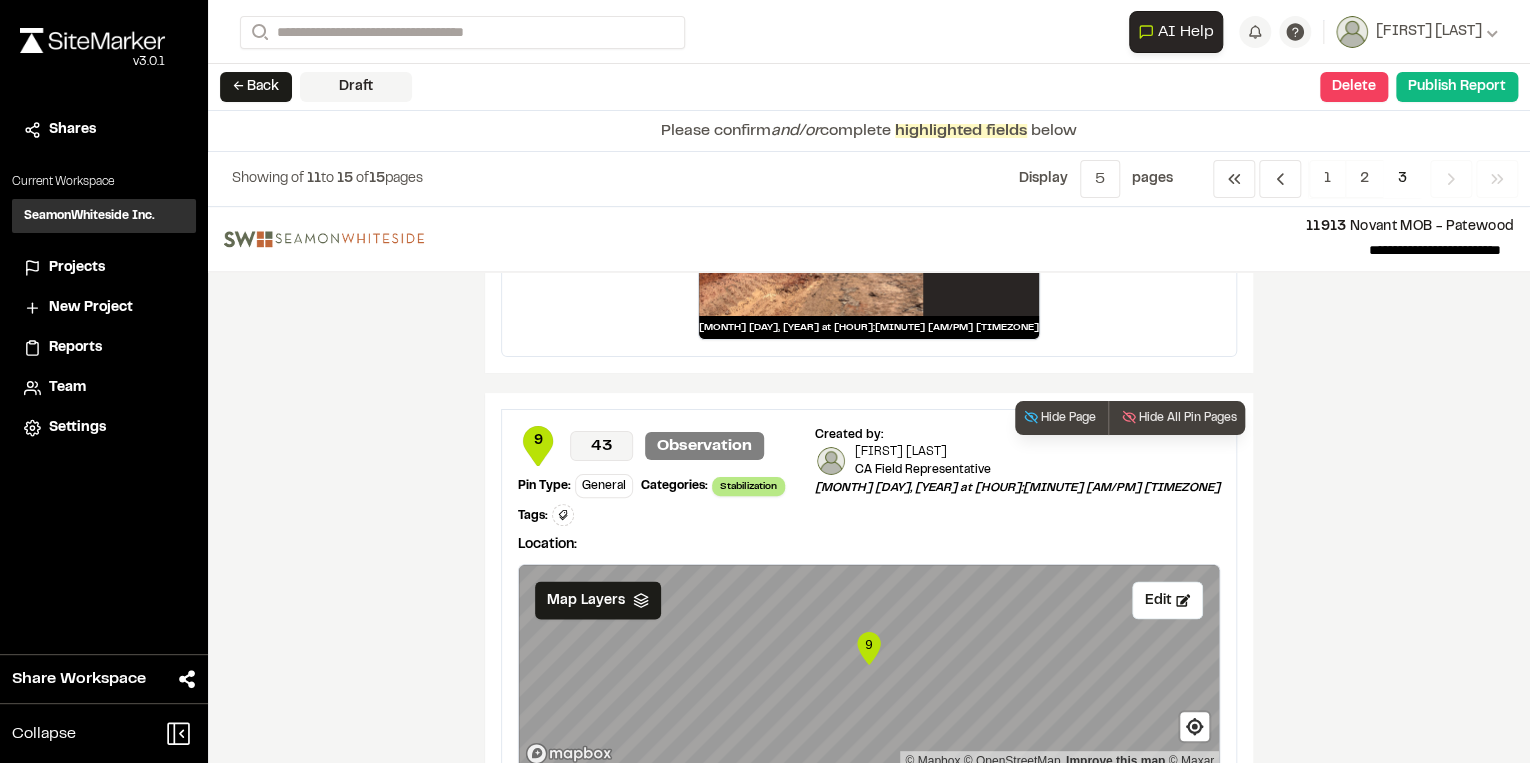 scroll, scrollTop: 1920, scrollLeft: 0, axis: vertical 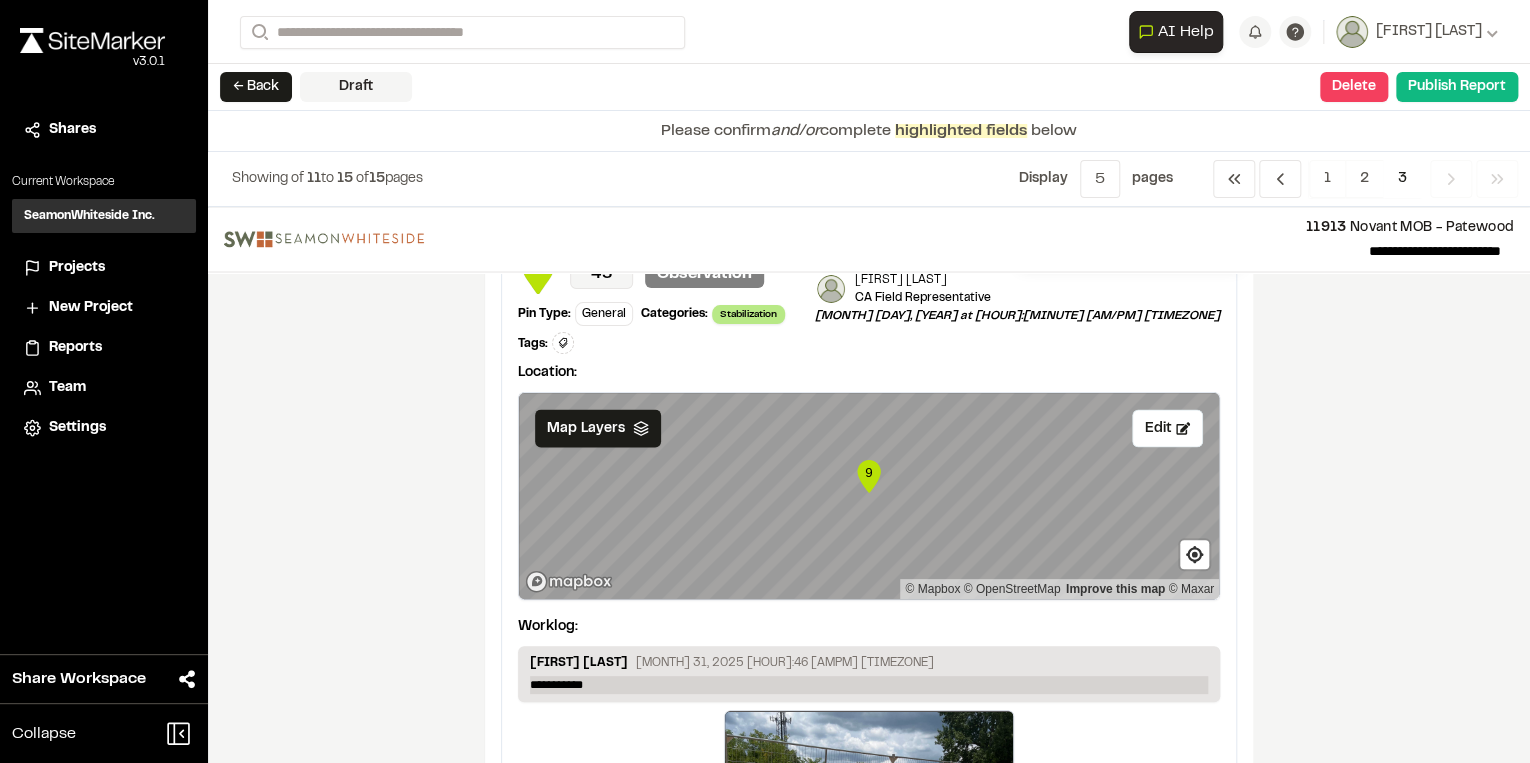 click on "**********" at bounding box center [869, 685] 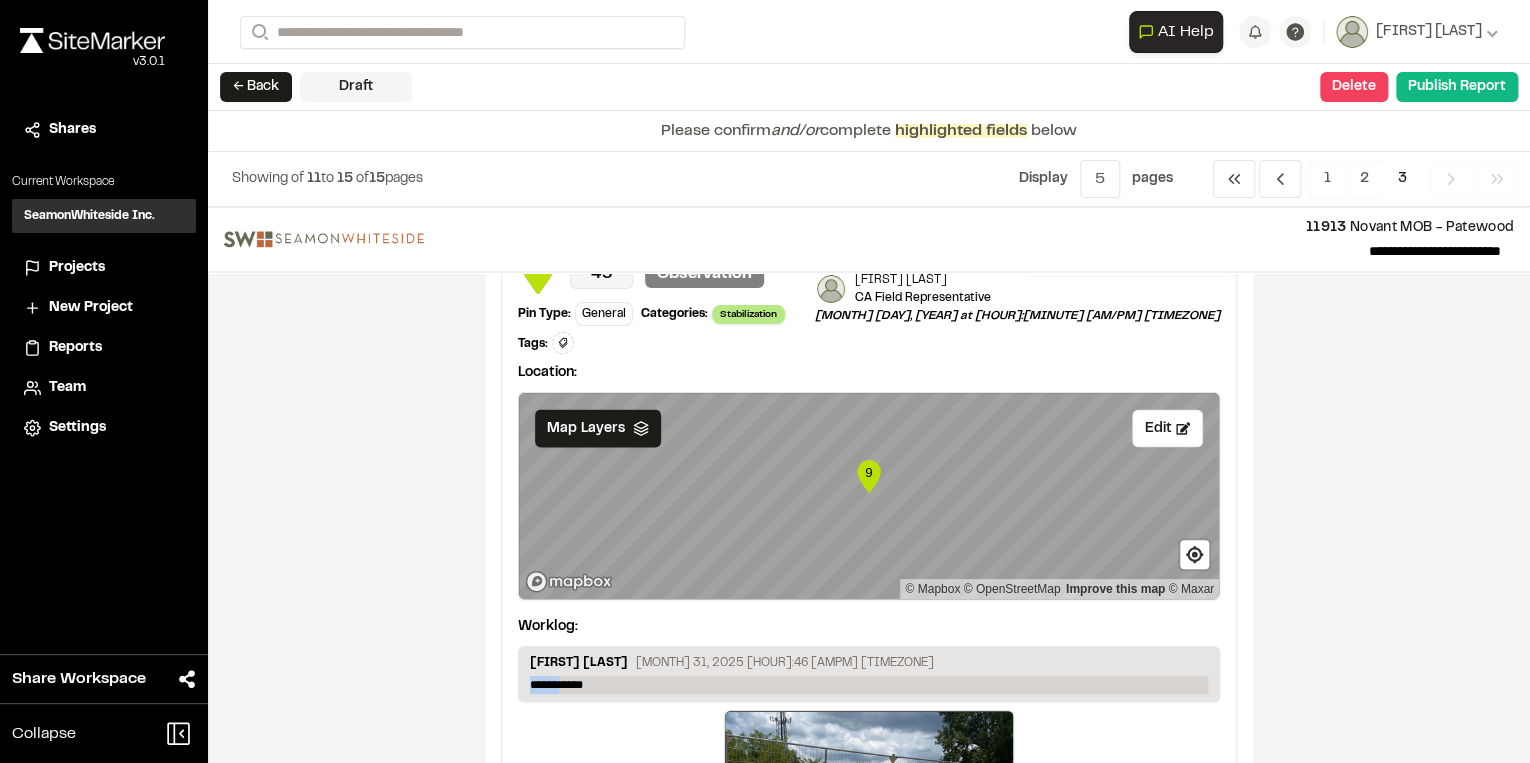 click on "**********" at bounding box center (869, 685) 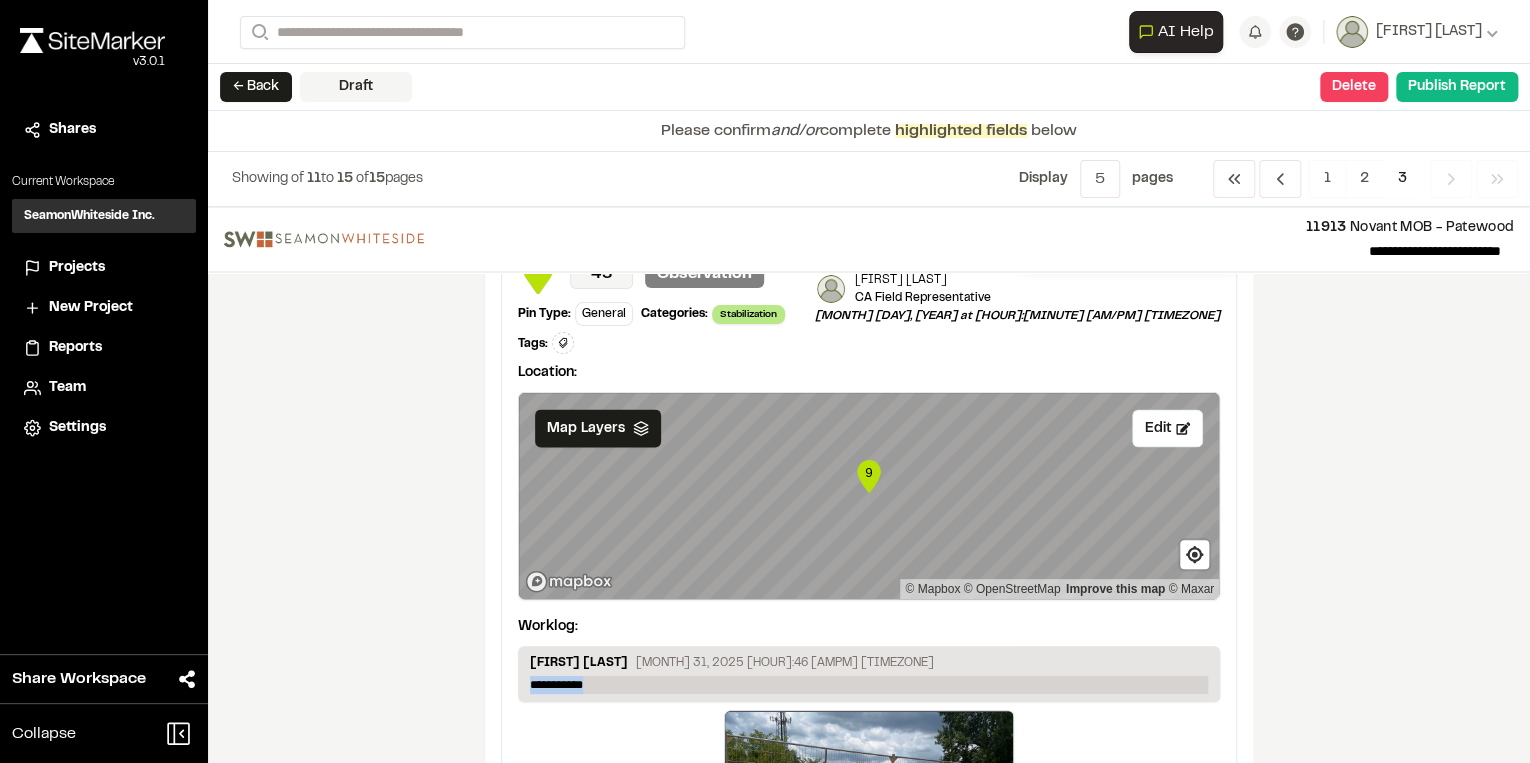 click on "**********" at bounding box center (869, 685) 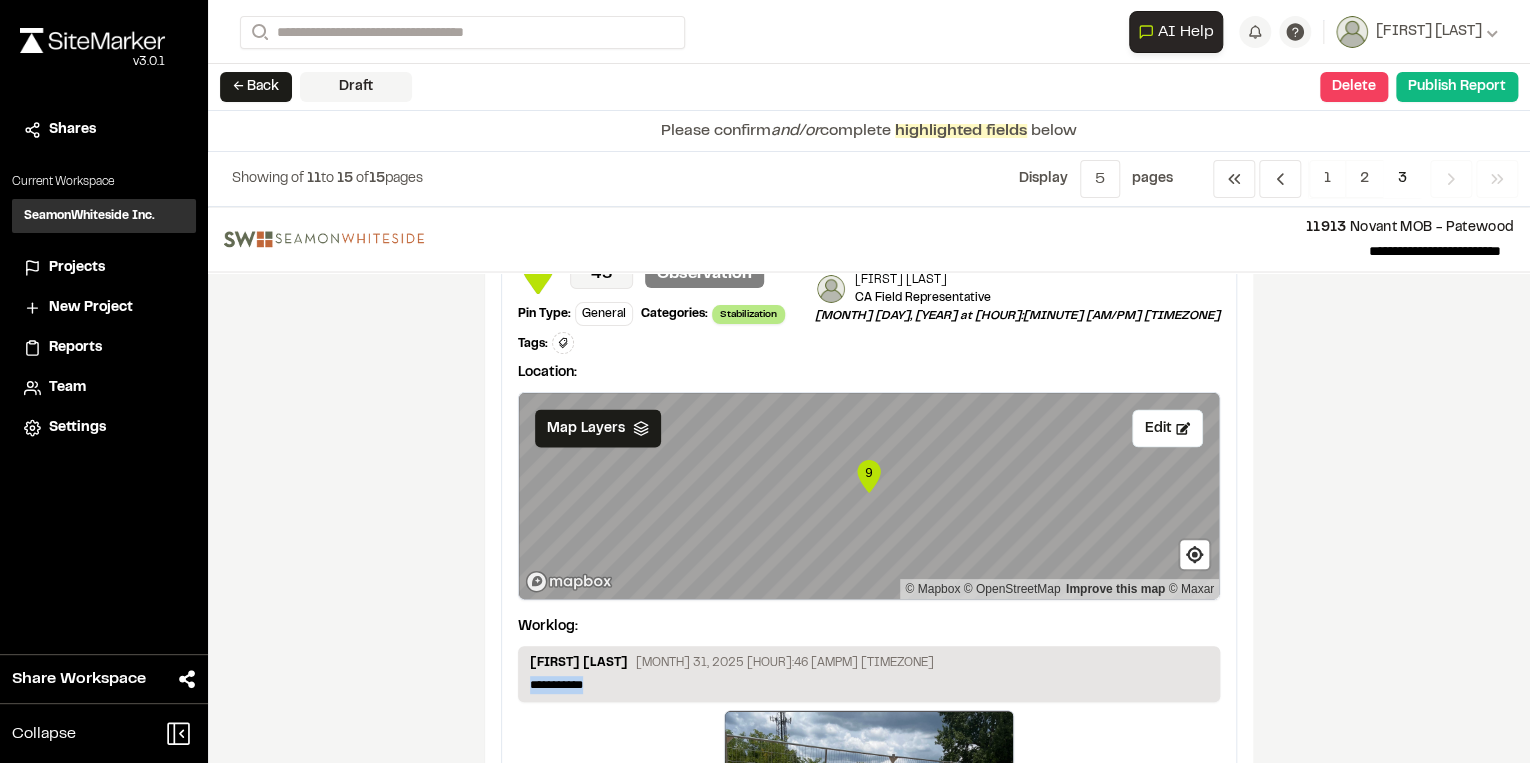 type 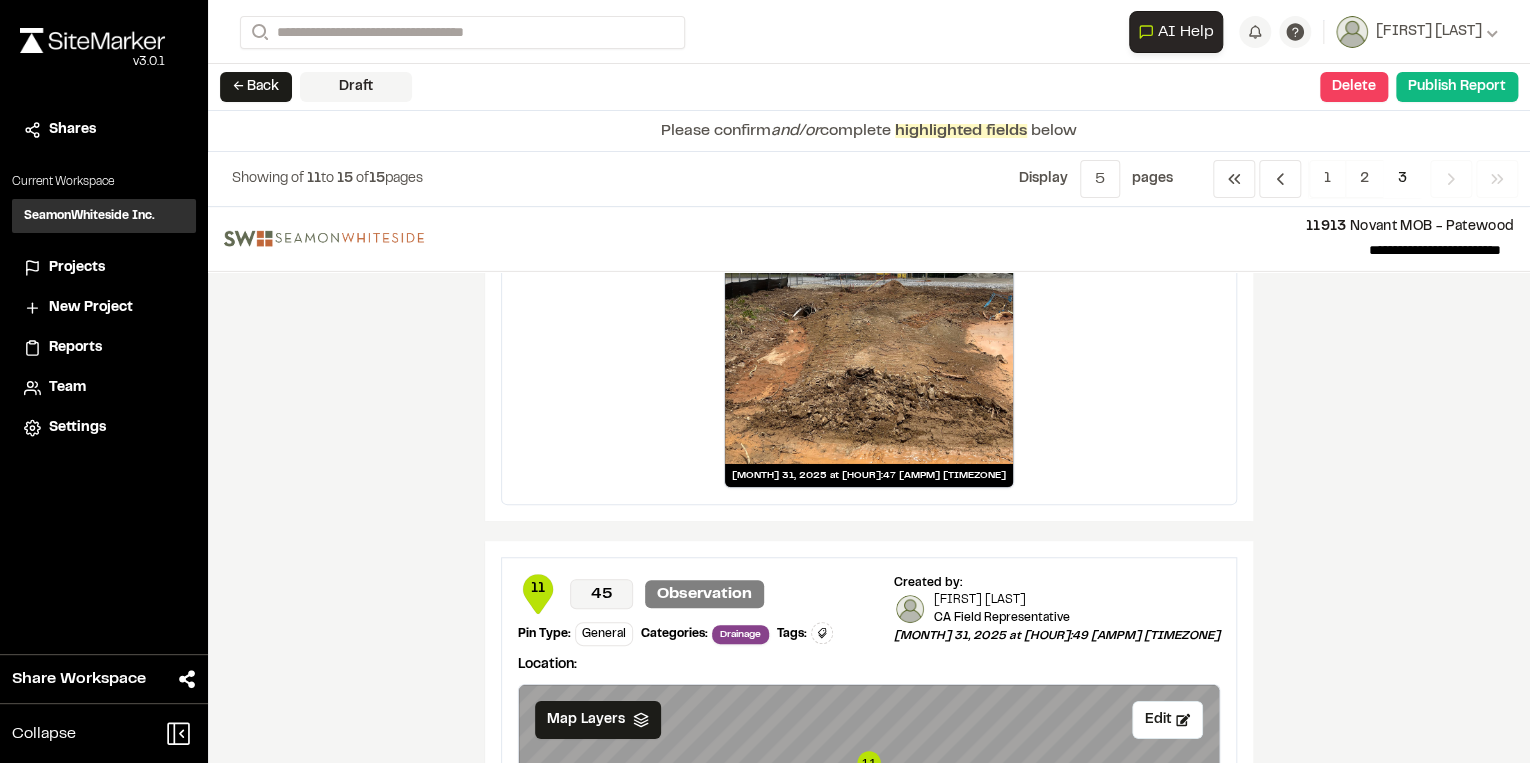 scroll, scrollTop: 3572, scrollLeft: 0, axis: vertical 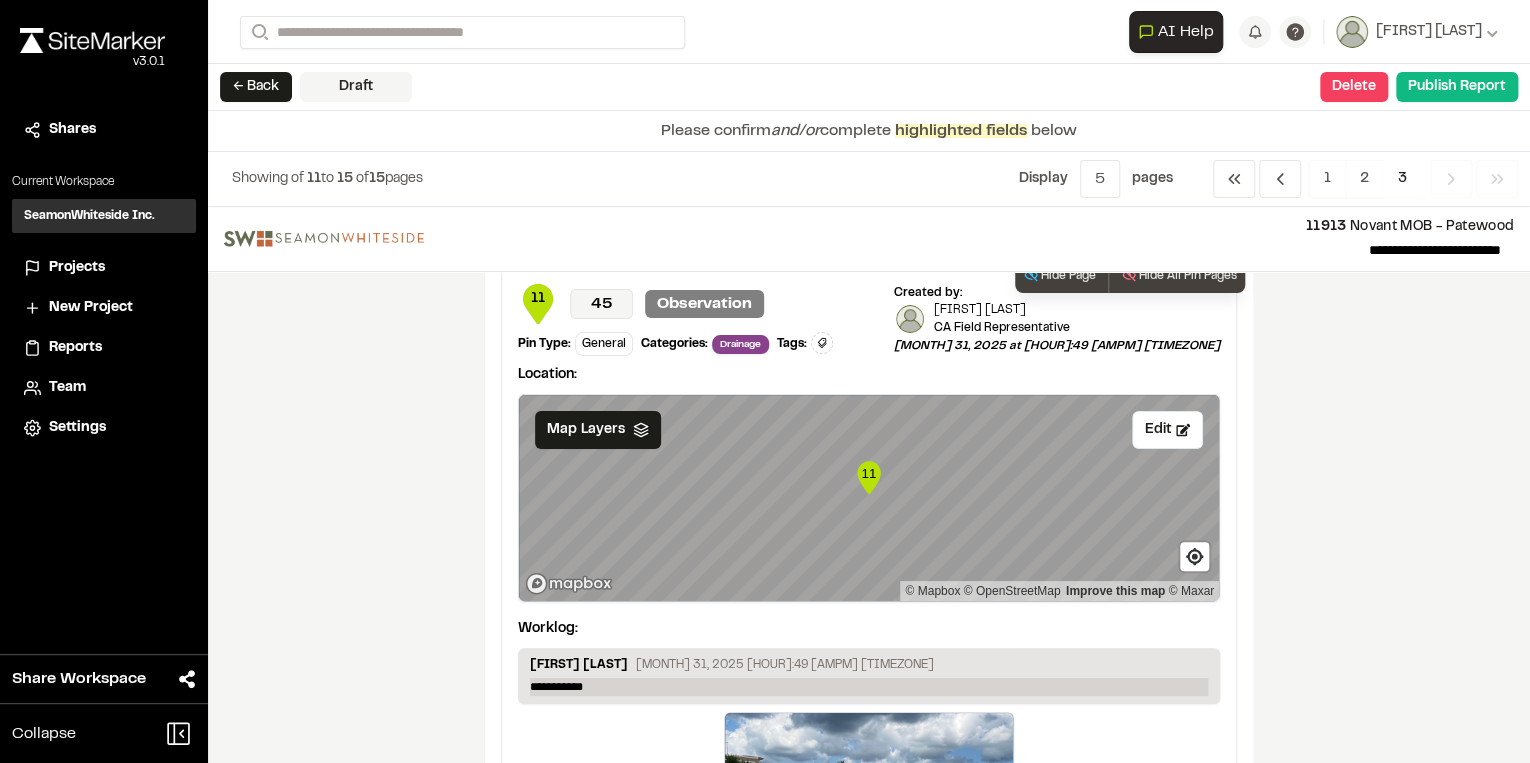 click on "**********" at bounding box center (869, 687) 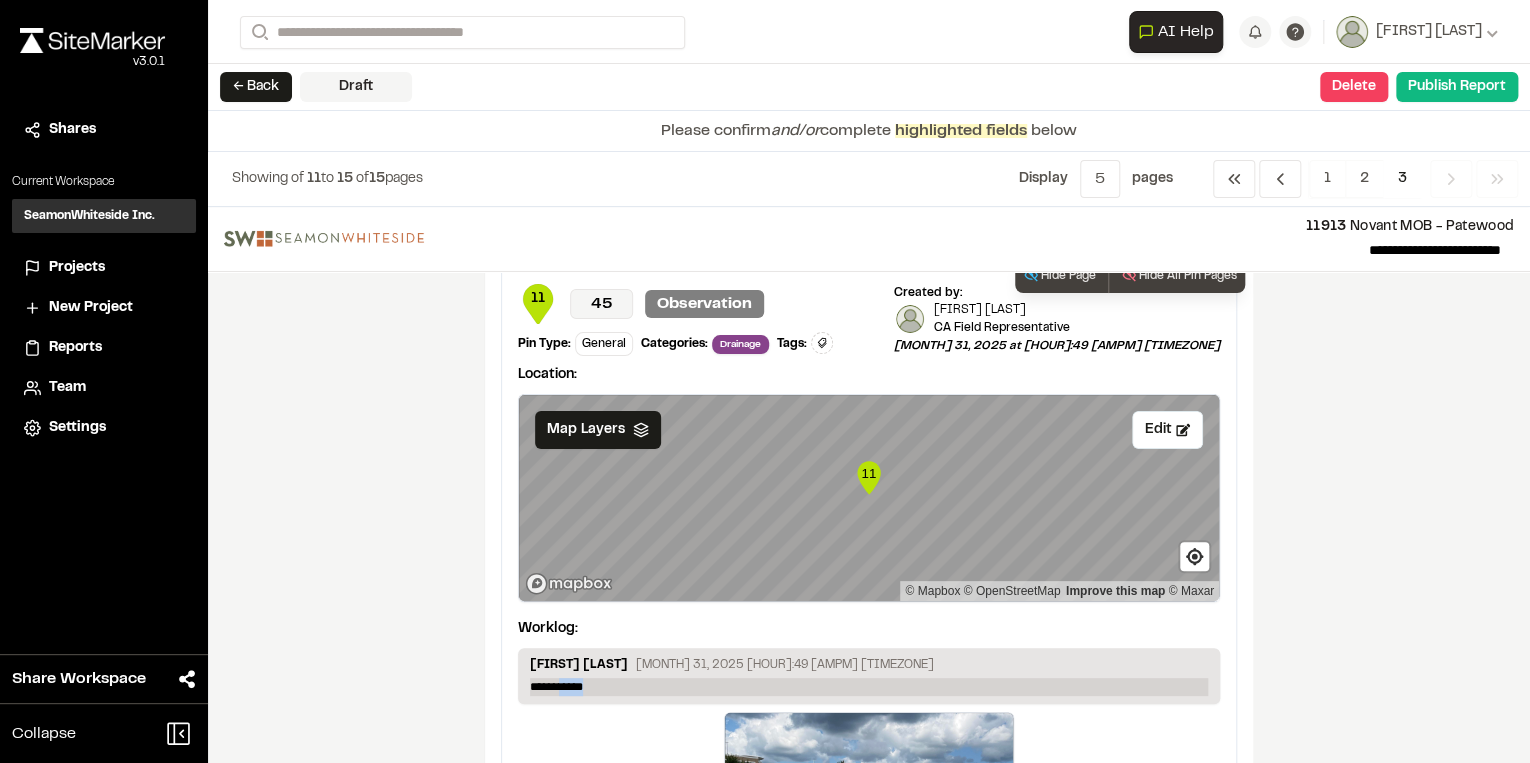 click on "**********" at bounding box center [869, 687] 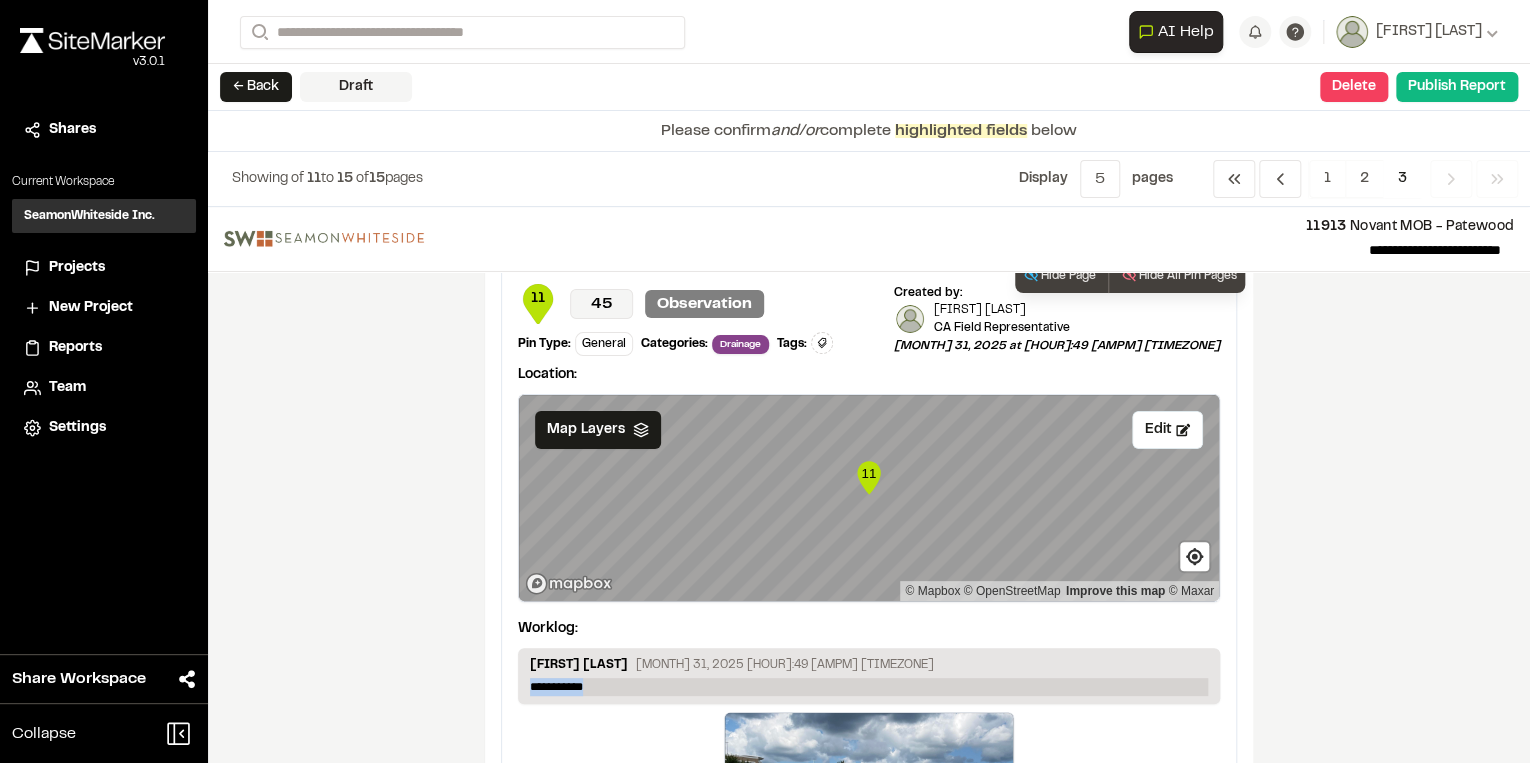 click on "**********" at bounding box center (869, 687) 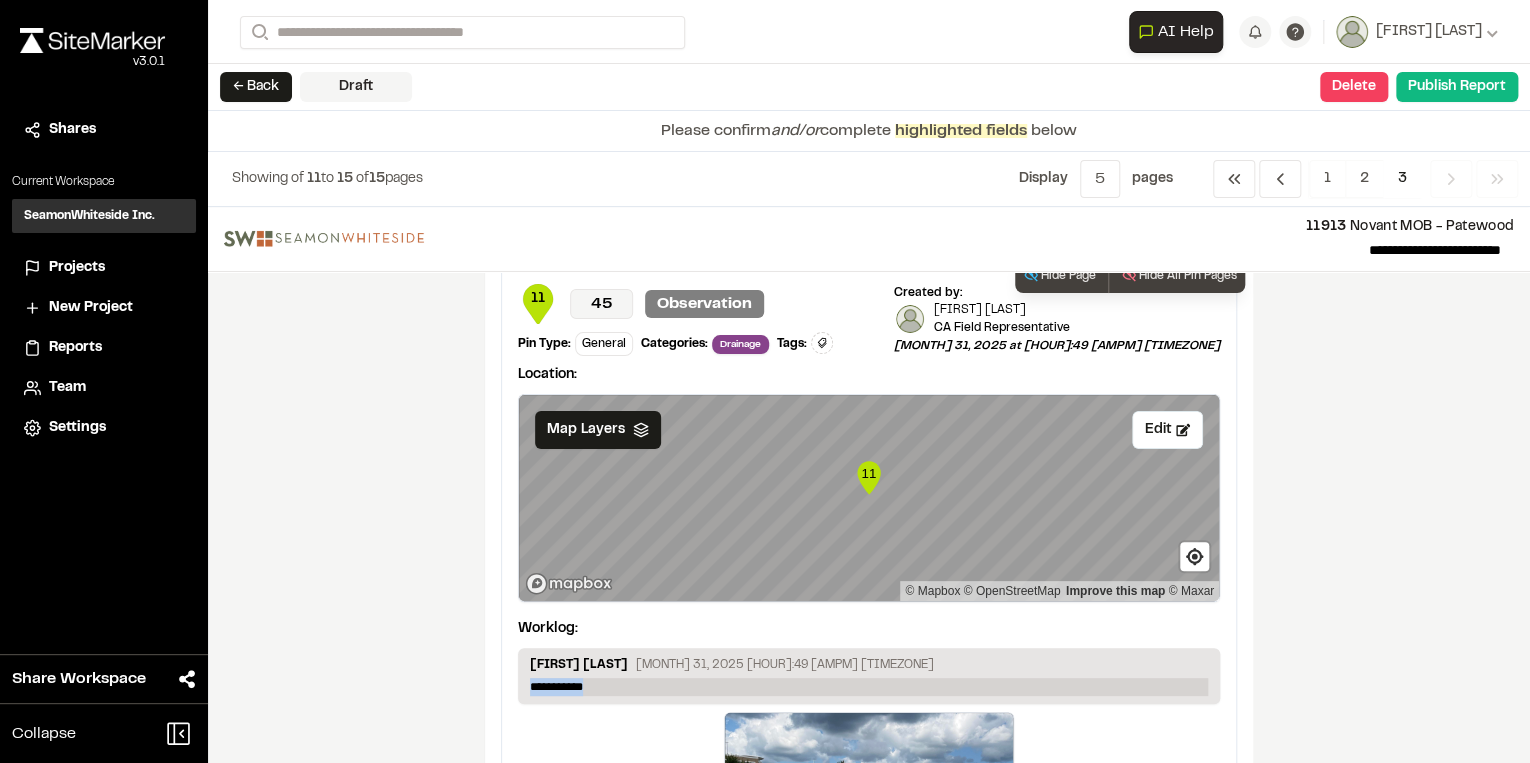 type 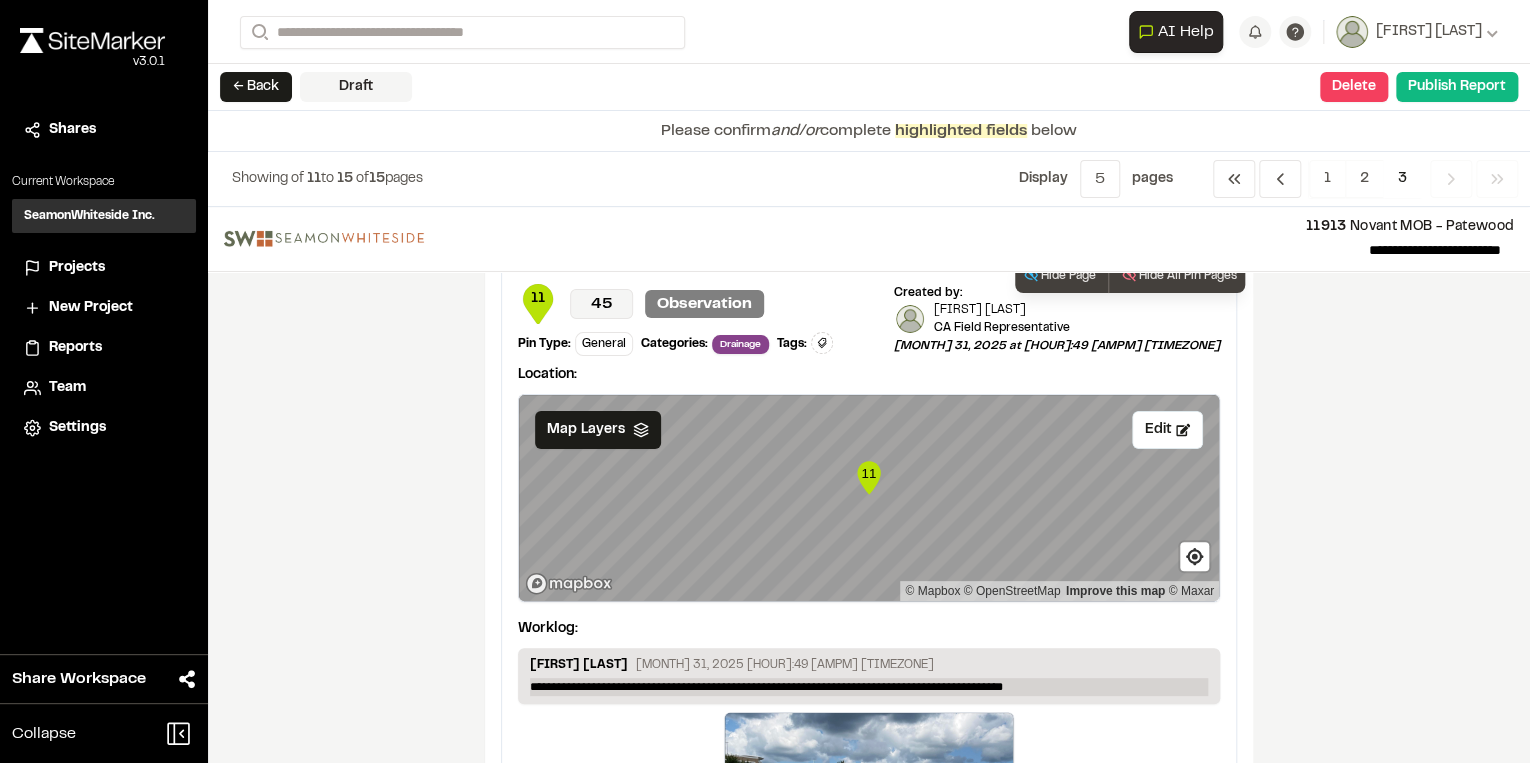 click on "**********" at bounding box center (869, 687) 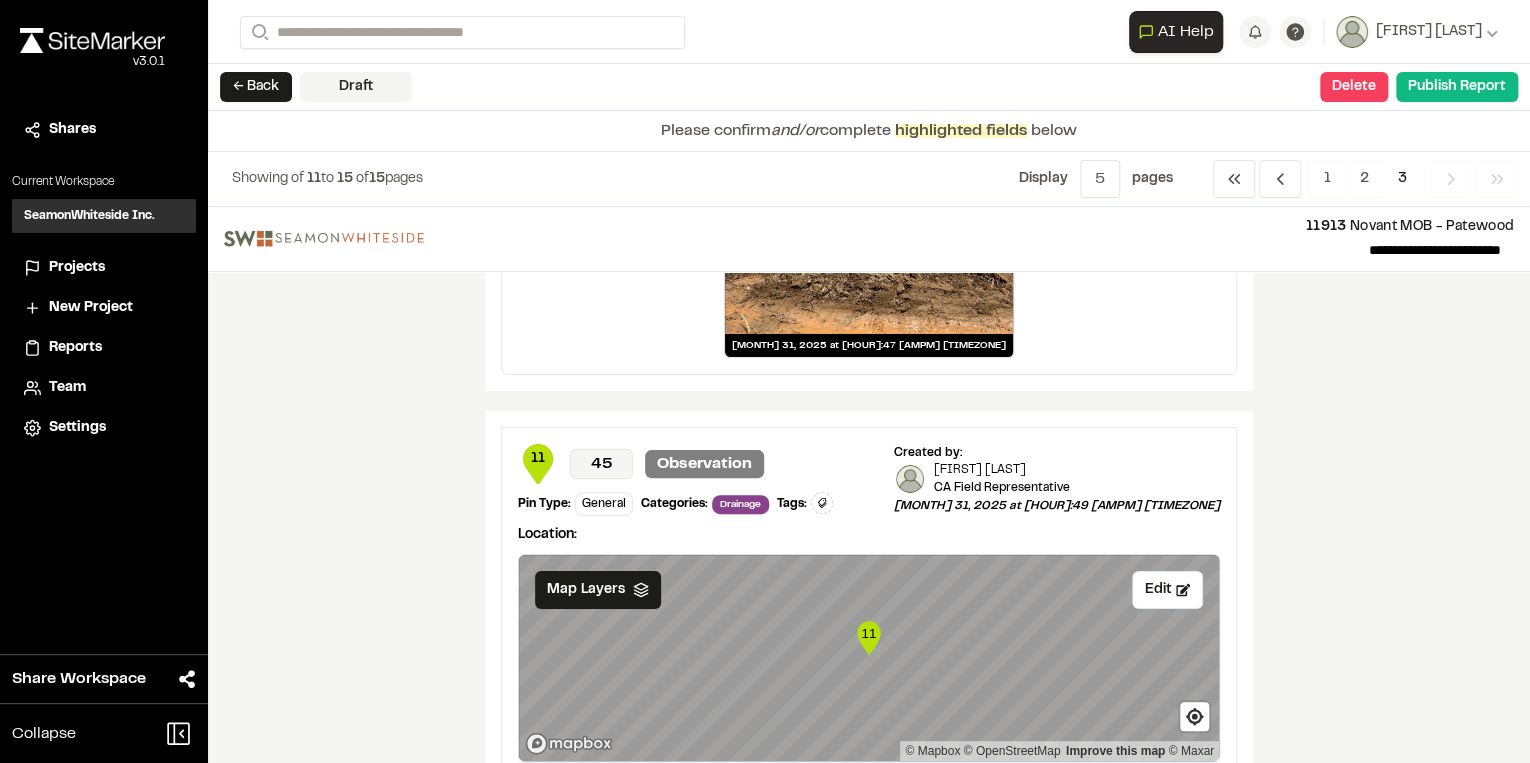 scroll, scrollTop: 3572, scrollLeft: 0, axis: vertical 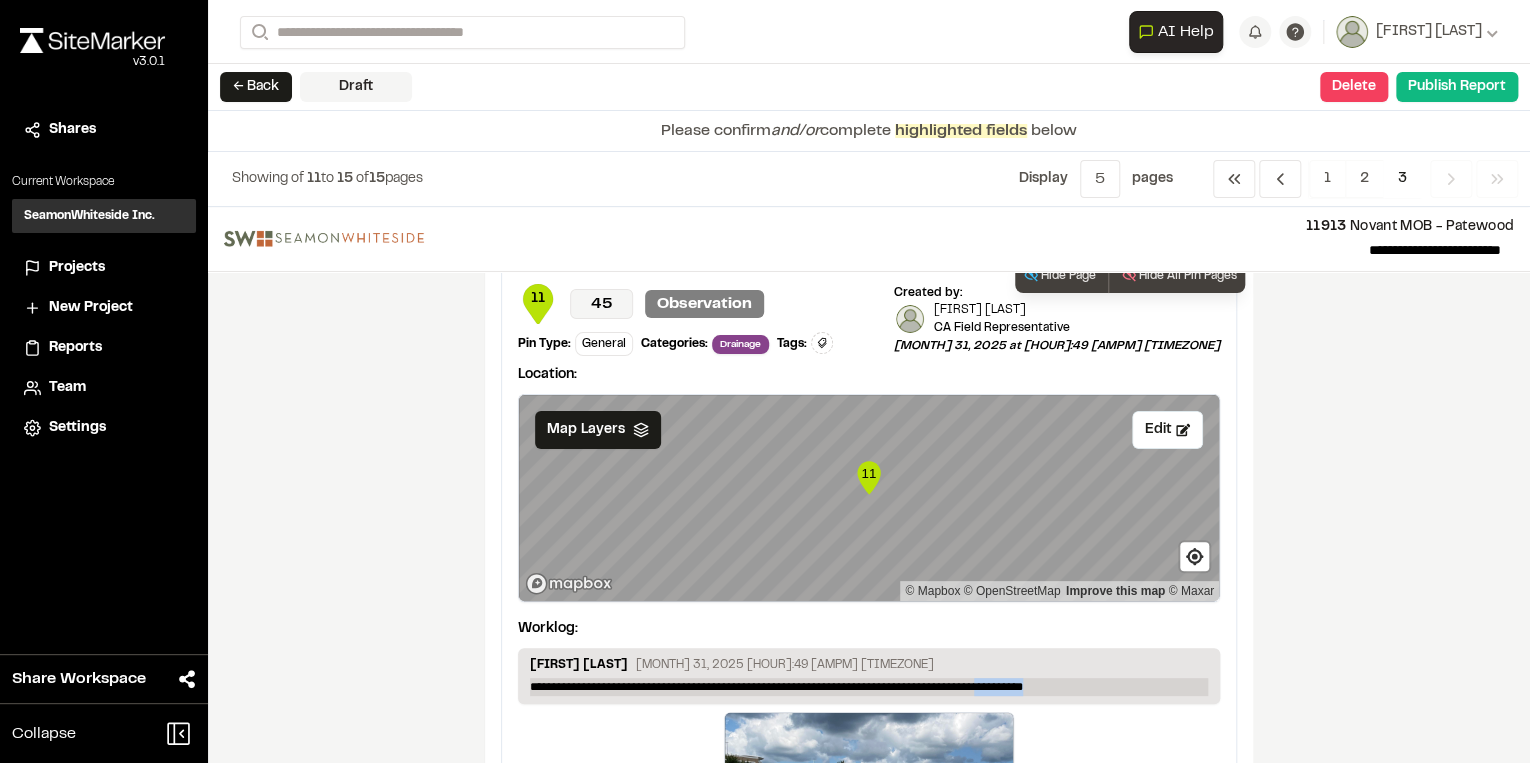 drag, startPoint x: 1090, startPoint y: 364, endPoint x: 1008, endPoint y: 373, distance: 82.492424 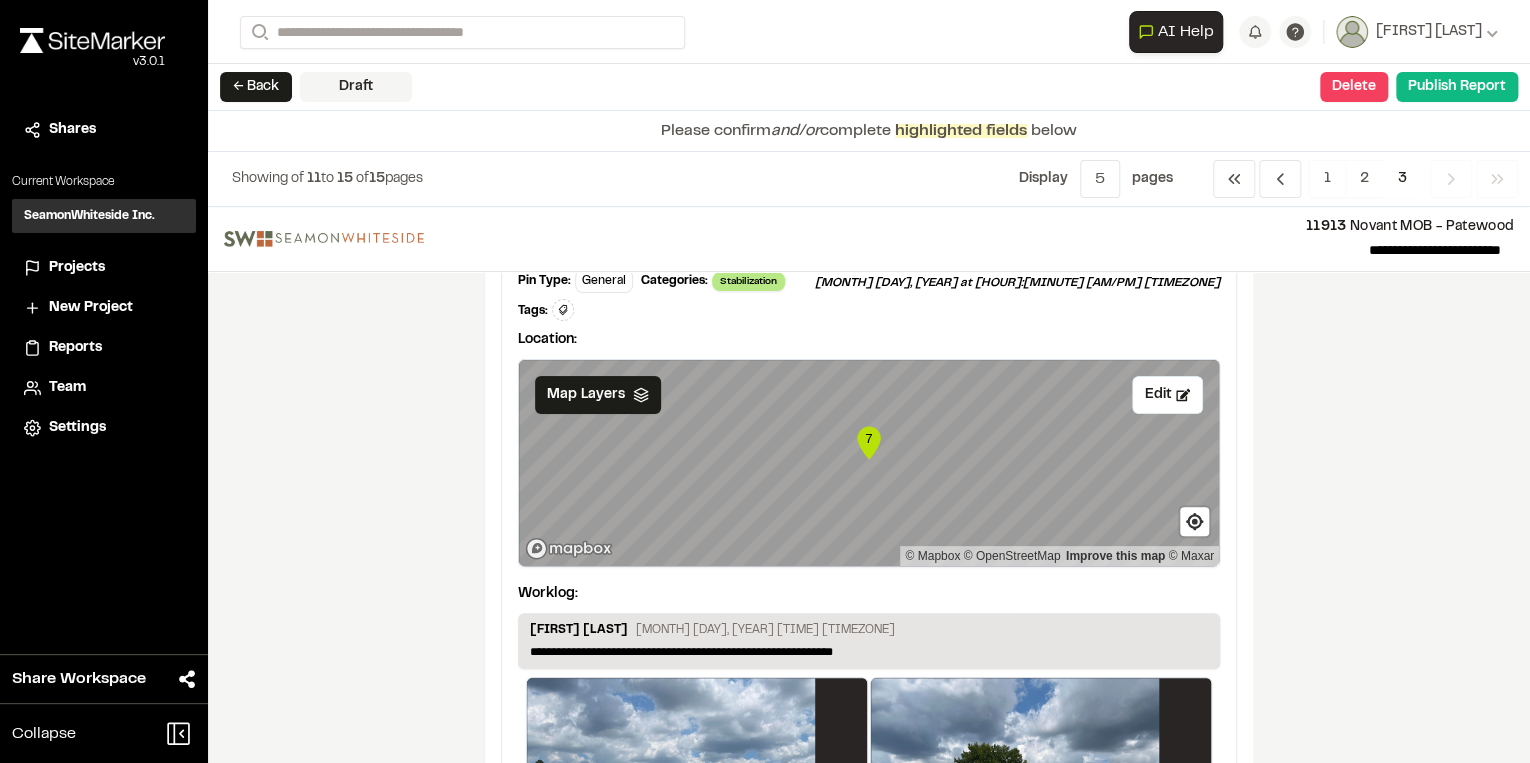scroll, scrollTop: 0, scrollLeft: 0, axis: both 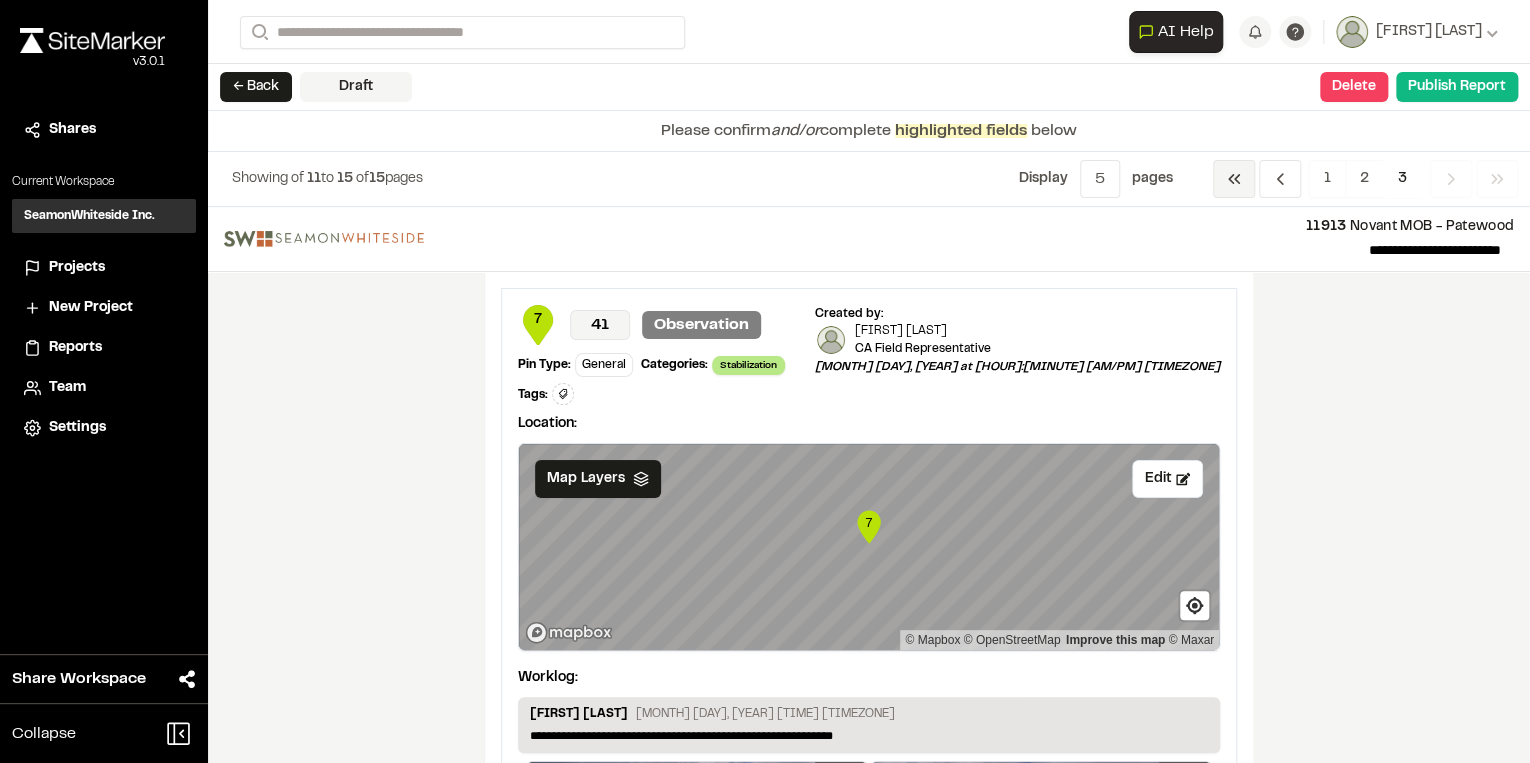 click 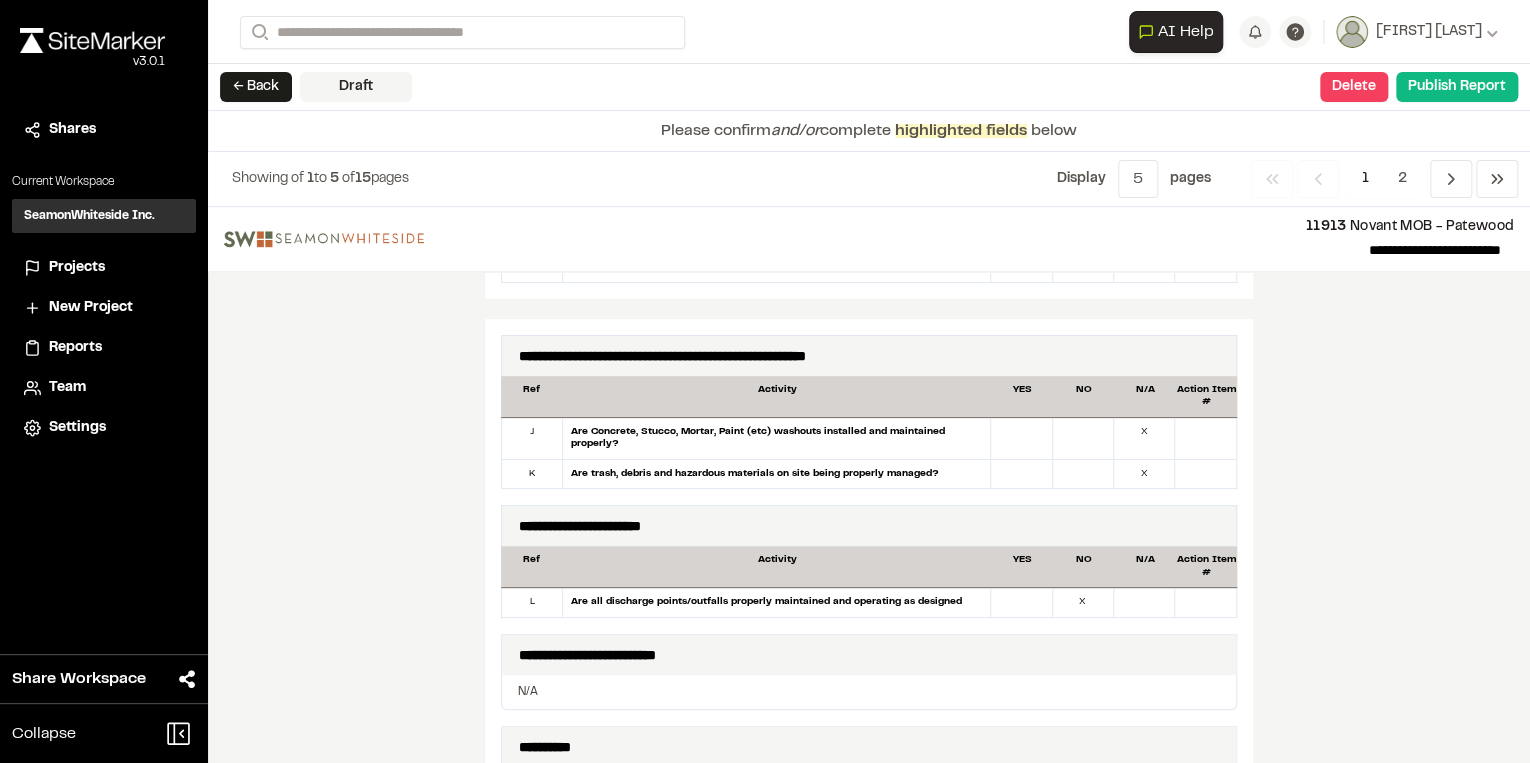 scroll, scrollTop: 1760, scrollLeft: 0, axis: vertical 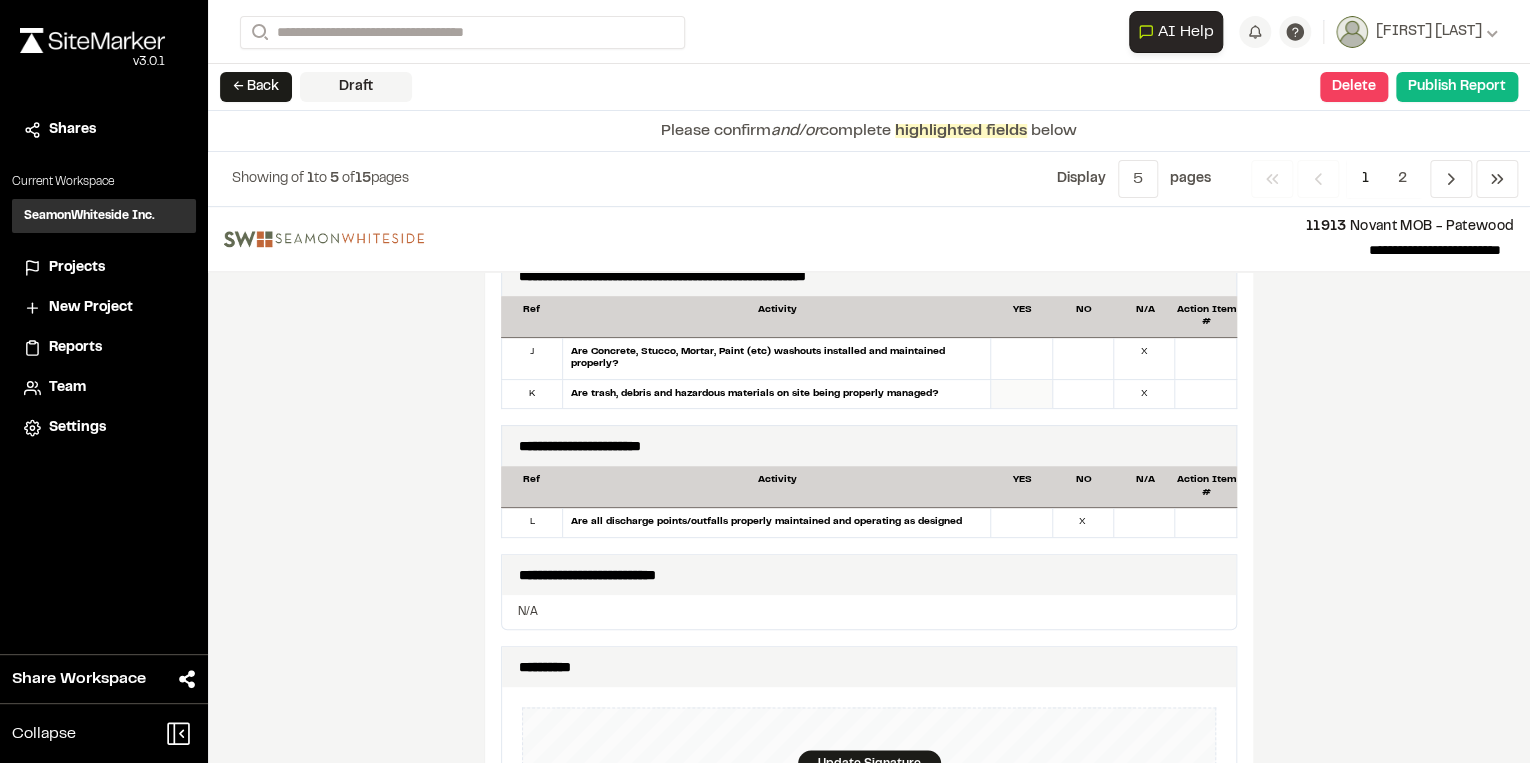 click at bounding box center (1021, 394) 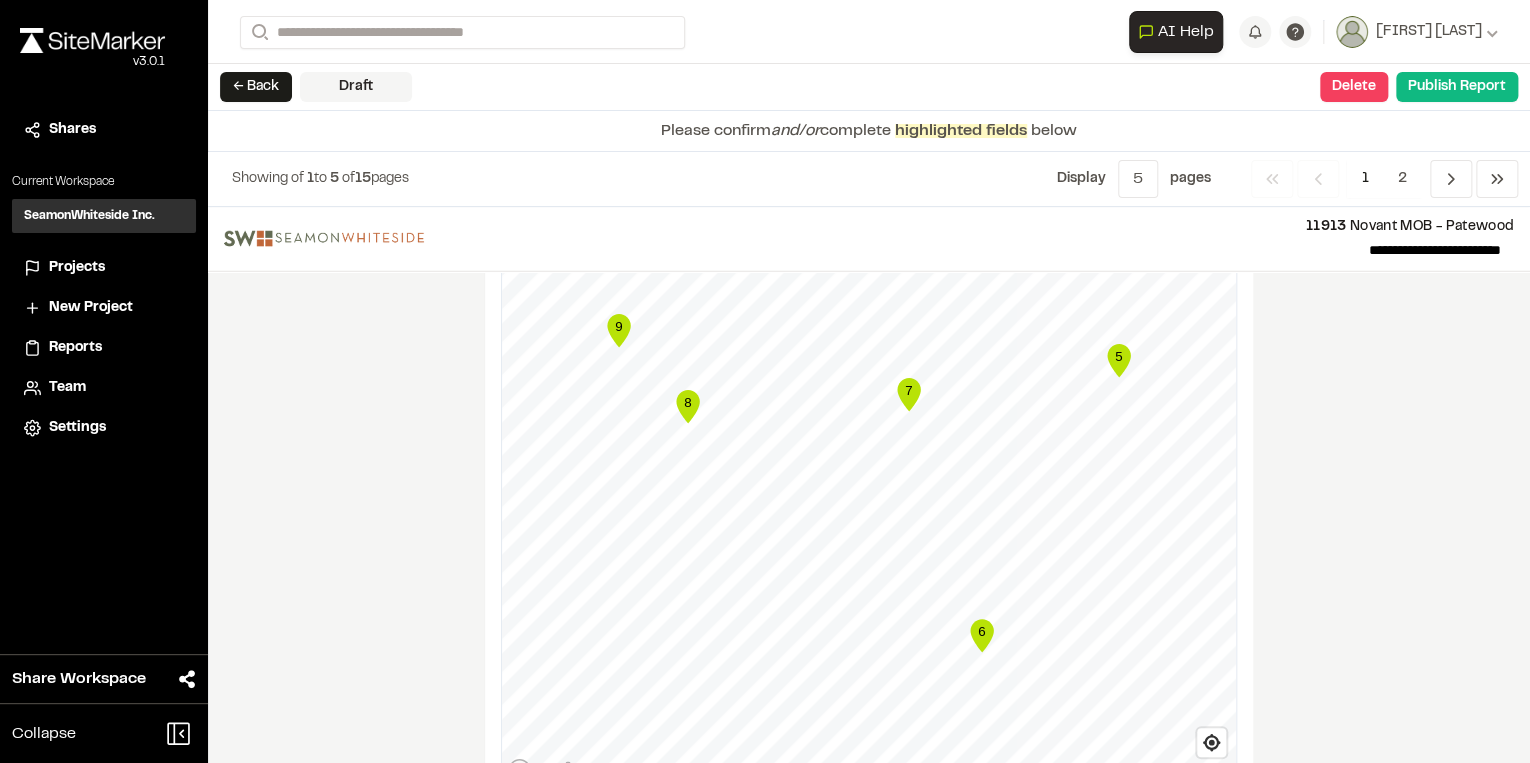 scroll, scrollTop: 3360, scrollLeft: 0, axis: vertical 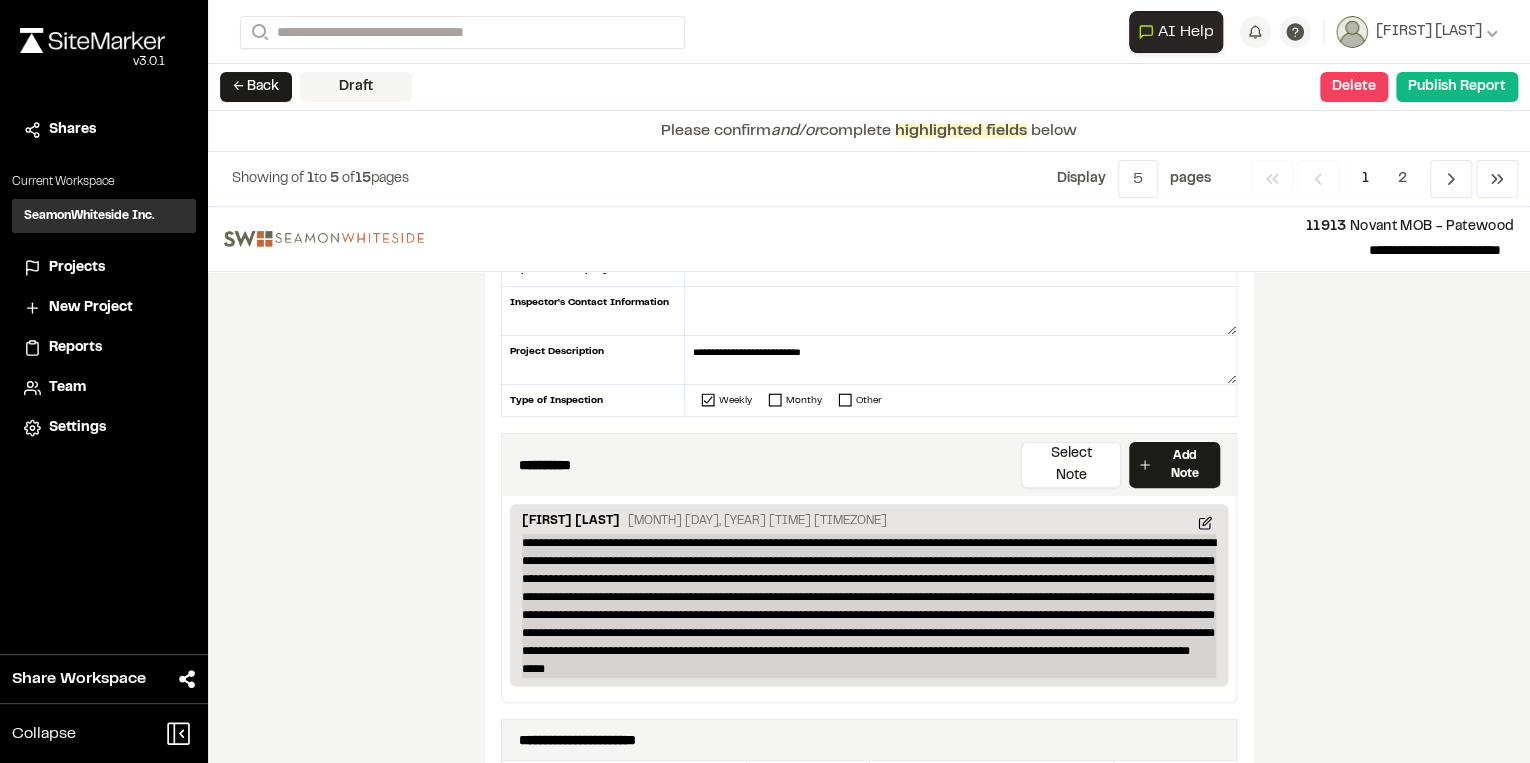 click on "**********" at bounding box center [869, 606] 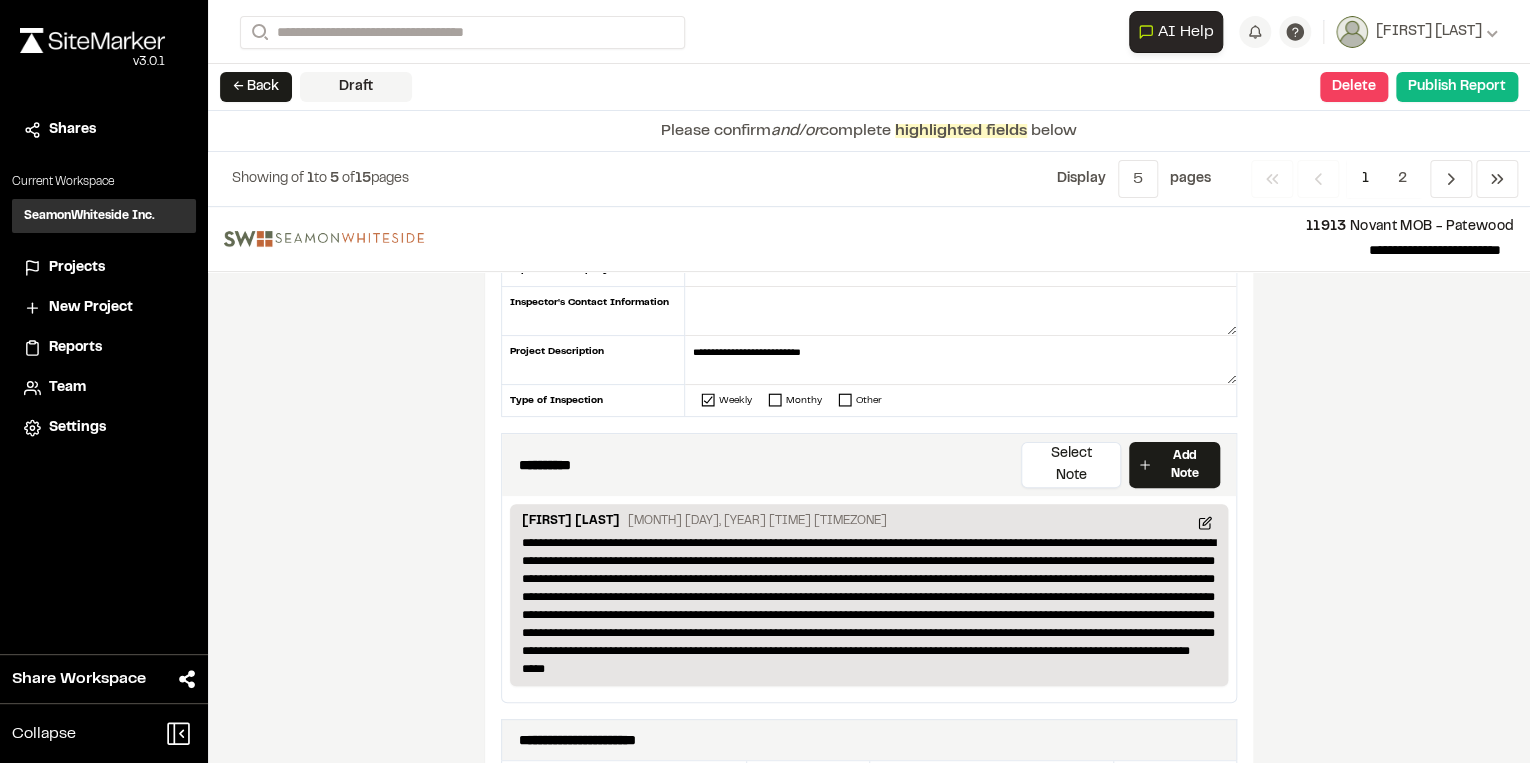 type 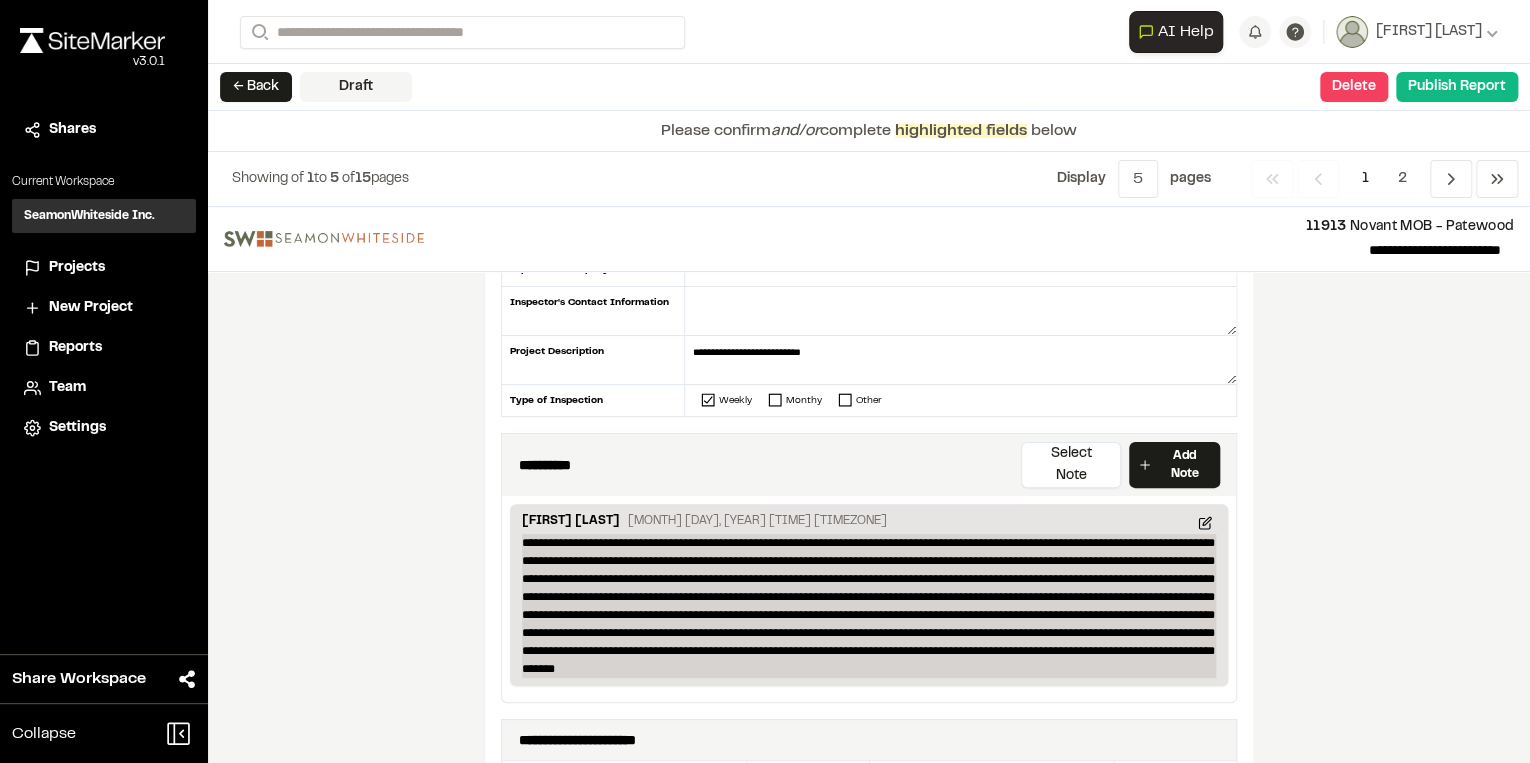 click on "**********" at bounding box center (869, 606) 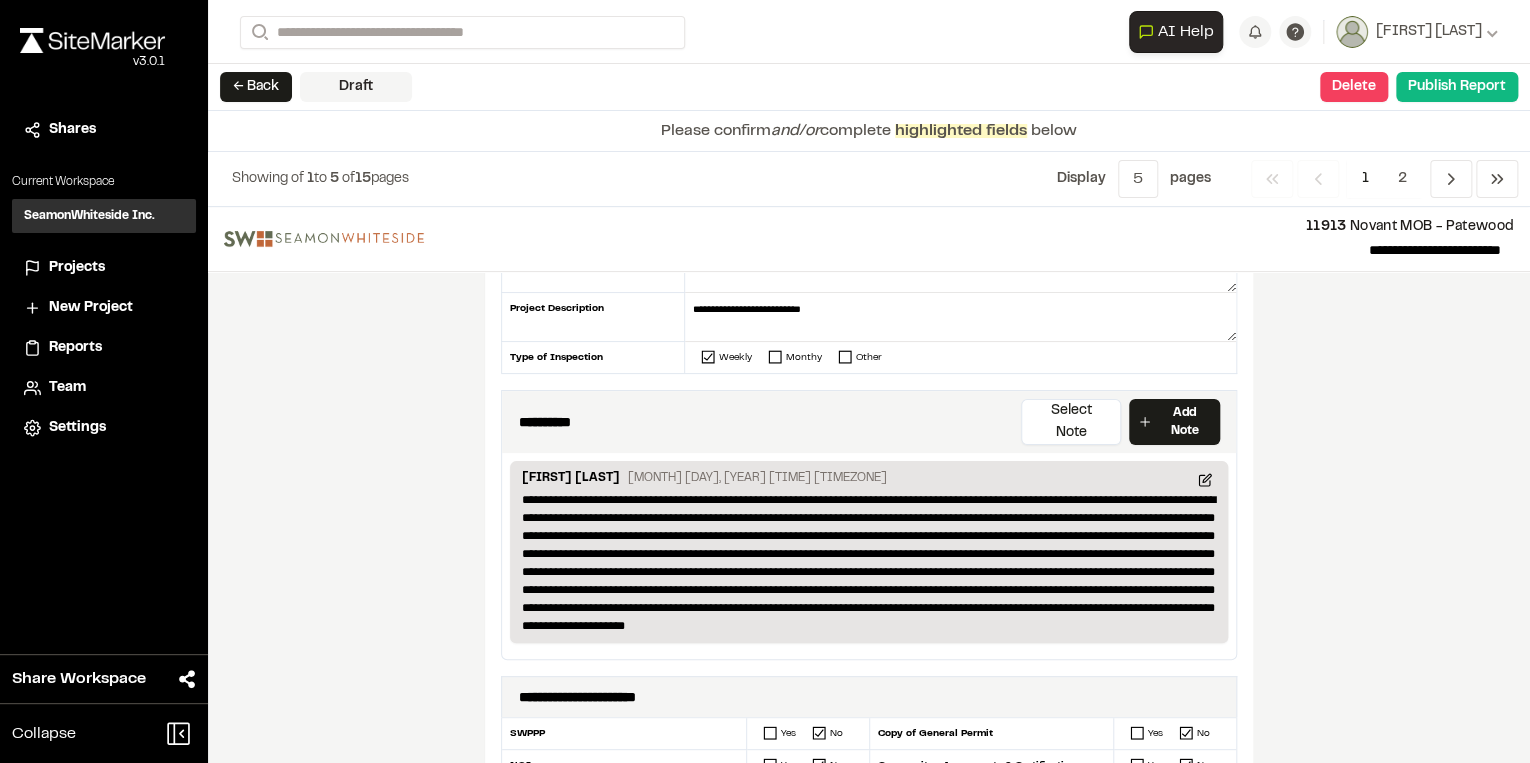 scroll, scrollTop: 320, scrollLeft: 0, axis: vertical 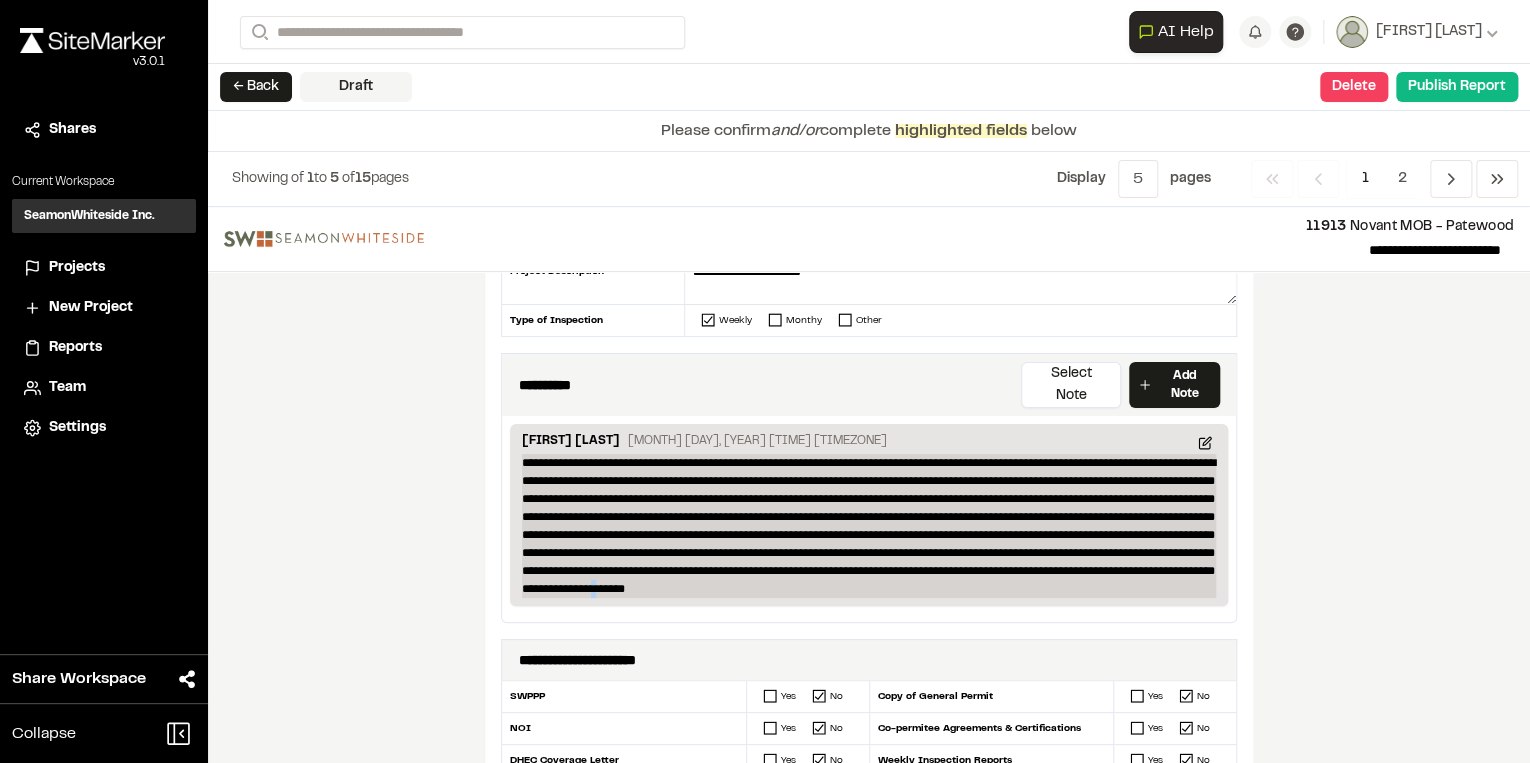 click on "**********" at bounding box center (869, 526) 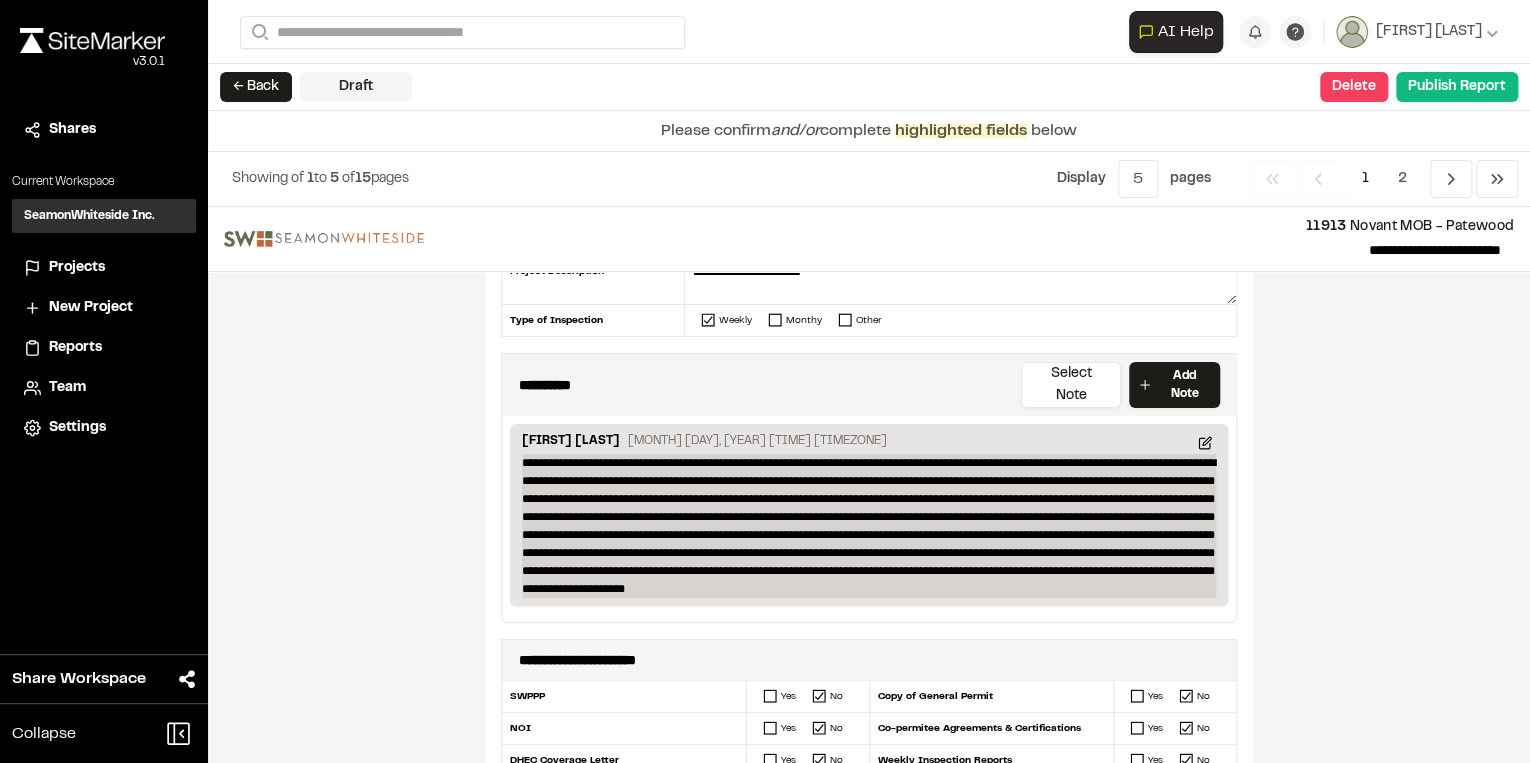 click on "**********" at bounding box center (869, 526) 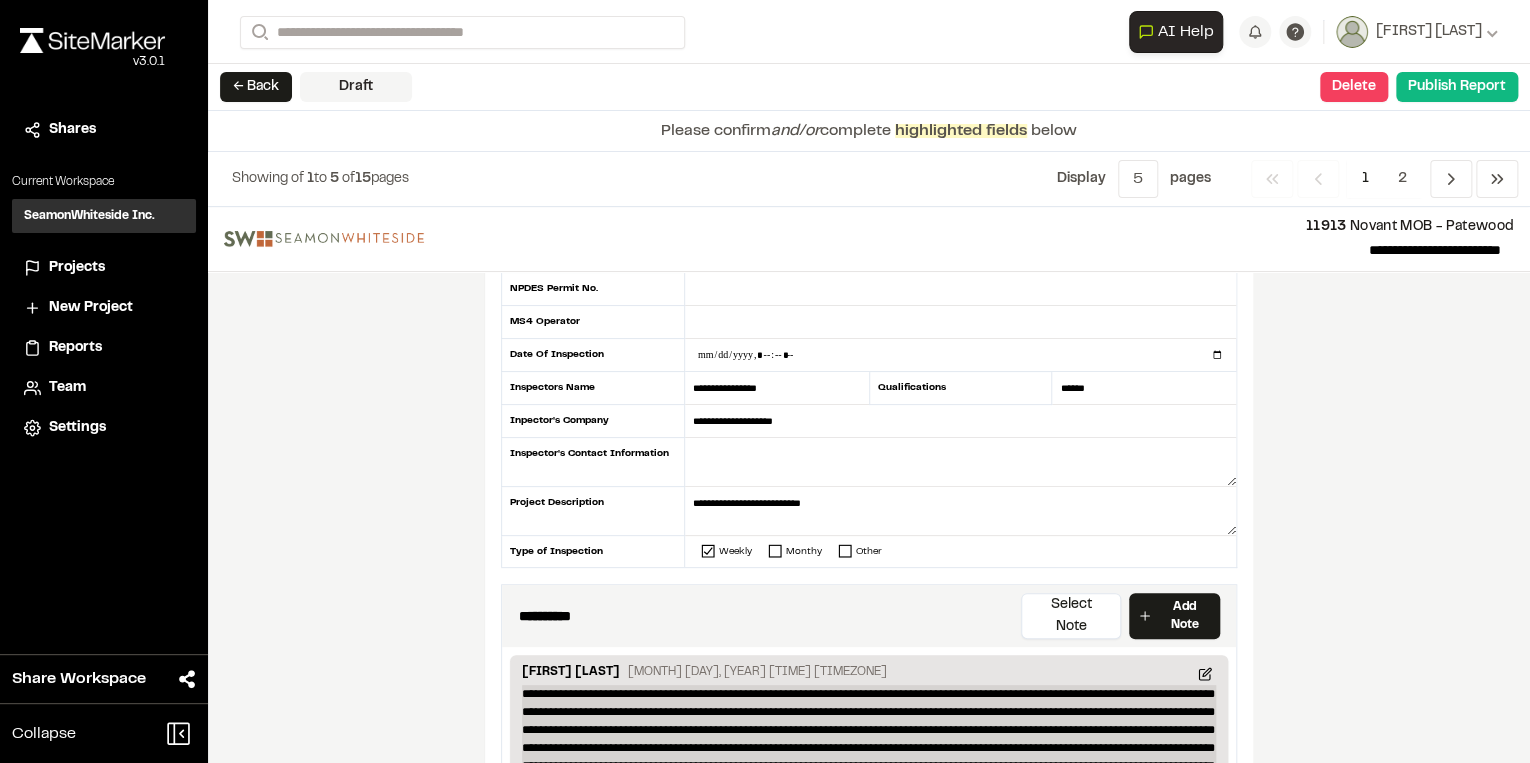 scroll, scrollTop: 240, scrollLeft: 0, axis: vertical 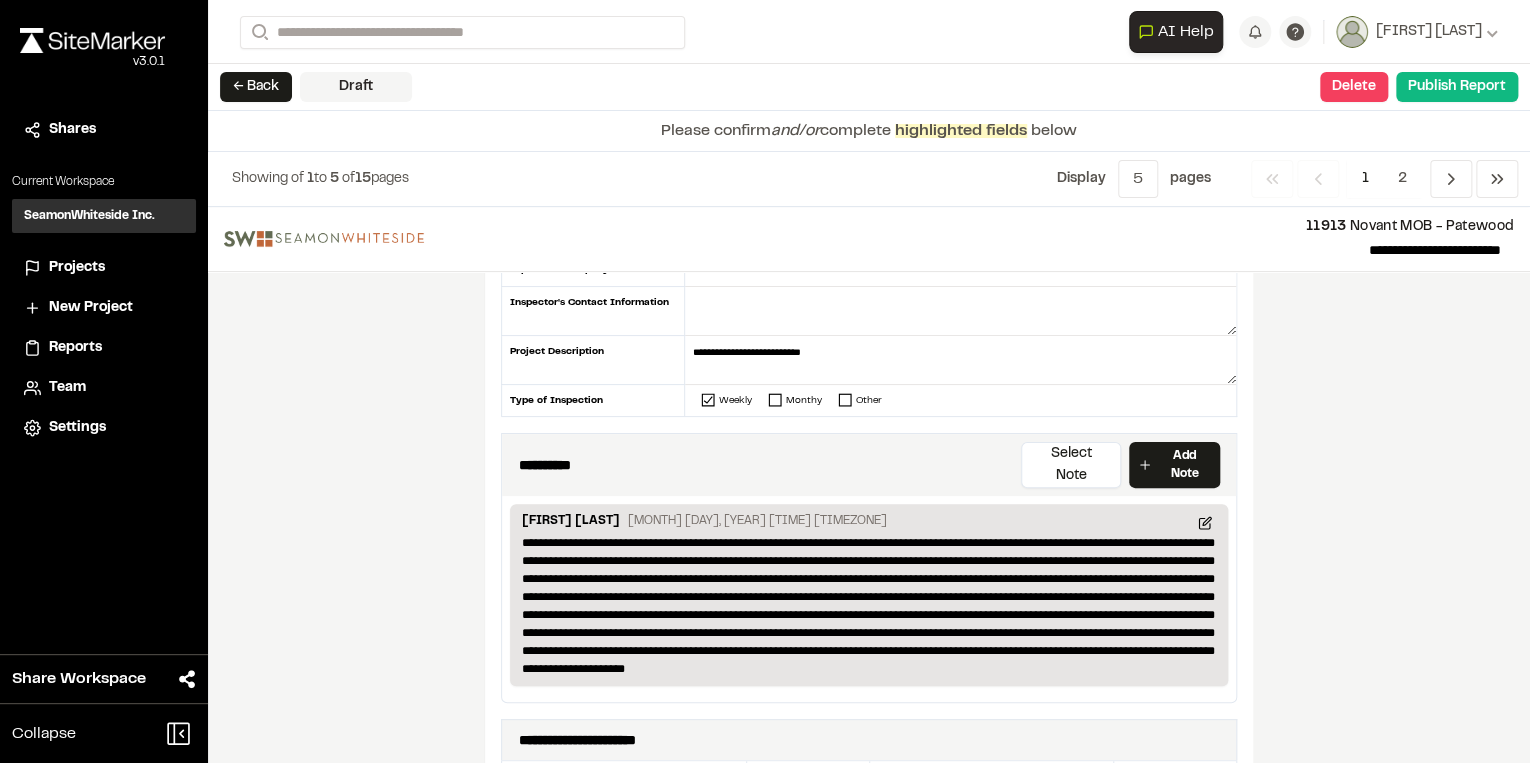 click on "**********" at bounding box center (869, 485) 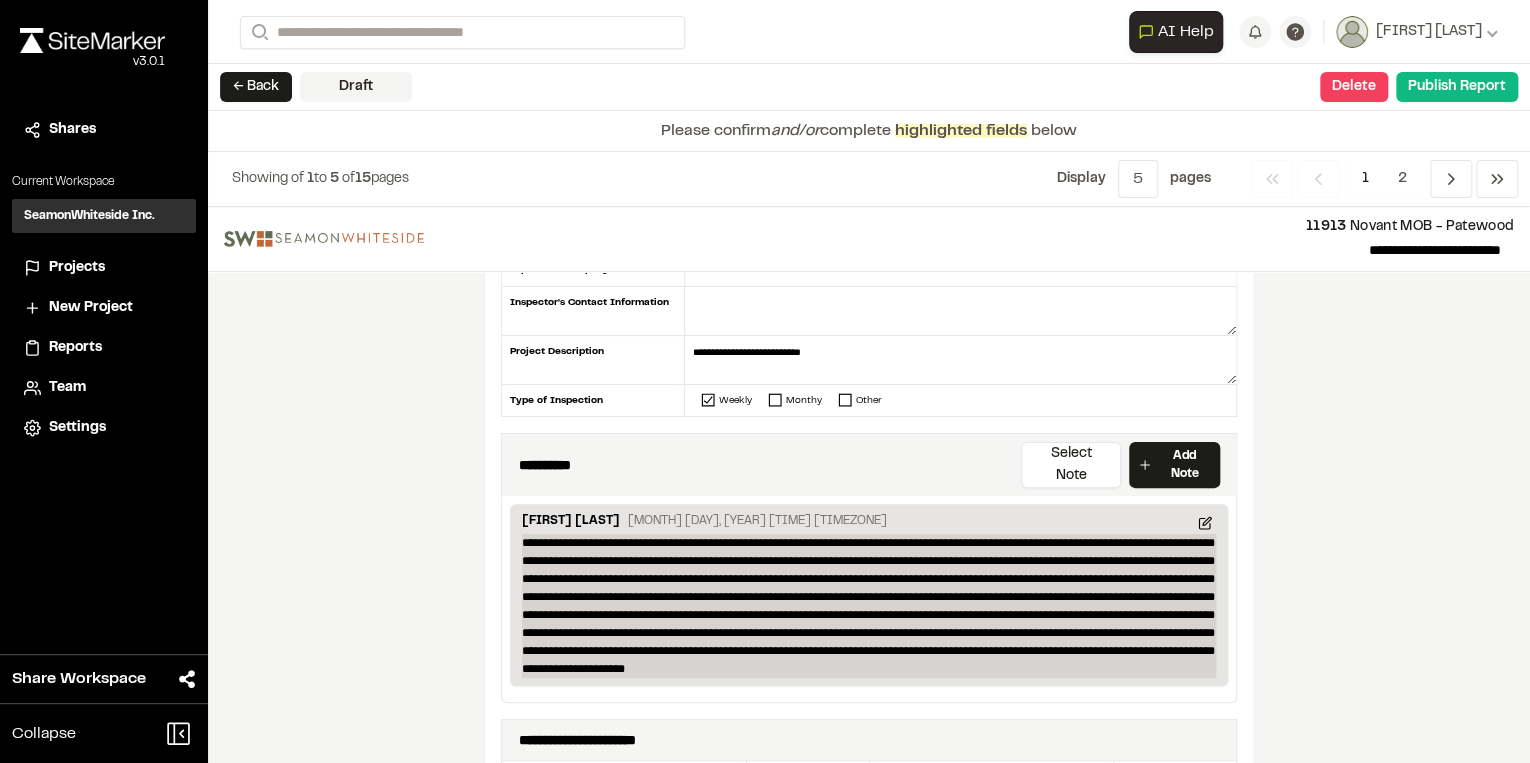click on "**********" at bounding box center [869, 606] 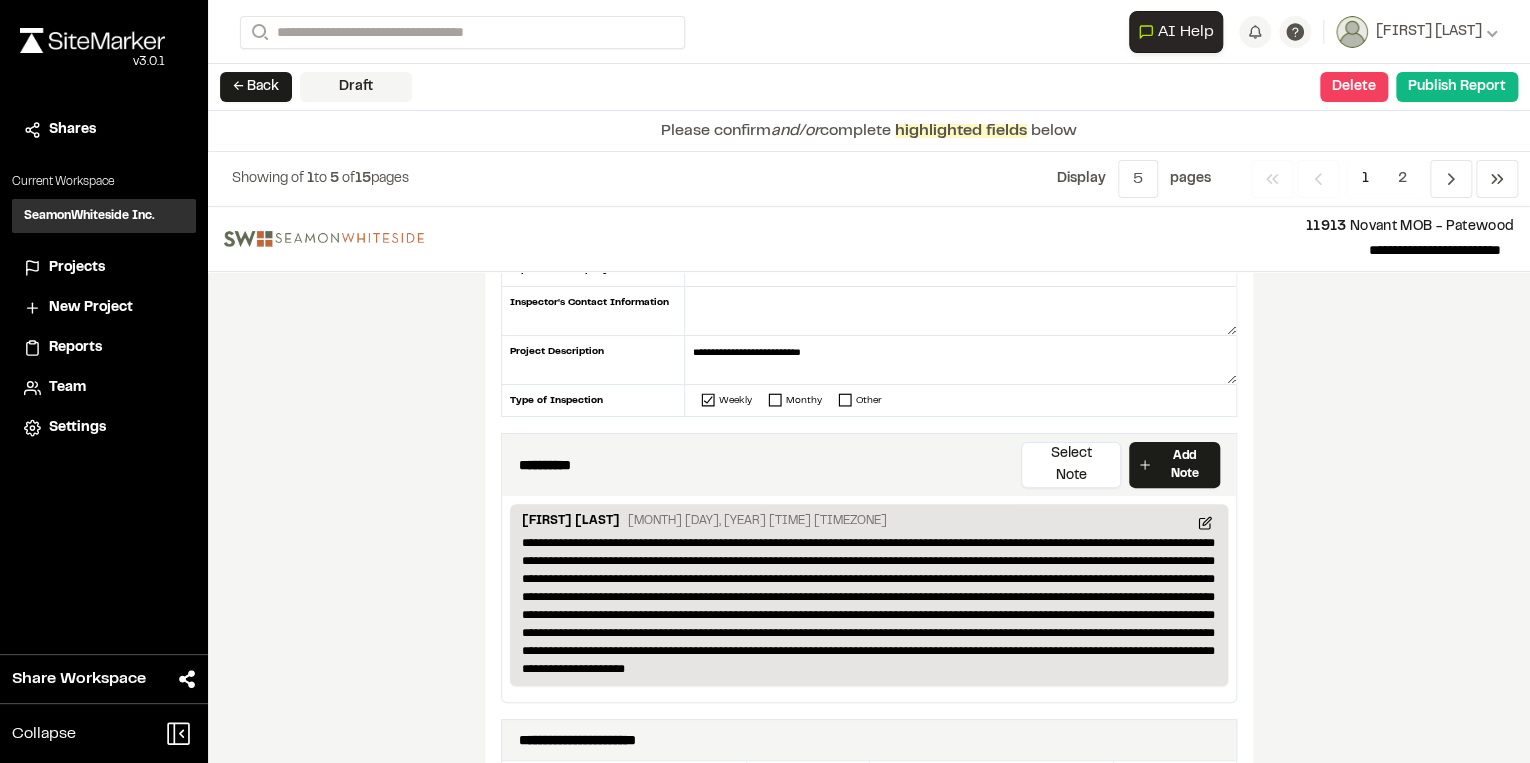 type 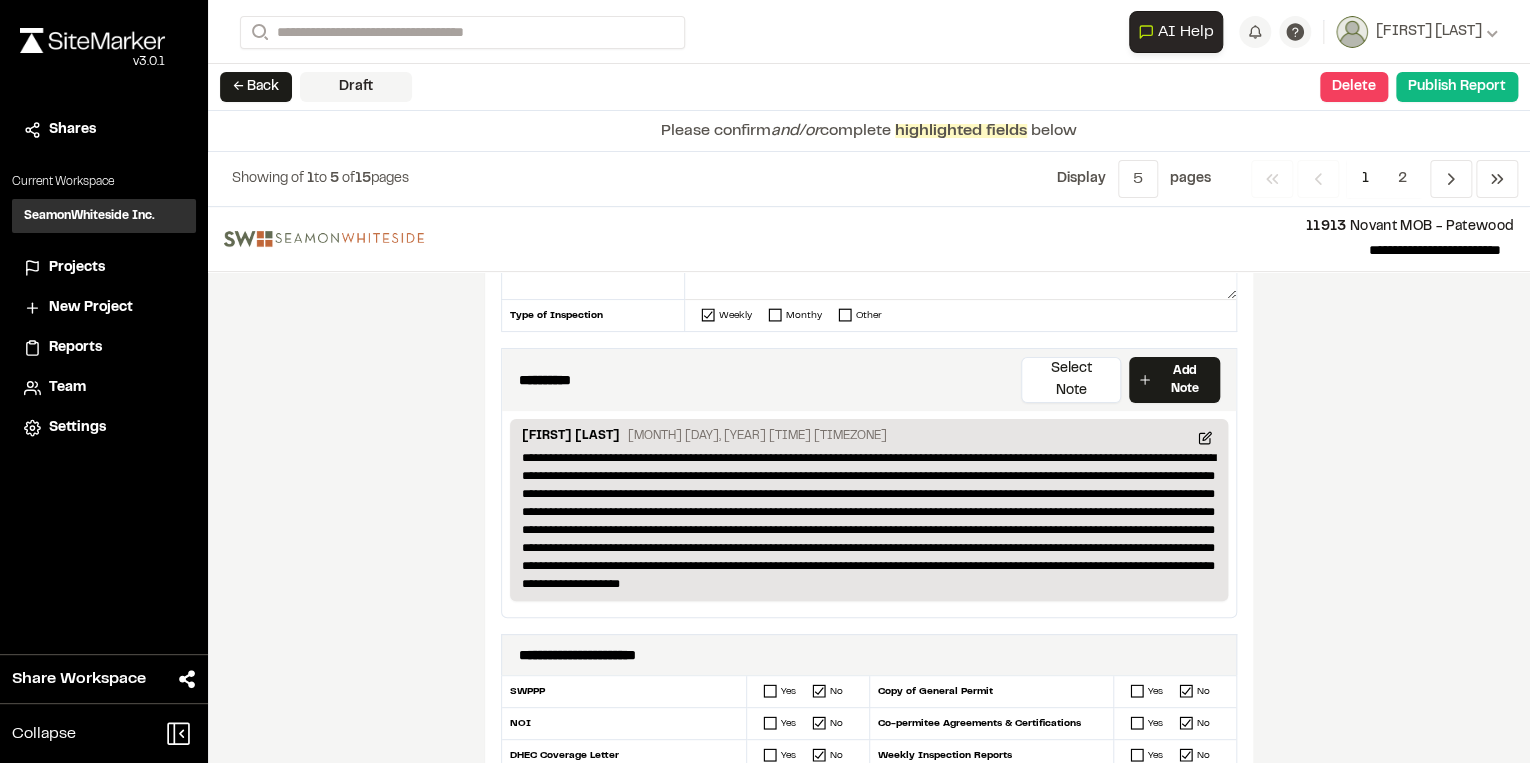 scroll, scrollTop: 320, scrollLeft: 0, axis: vertical 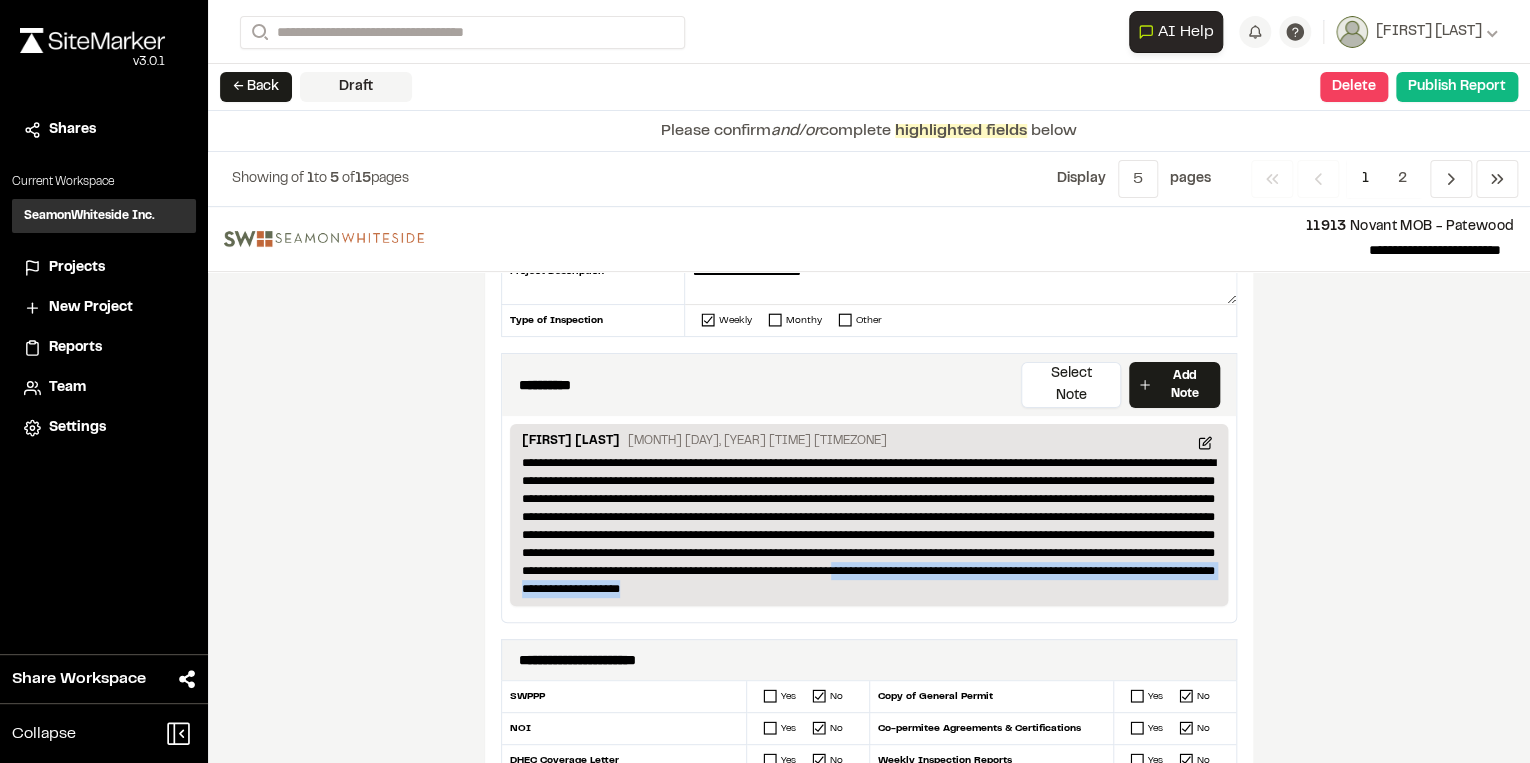 drag, startPoint x: 1167, startPoint y: 562, endPoint x: 624, endPoint y: 576, distance: 543.1804 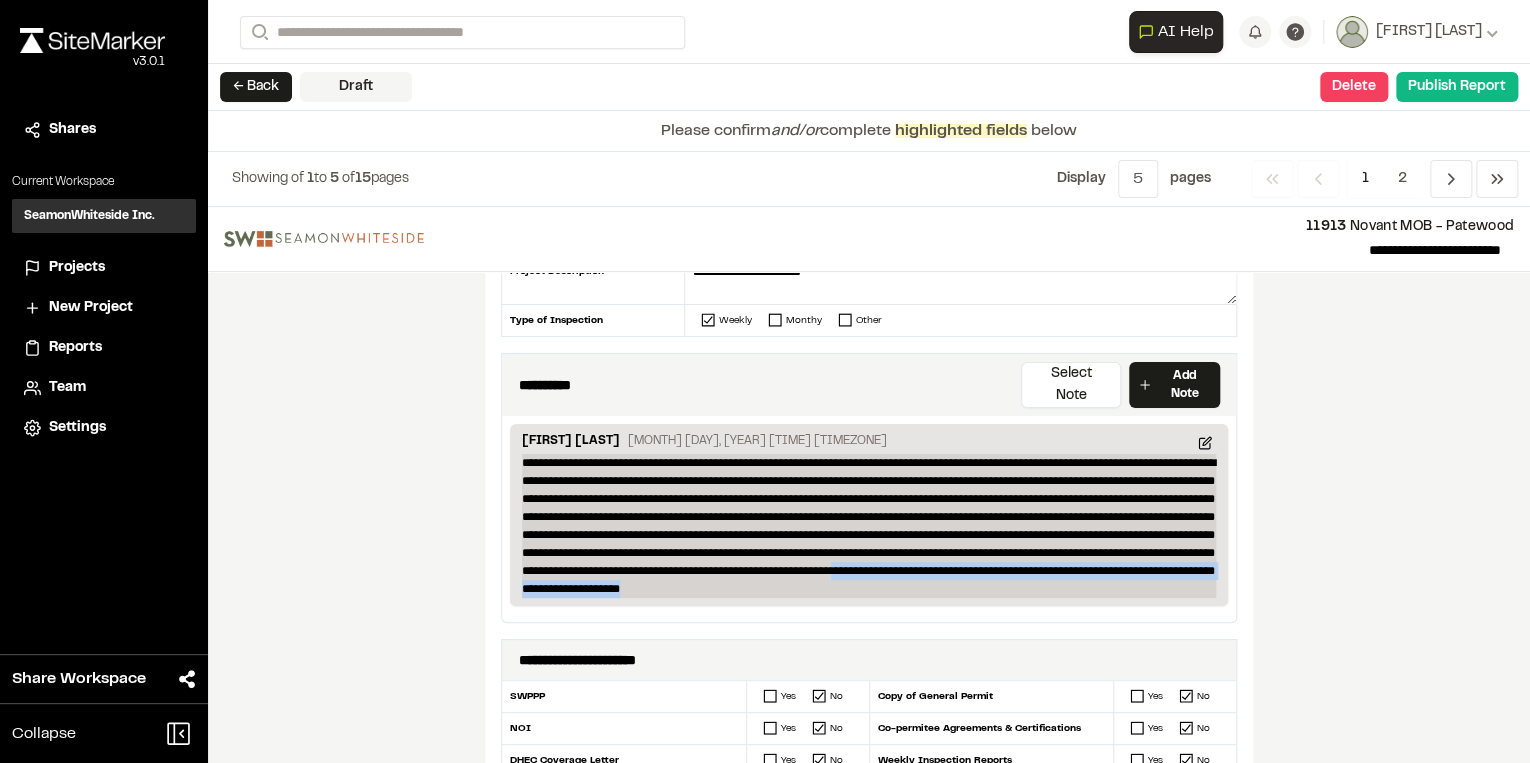 click on "**********" at bounding box center [869, 526] 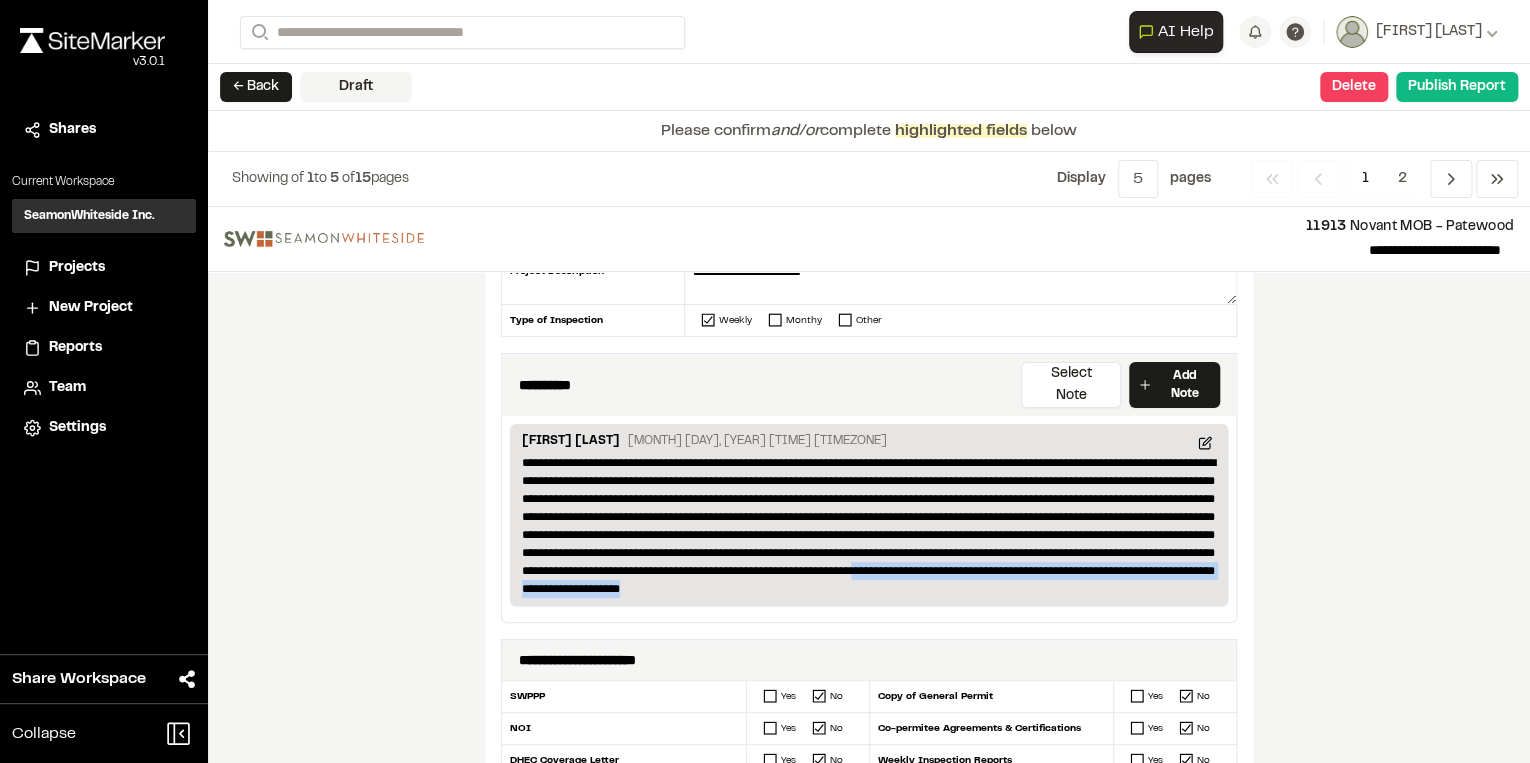 drag, startPoint x: 1135, startPoint y: 569, endPoint x: 642, endPoint y: 572, distance: 493.00912 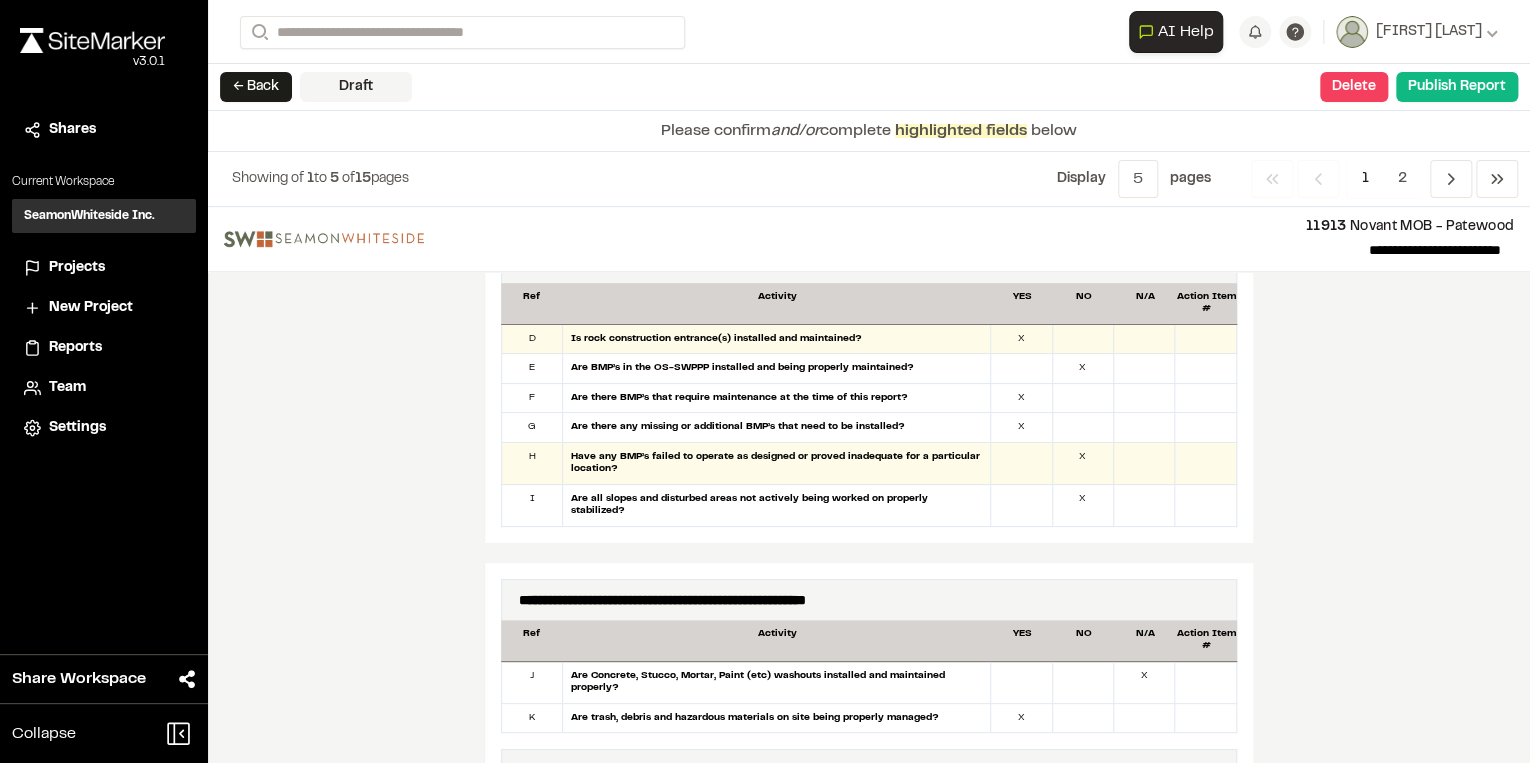scroll, scrollTop: 1600, scrollLeft: 0, axis: vertical 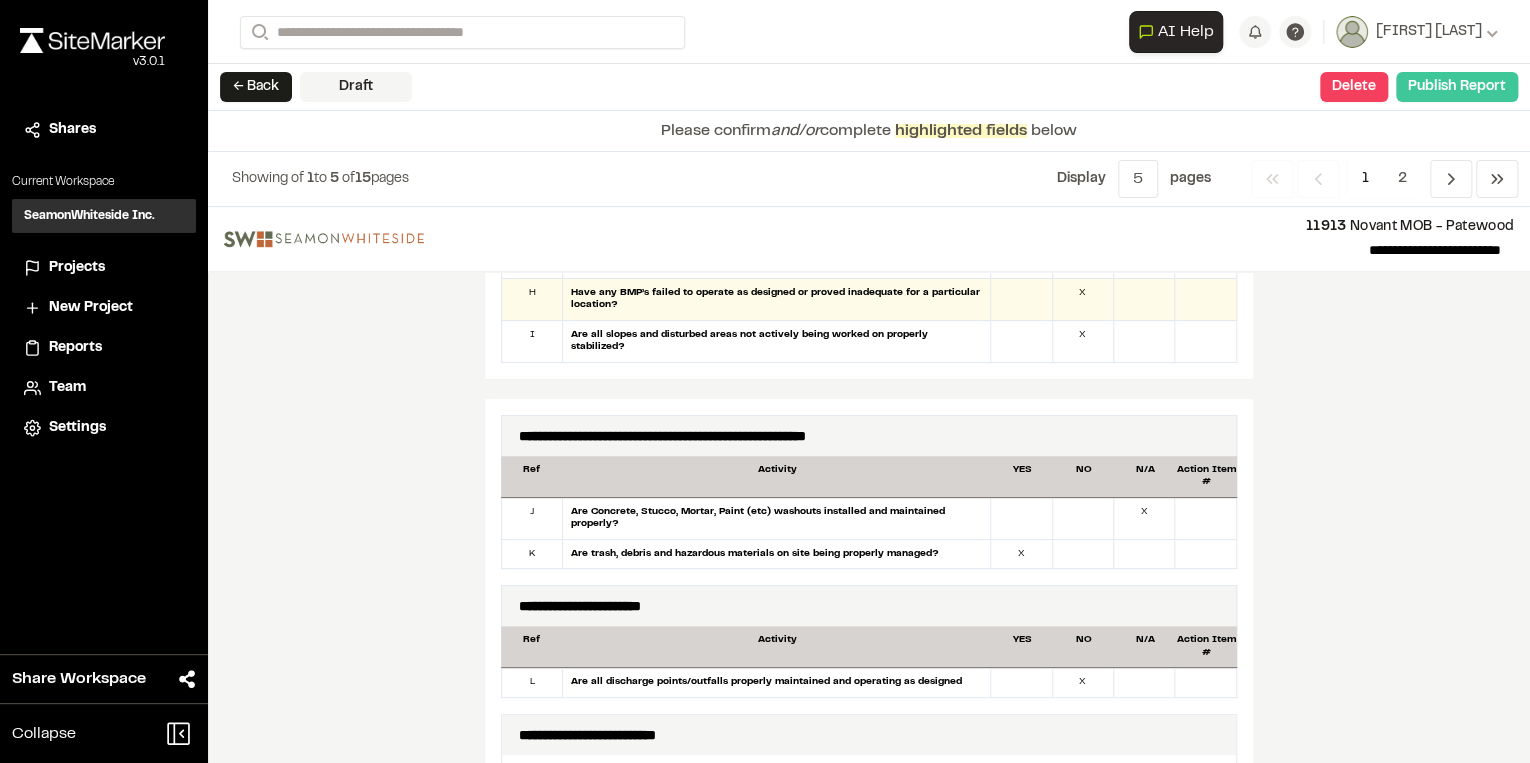 click on "Publish Report" at bounding box center [1457, 87] 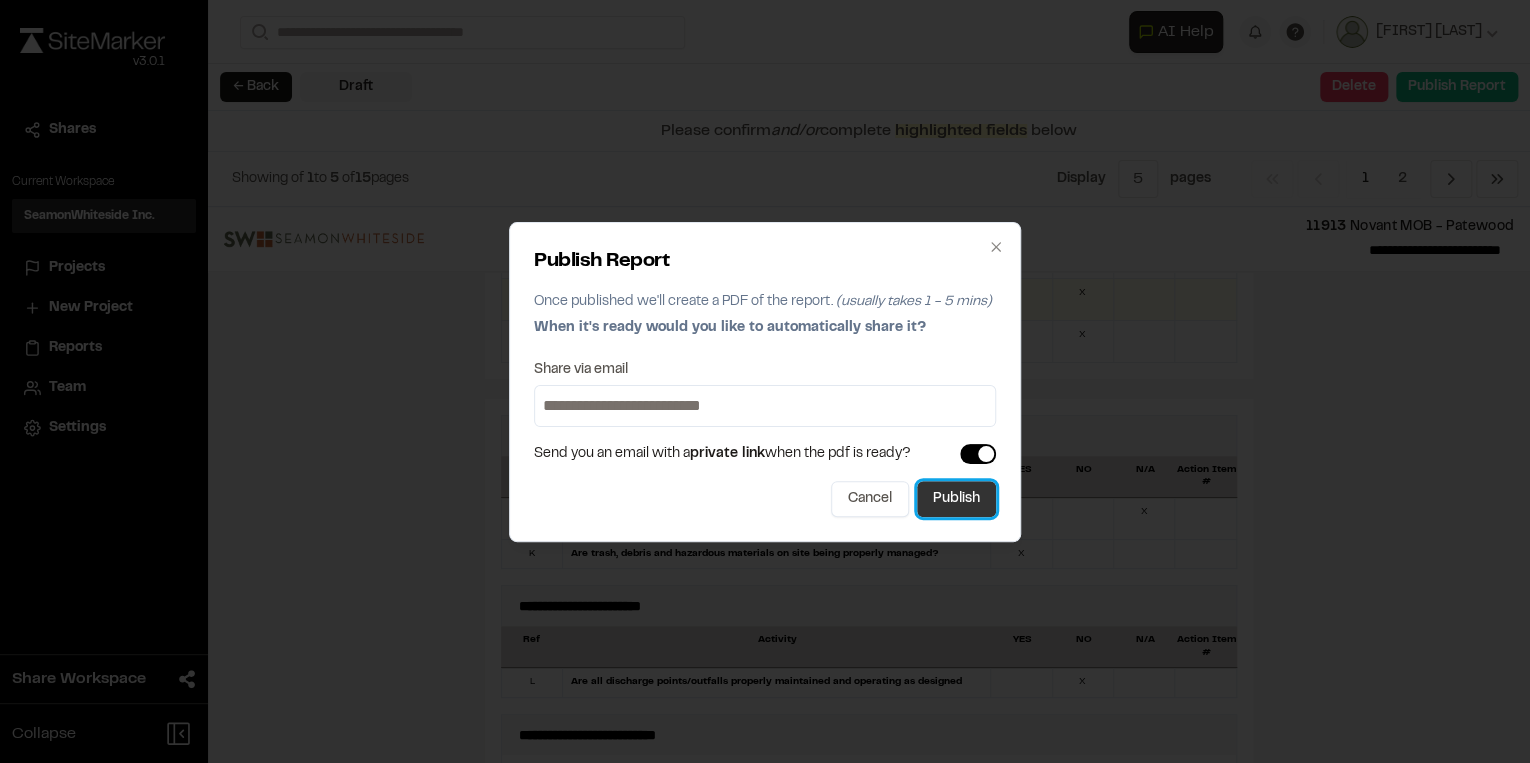 click on "Publish" at bounding box center (956, 499) 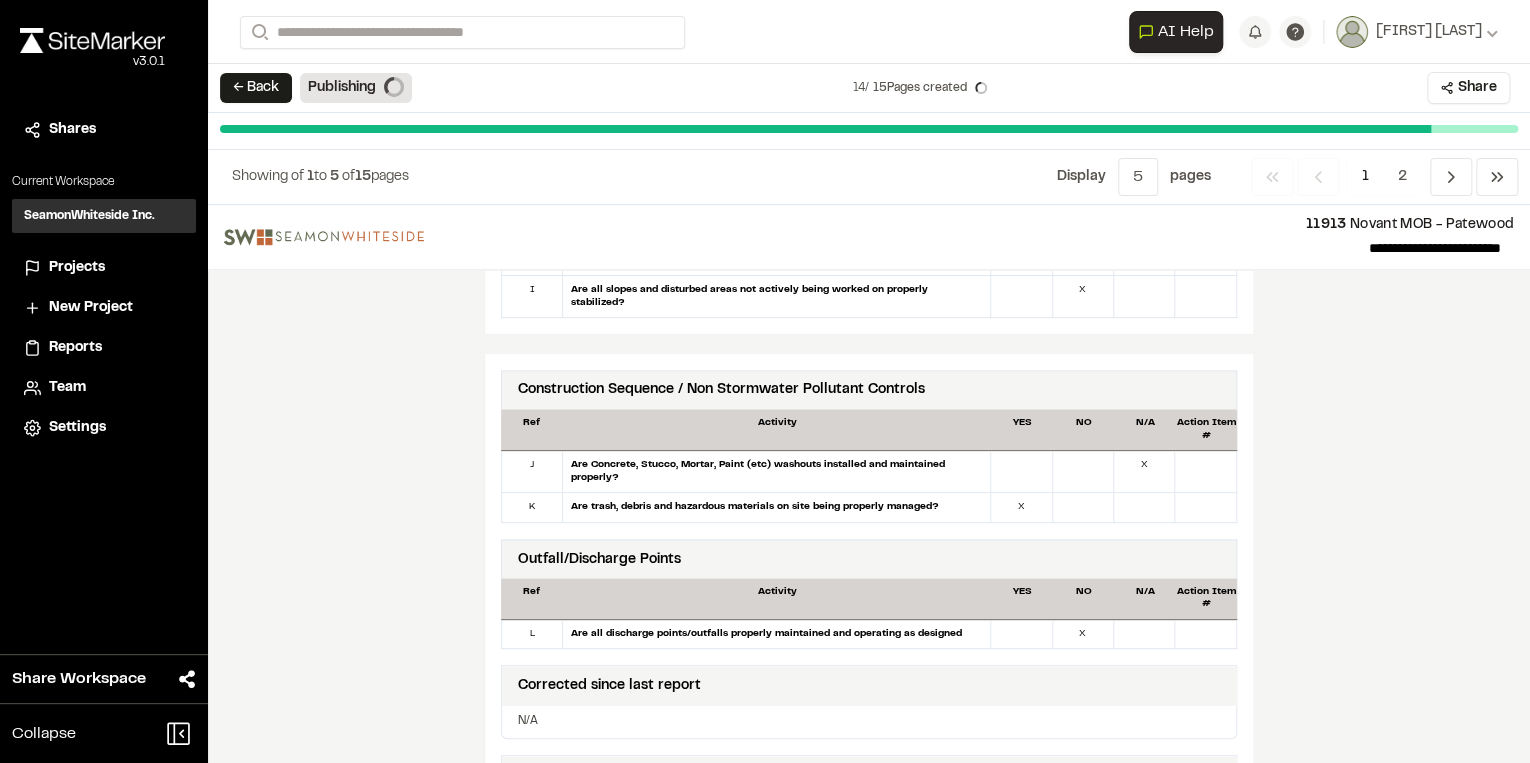 scroll, scrollTop: 1600, scrollLeft: 0, axis: vertical 